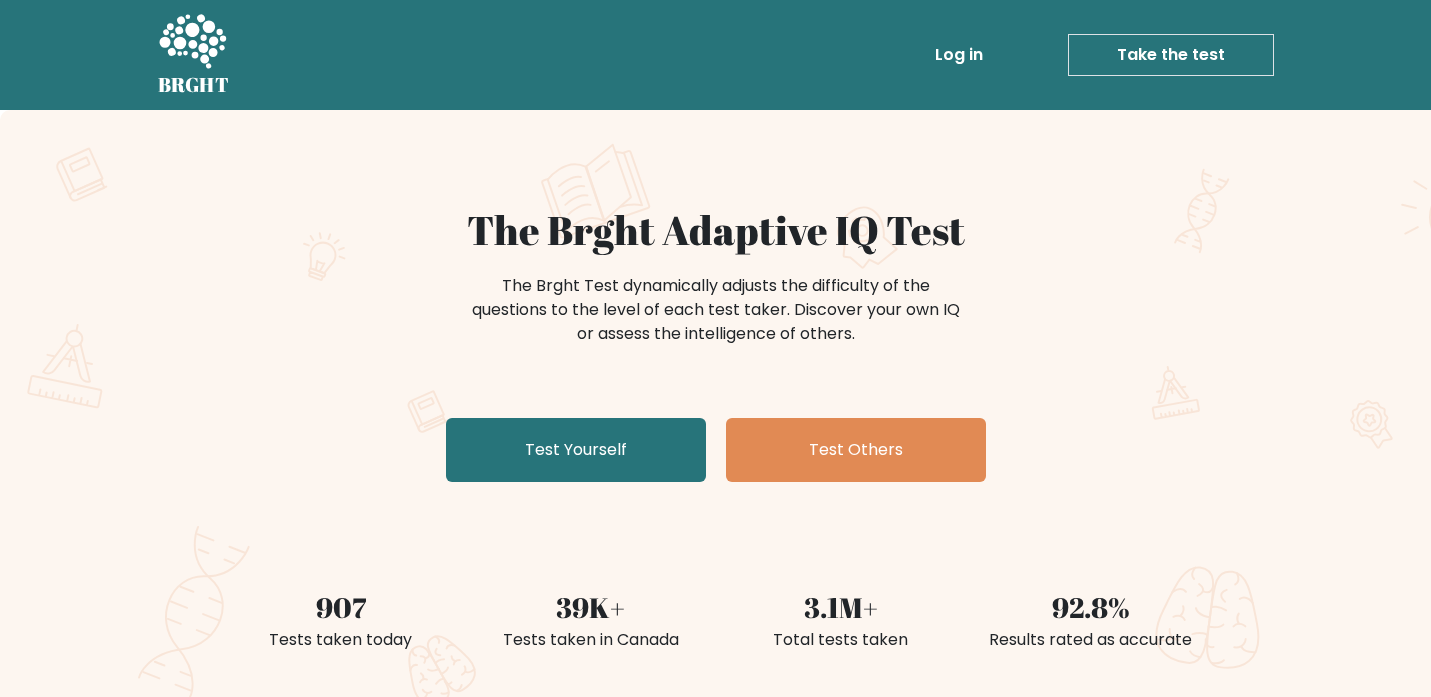 scroll, scrollTop: 0, scrollLeft: 0, axis: both 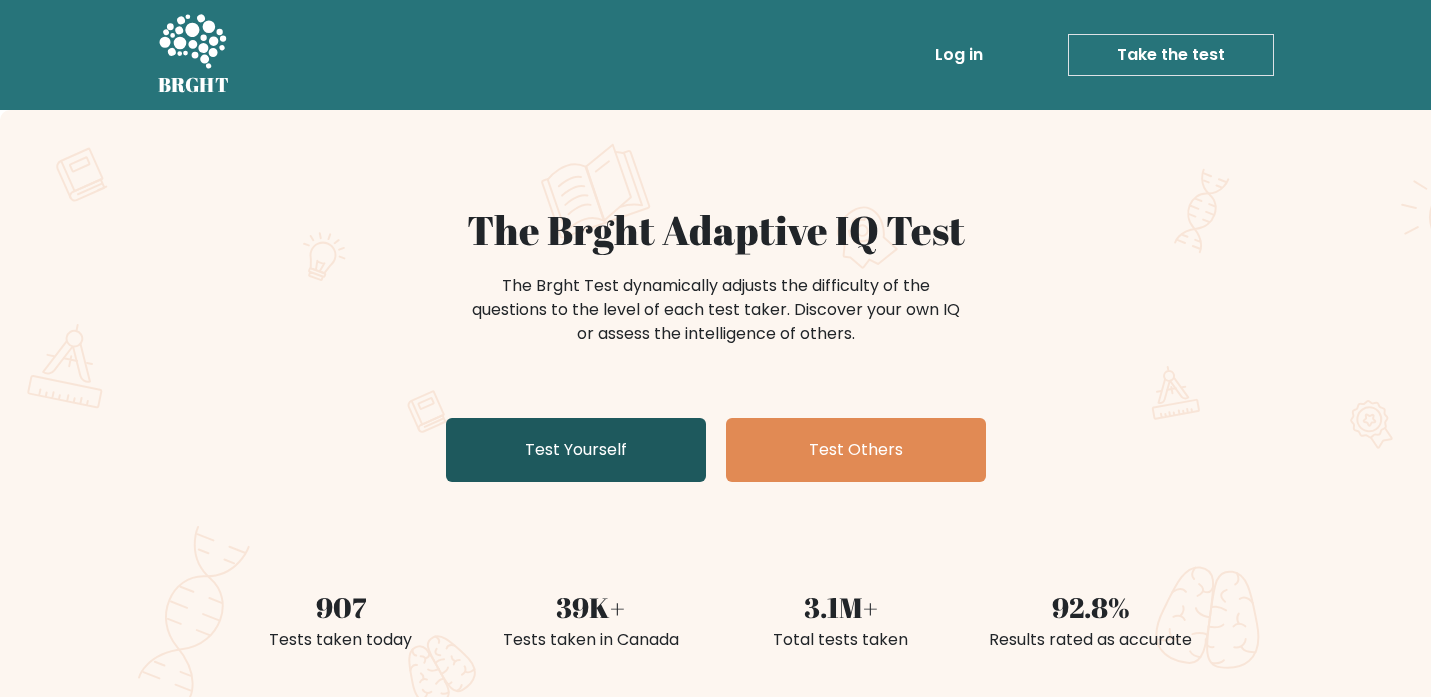click on "Test Yourself" at bounding box center (576, 450) 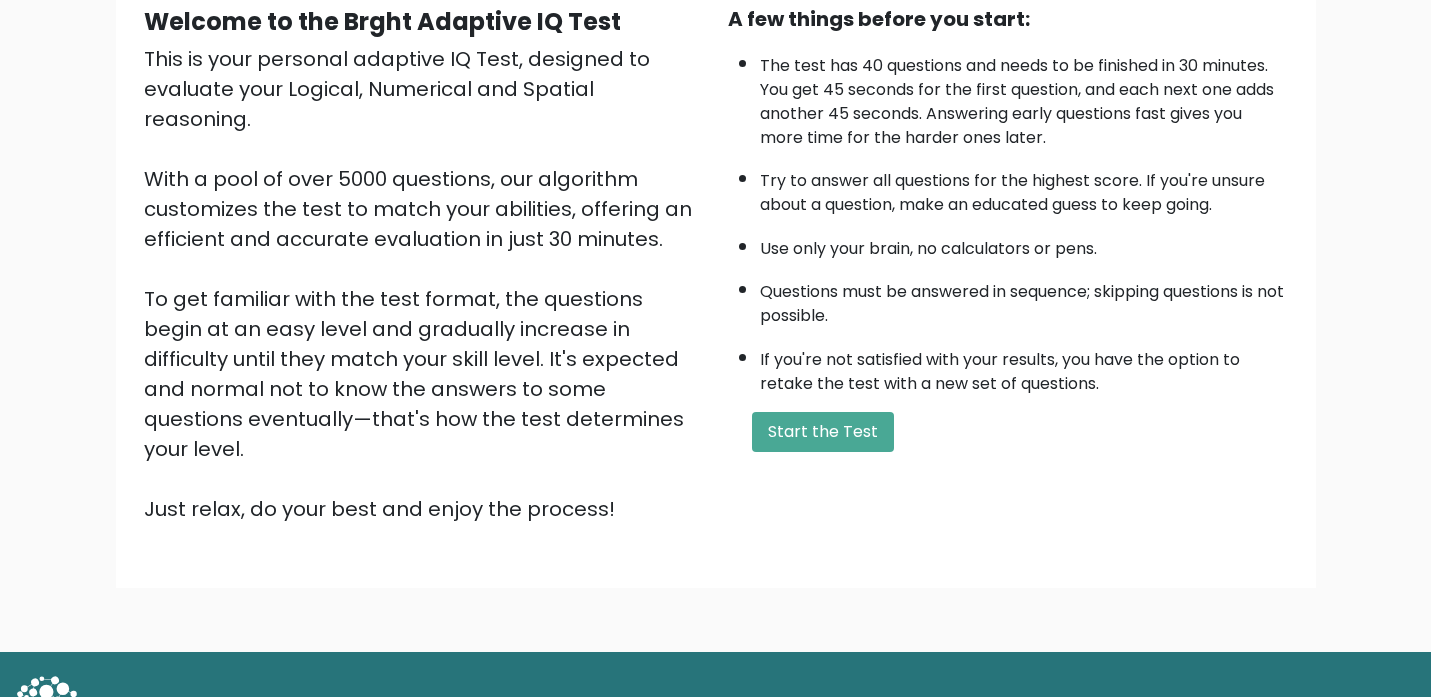 scroll, scrollTop: 193, scrollLeft: 0, axis: vertical 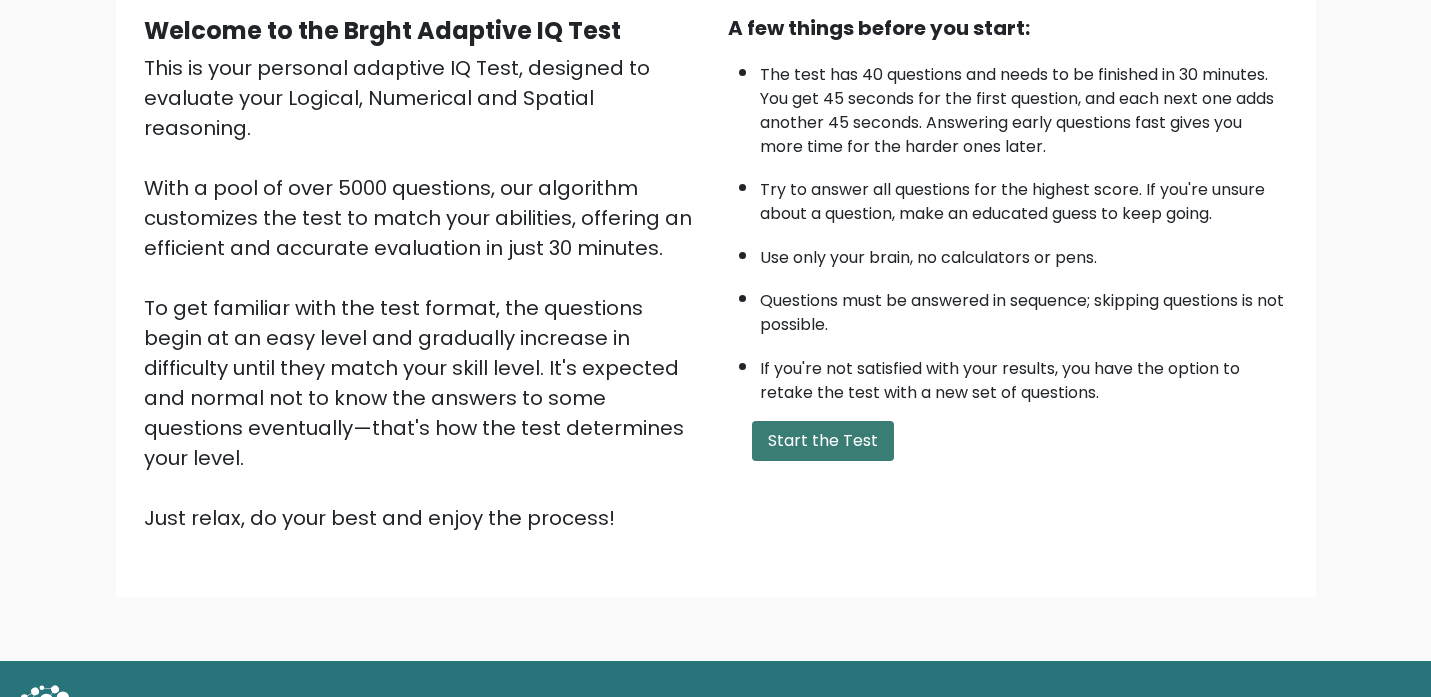 click on "Start the Test" at bounding box center [823, 441] 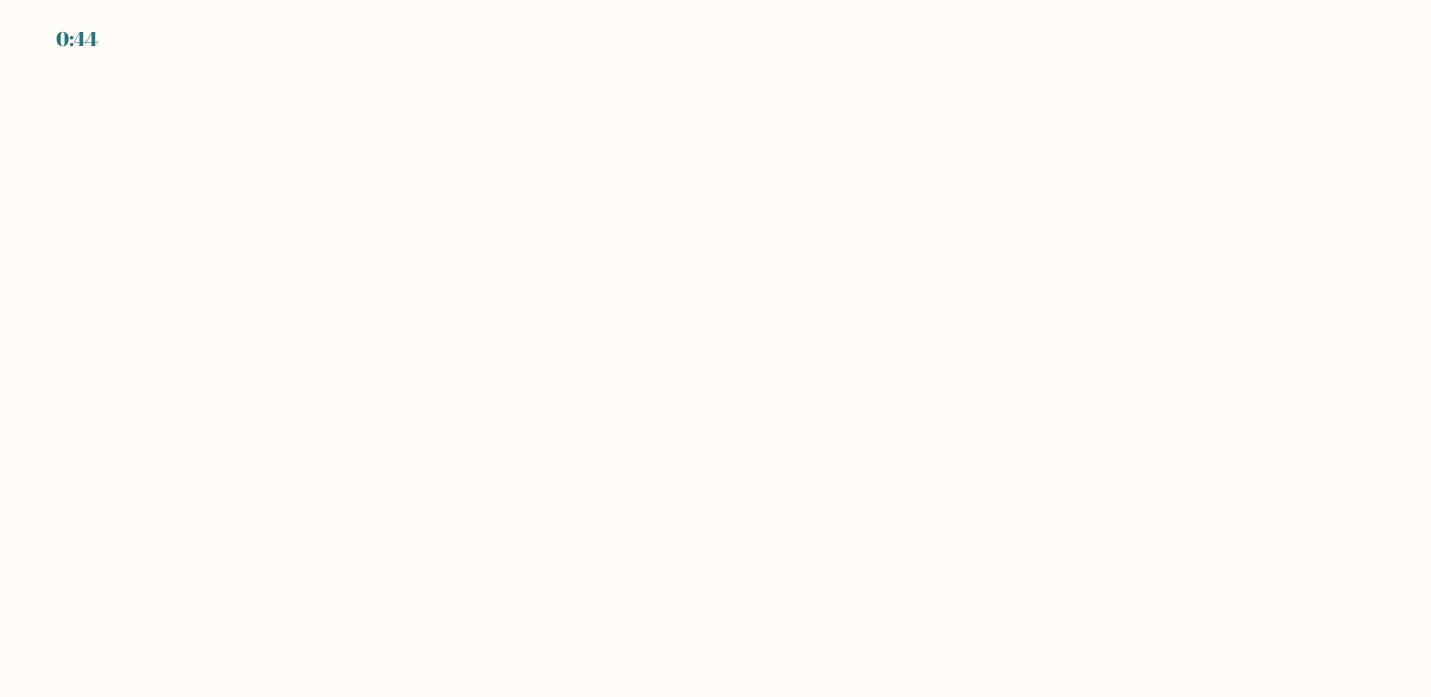 scroll, scrollTop: 0, scrollLeft: 0, axis: both 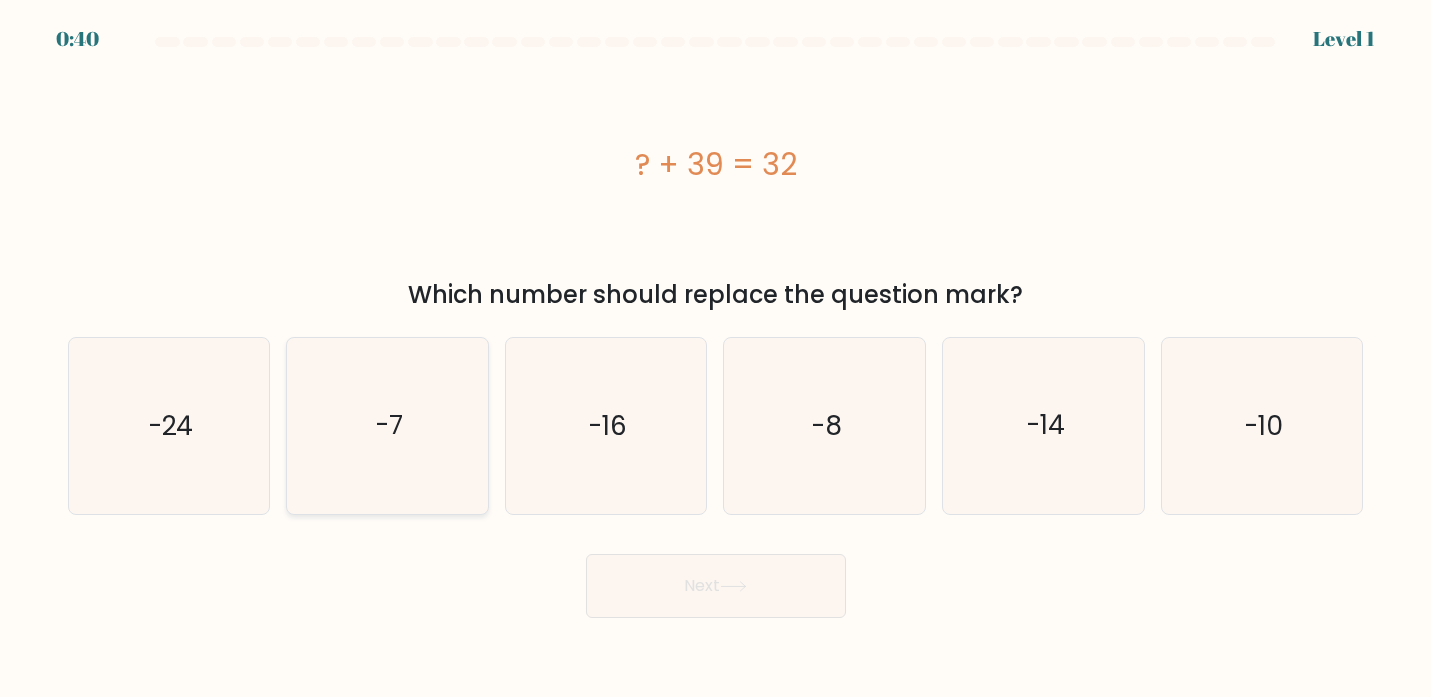 click on "-7" 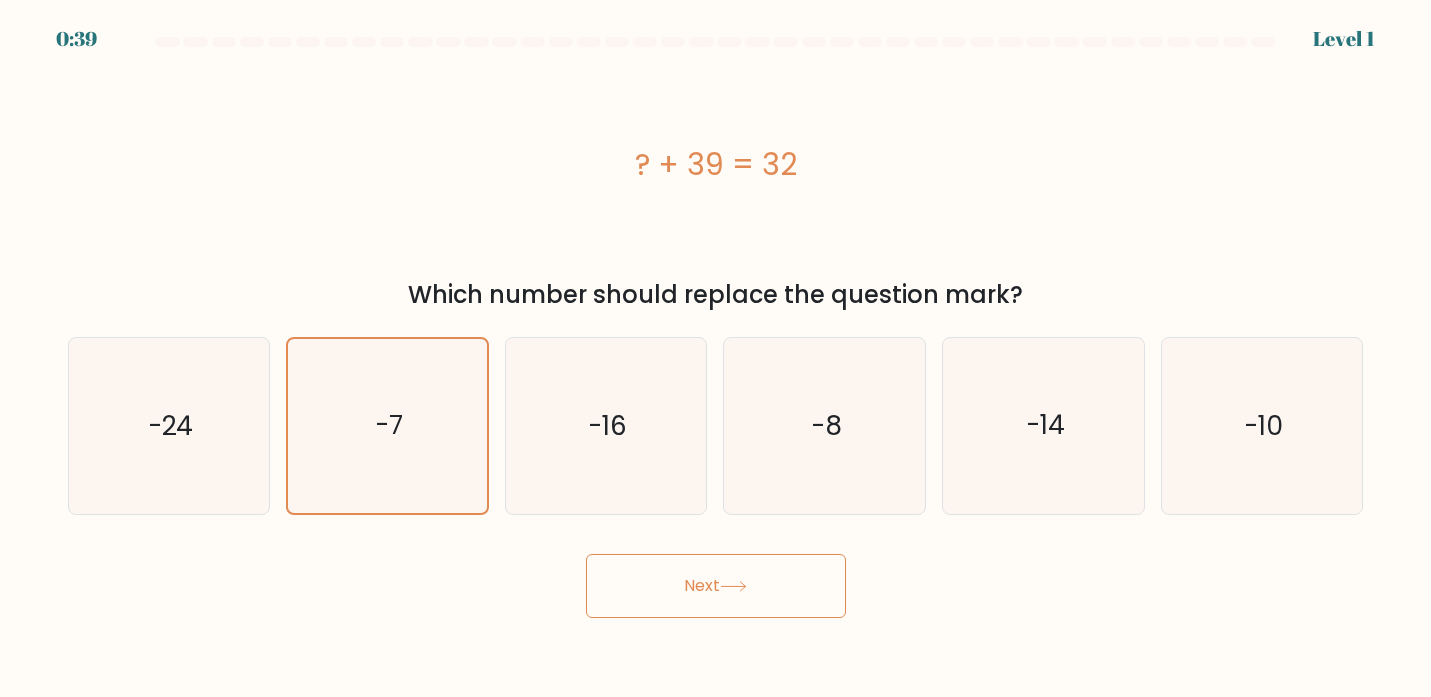 click on "Next" at bounding box center [716, 586] 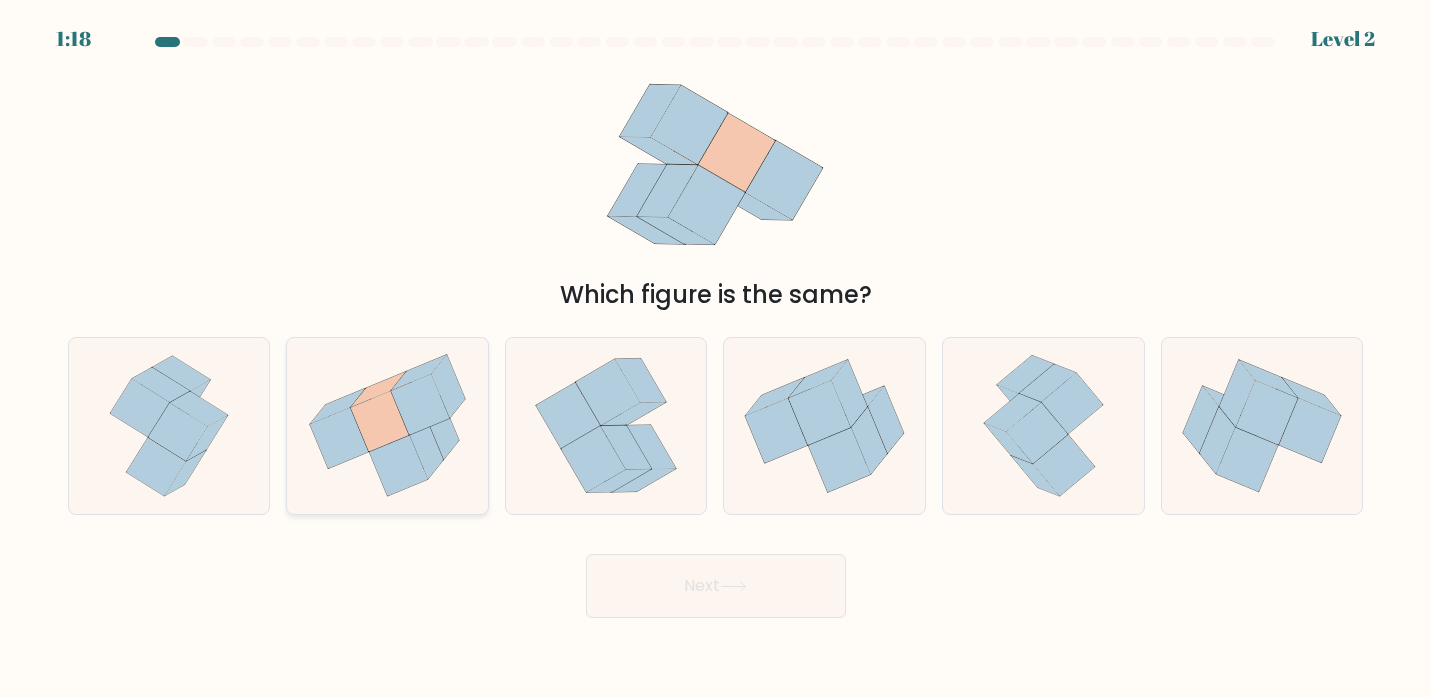 click 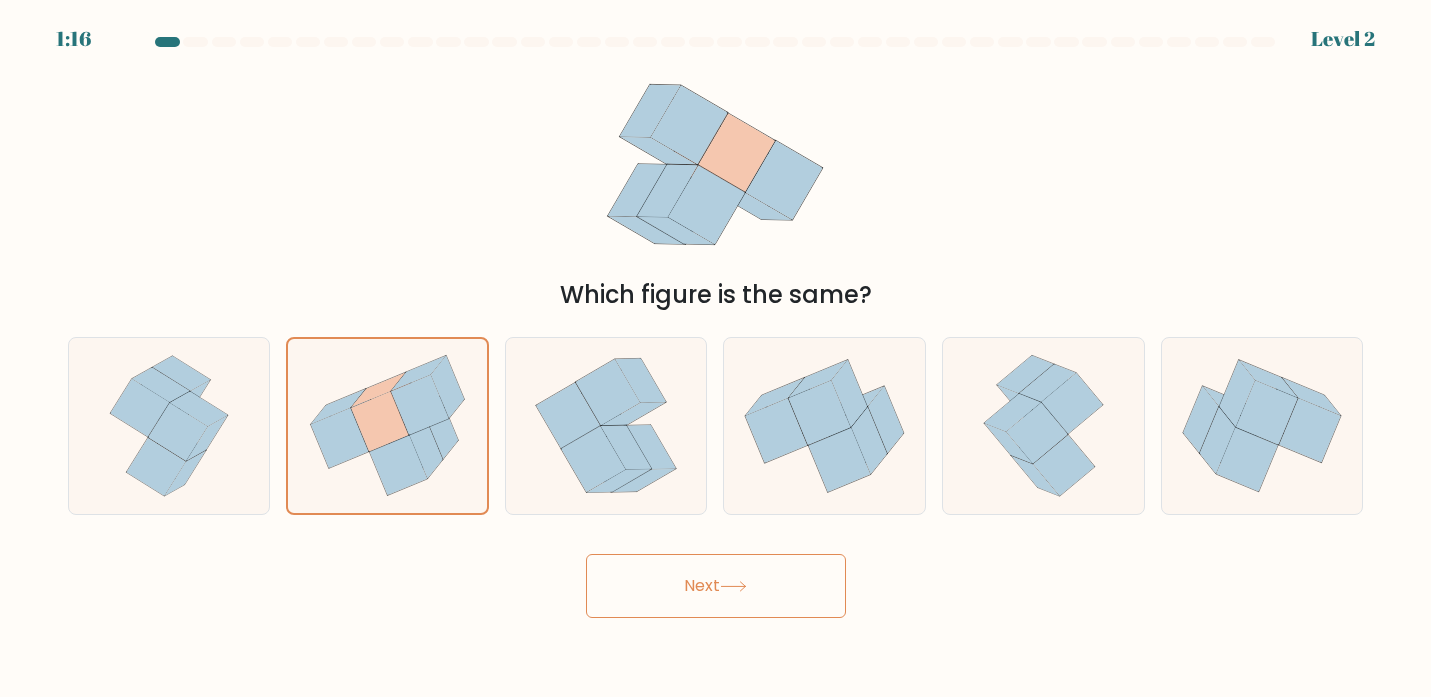 click on "Next" at bounding box center (716, 586) 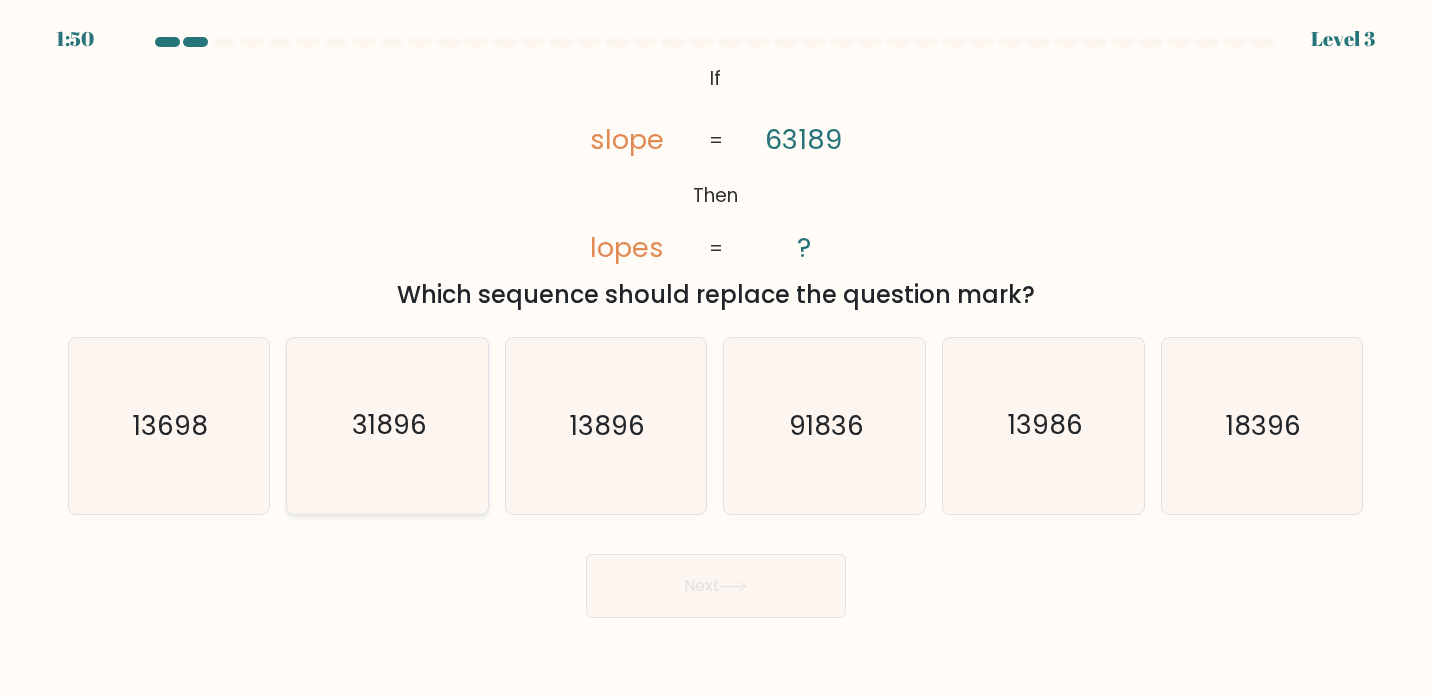 click on "31896" 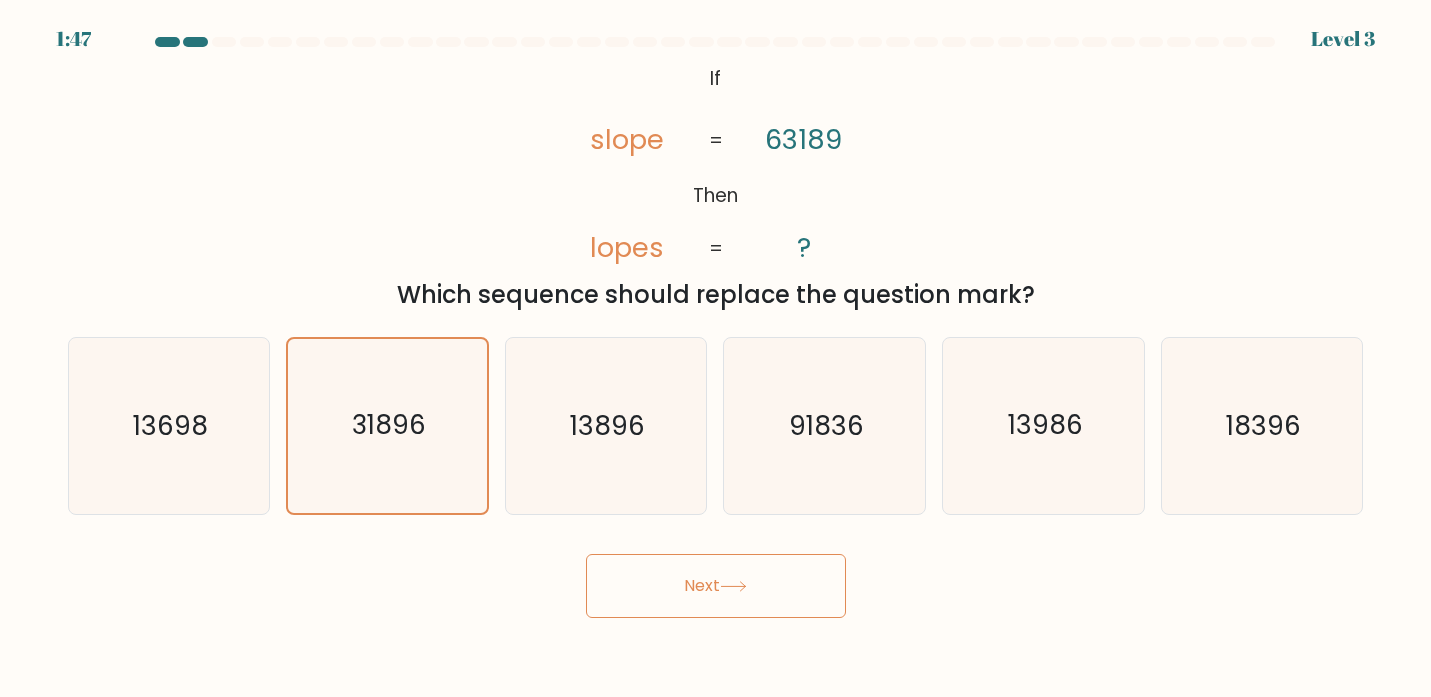 click 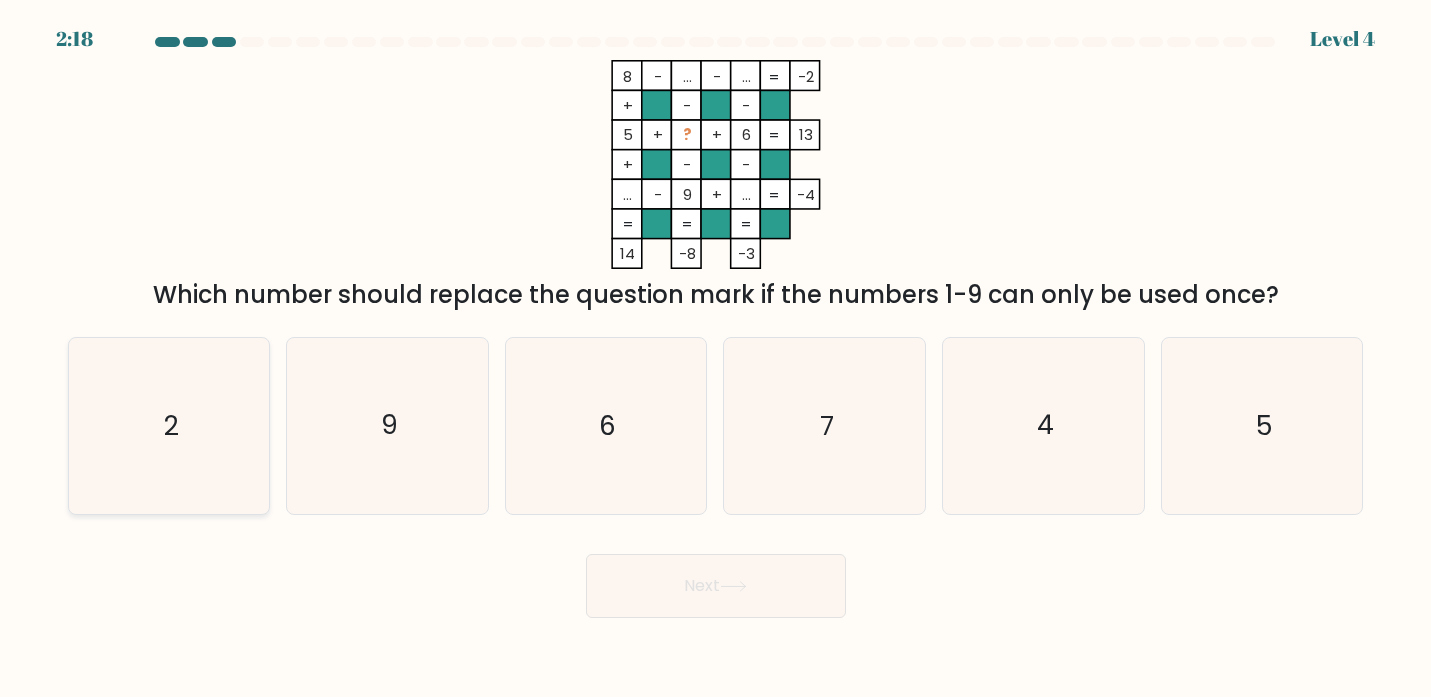 click on "2" 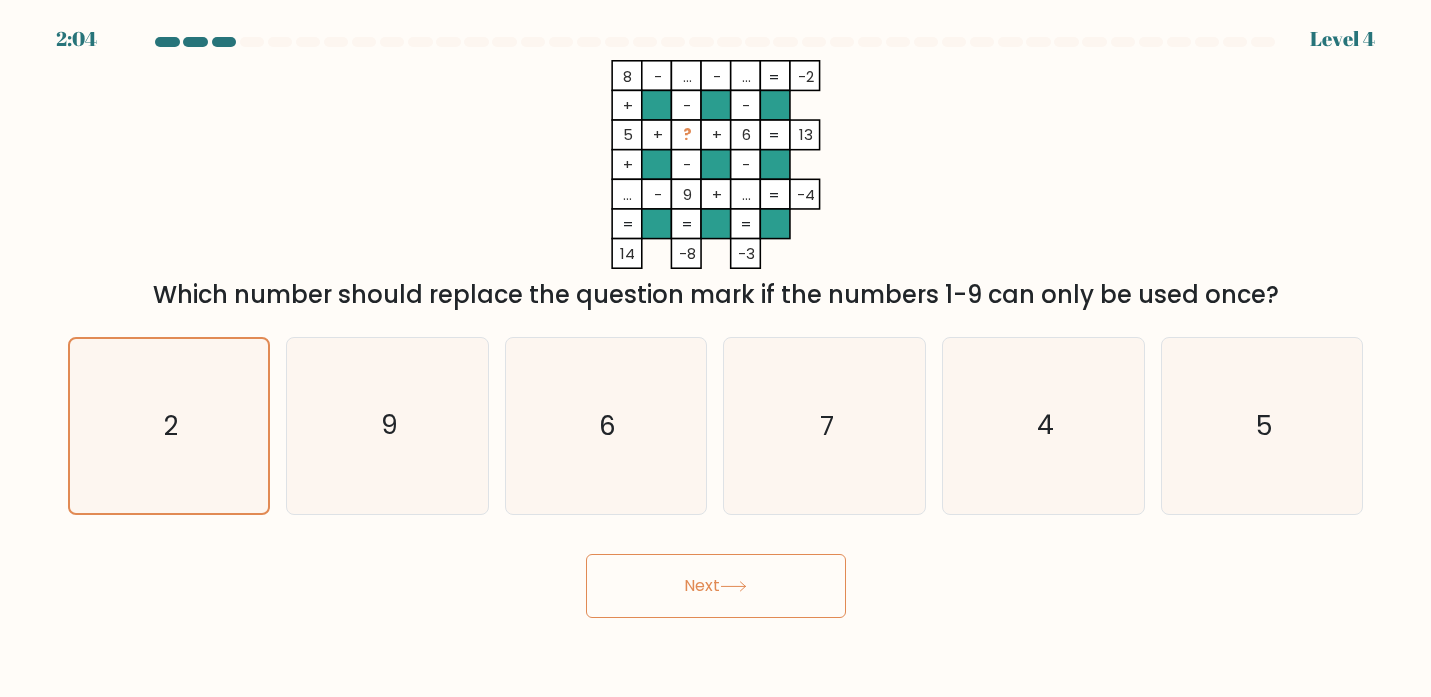 click on "Next" at bounding box center (716, 586) 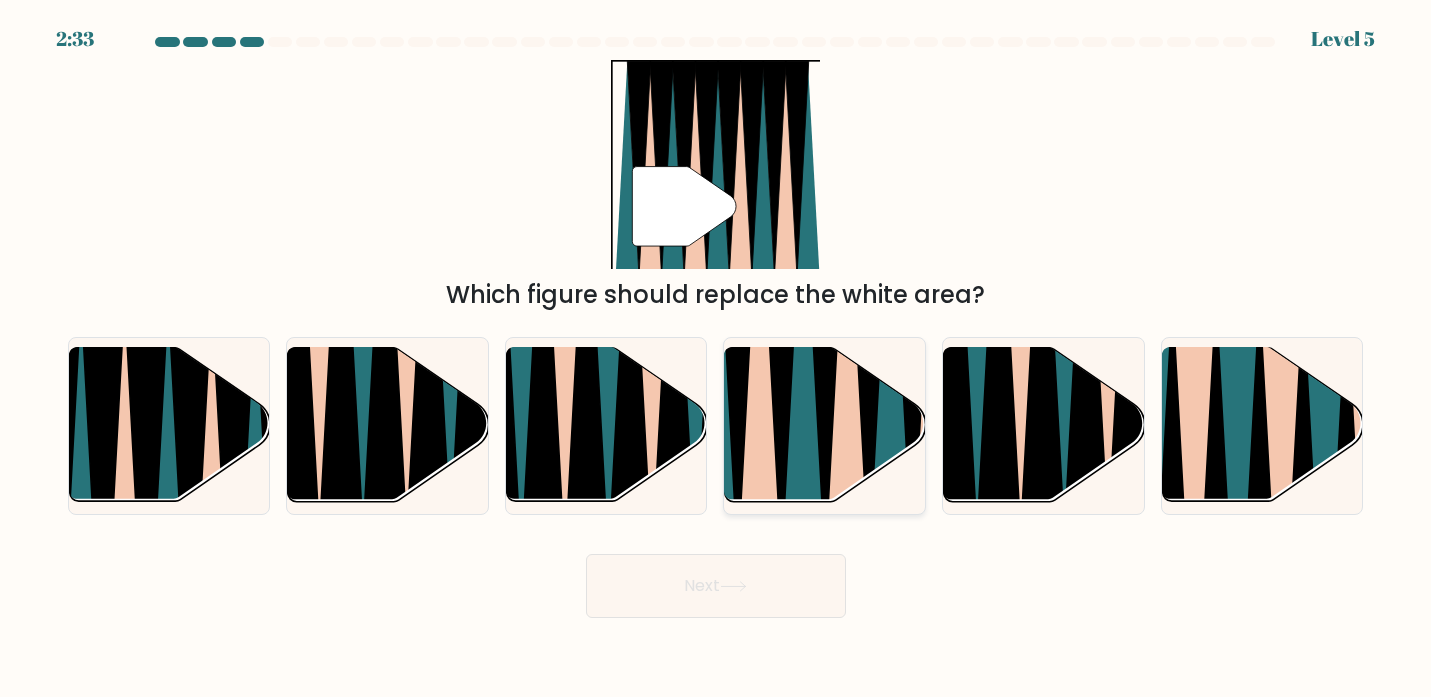 click 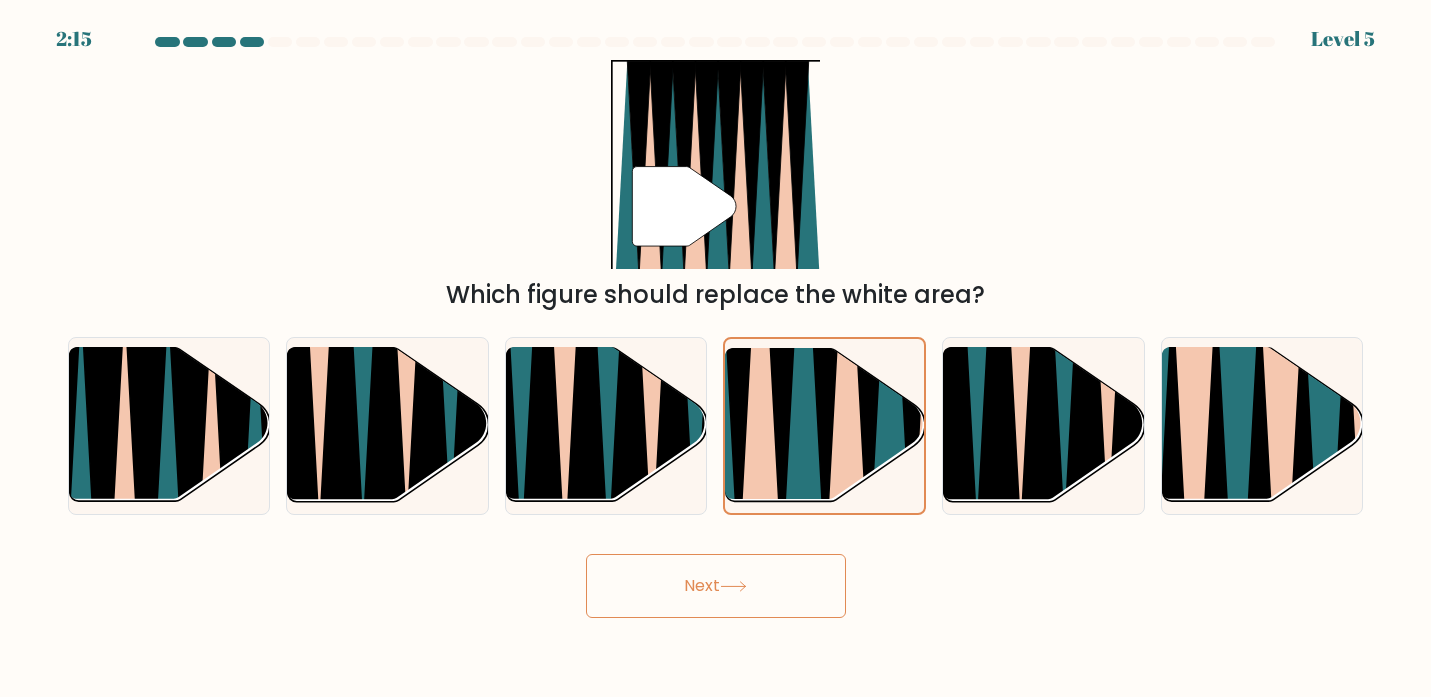 click on "Next" at bounding box center (716, 586) 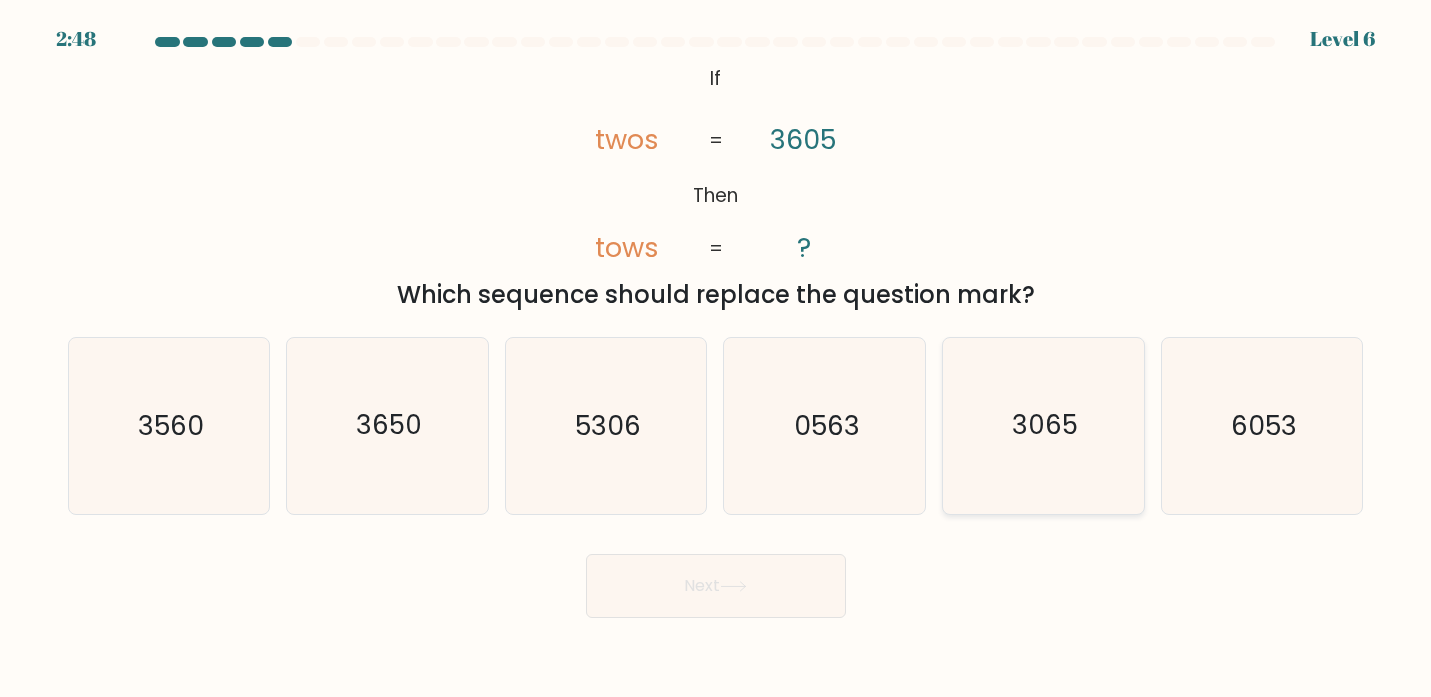 click on "3065" 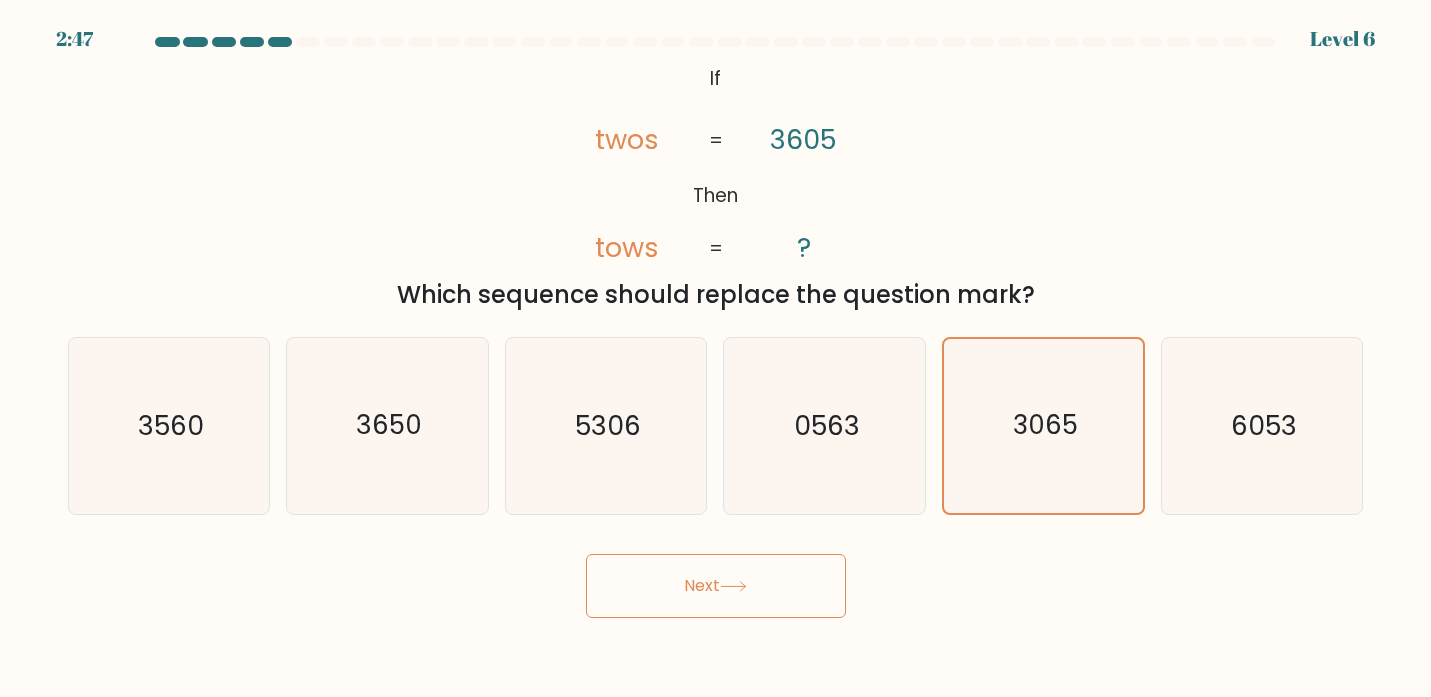click on "Next" at bounding box center [716, 586] 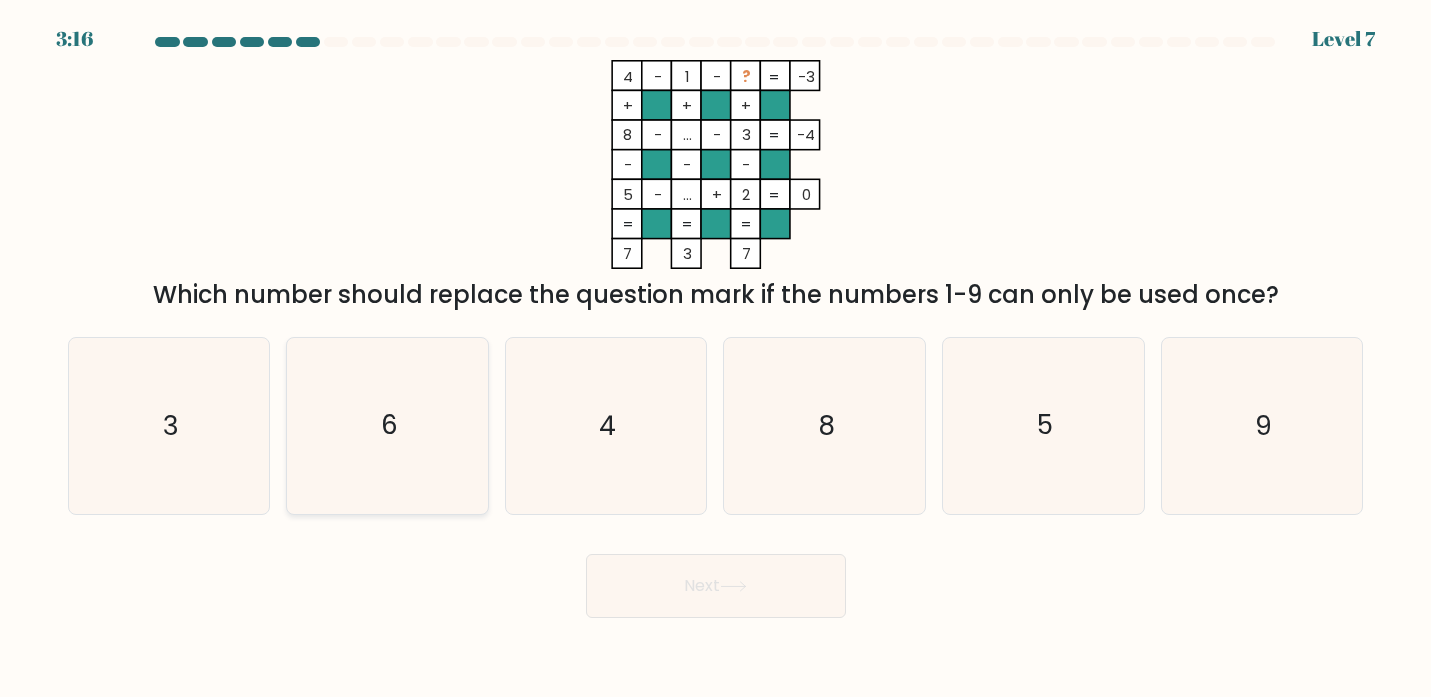 click on "6" 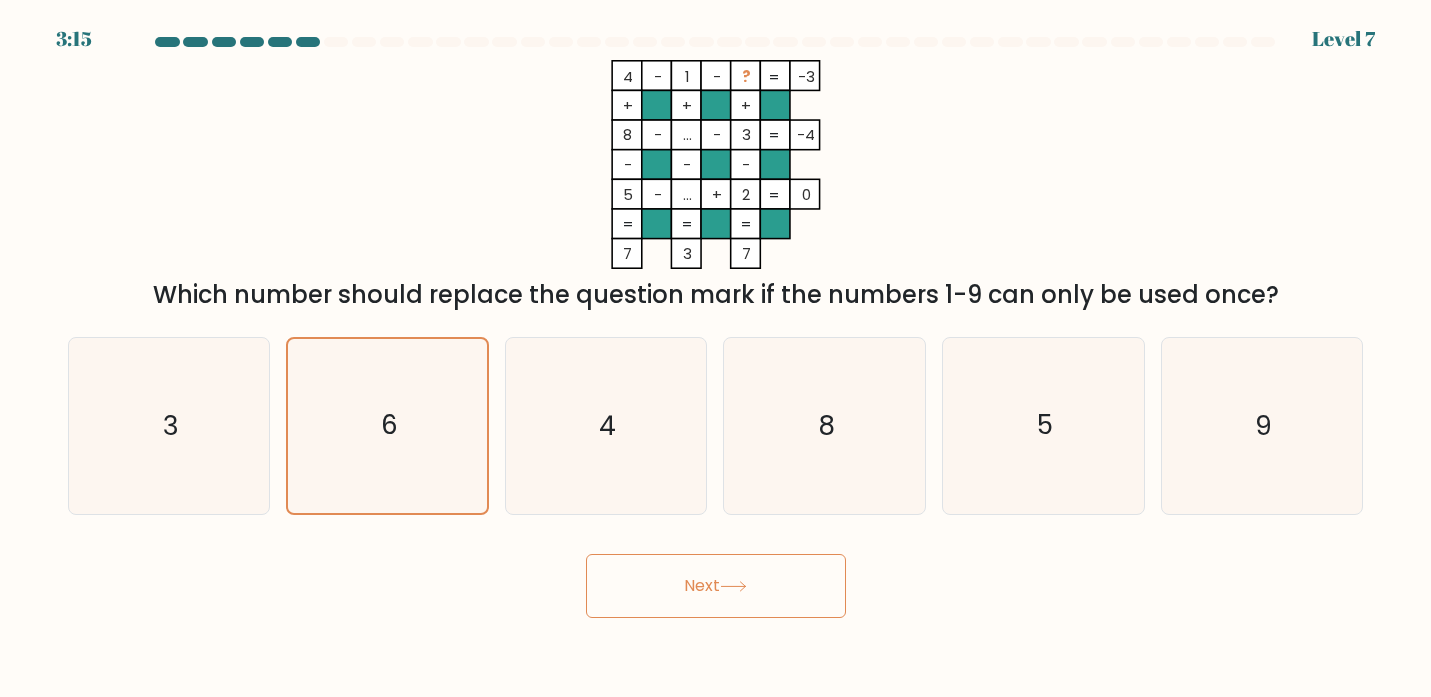 click on "Next" at bounding box center [716, 586] 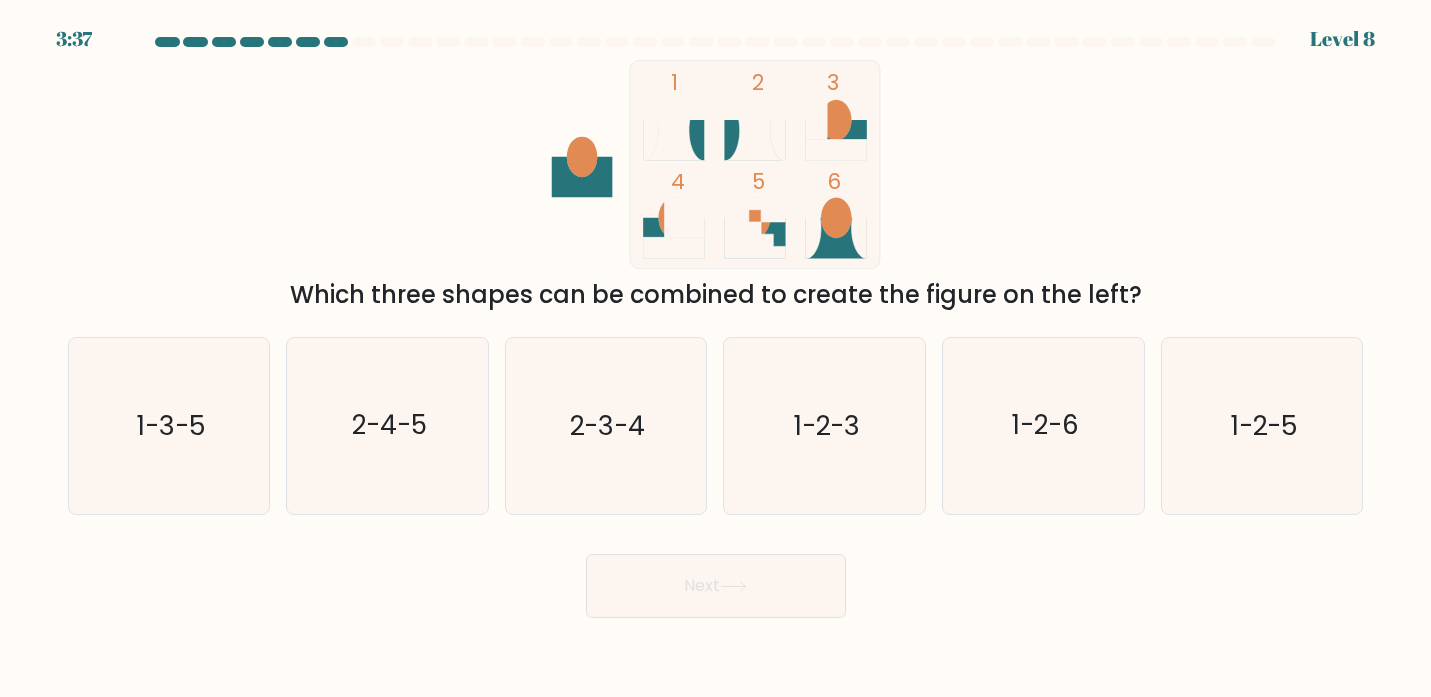 click 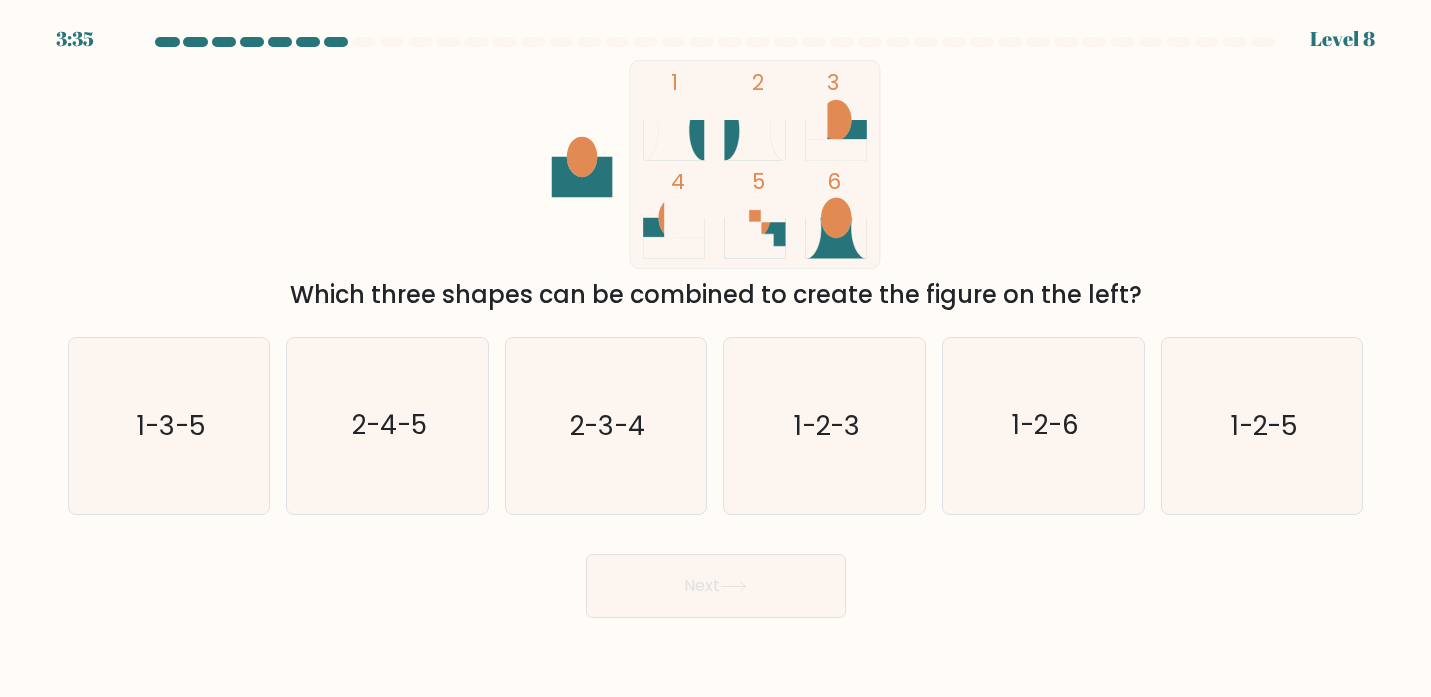 click 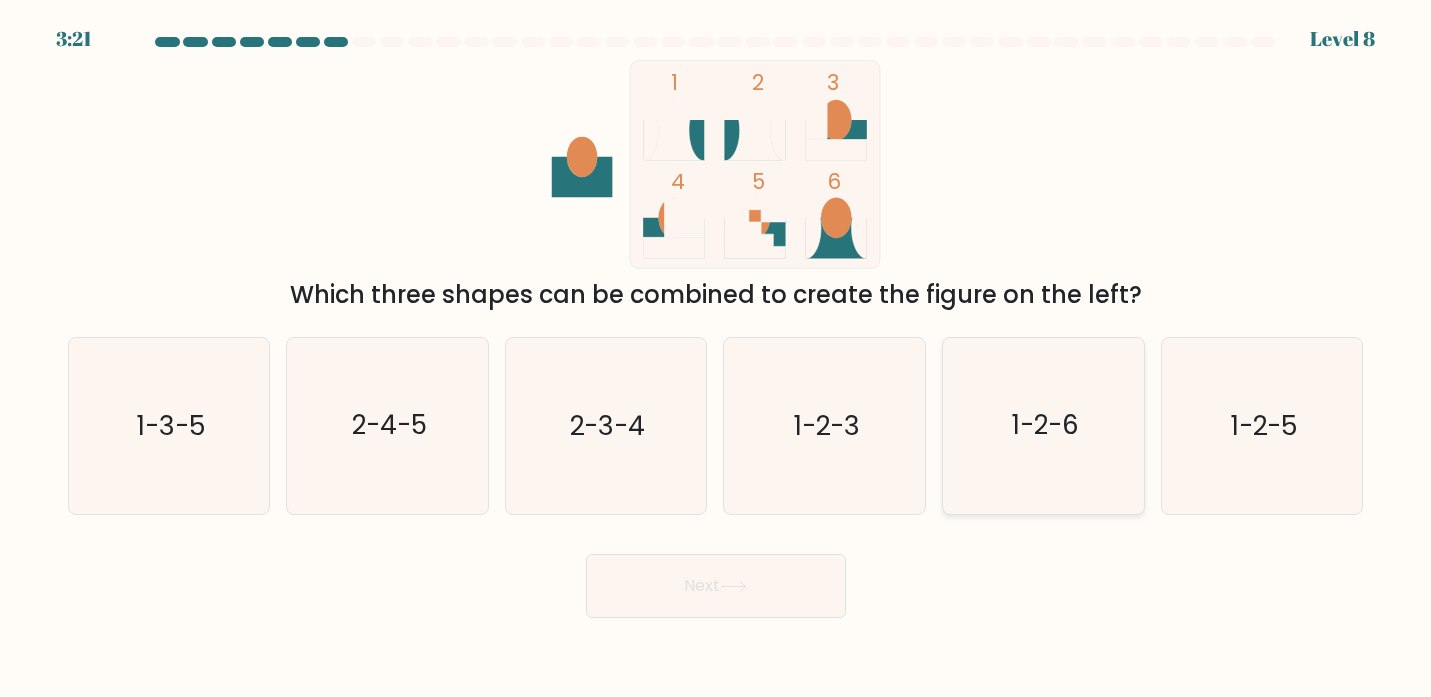 click on "1-2-6" 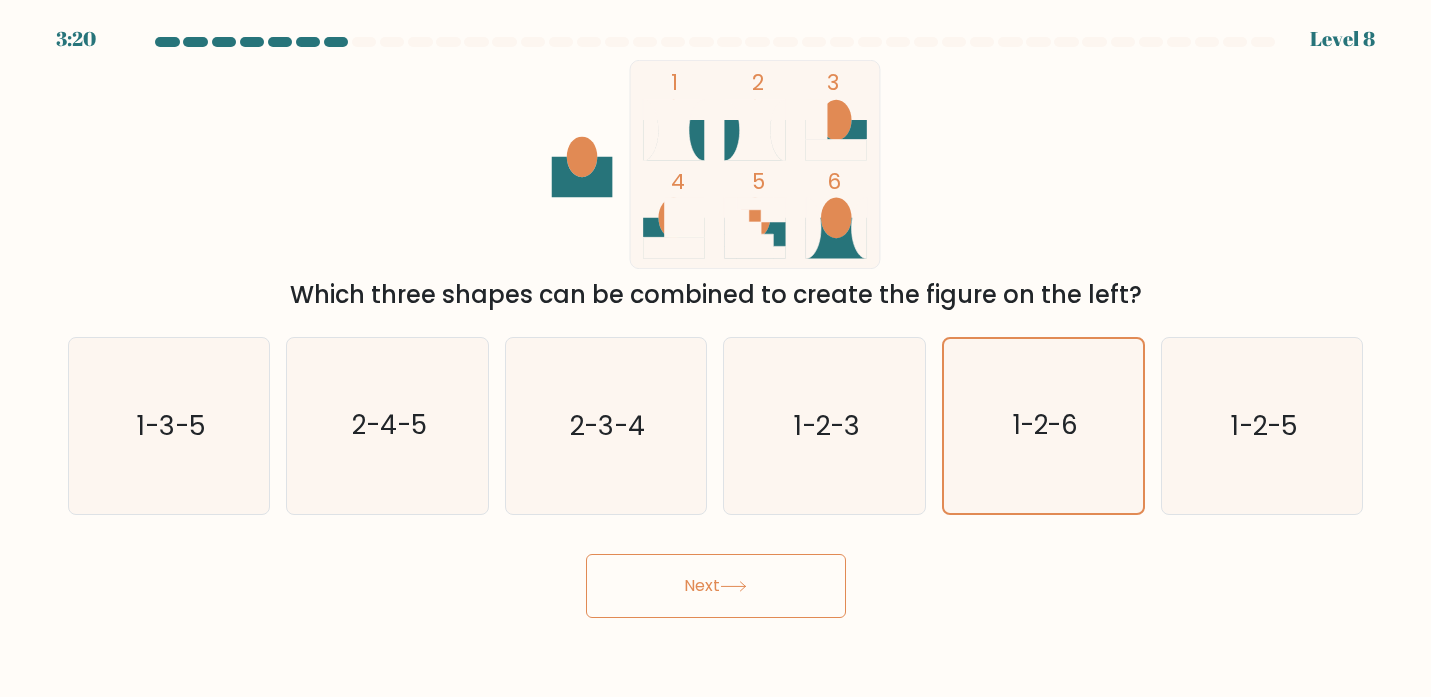 click 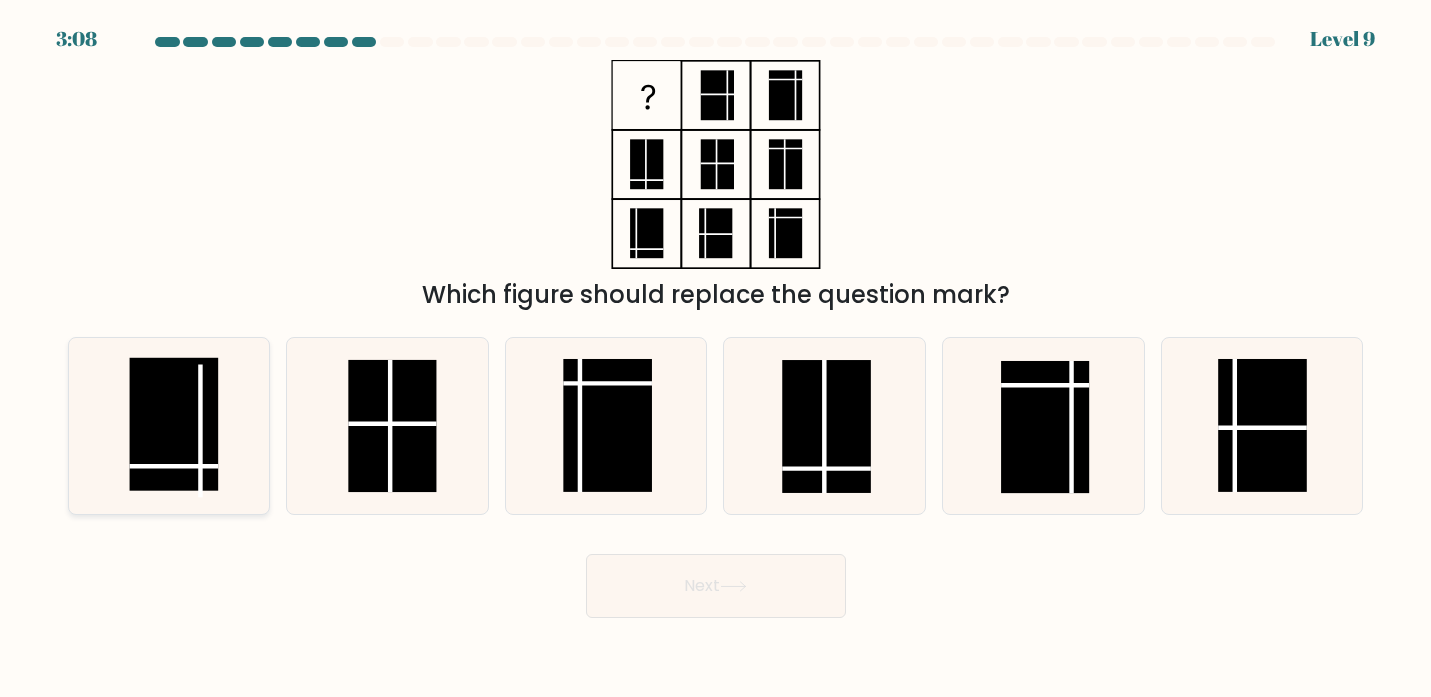 click 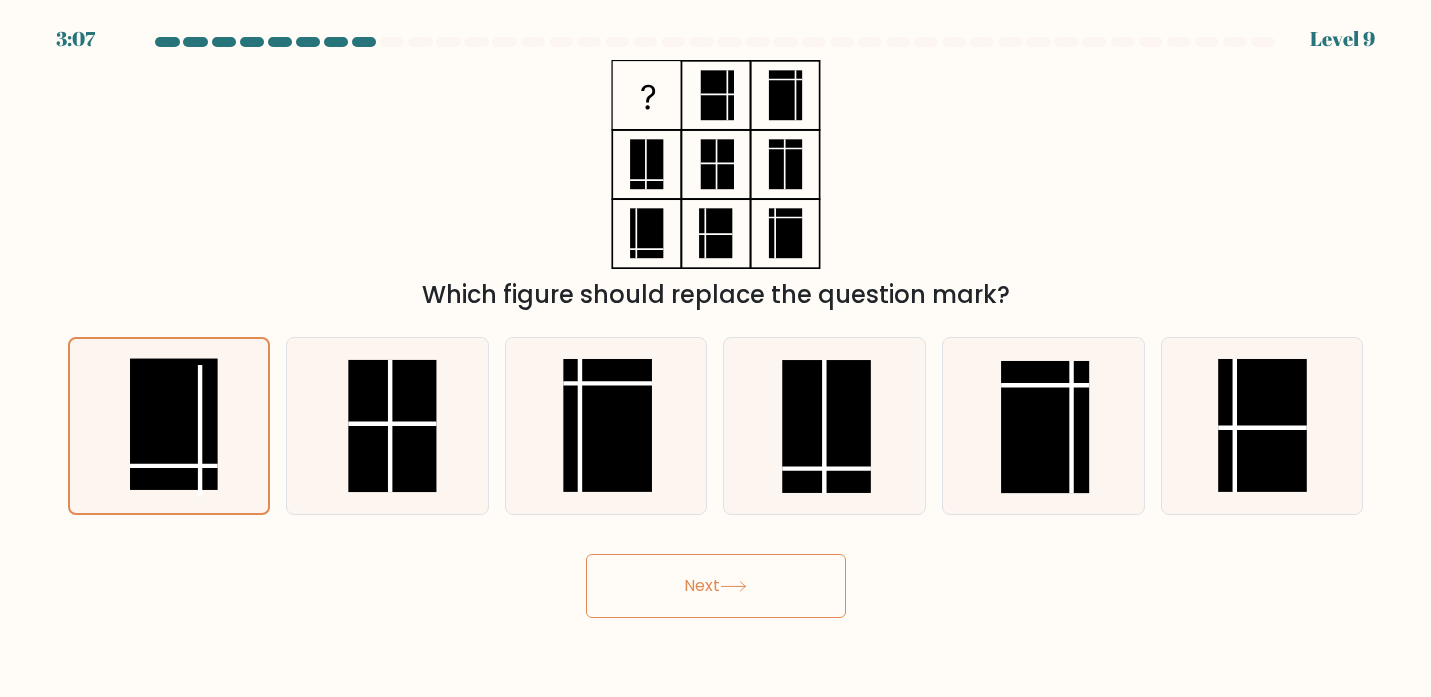 click on "Next" at bounding box center (716, 586) 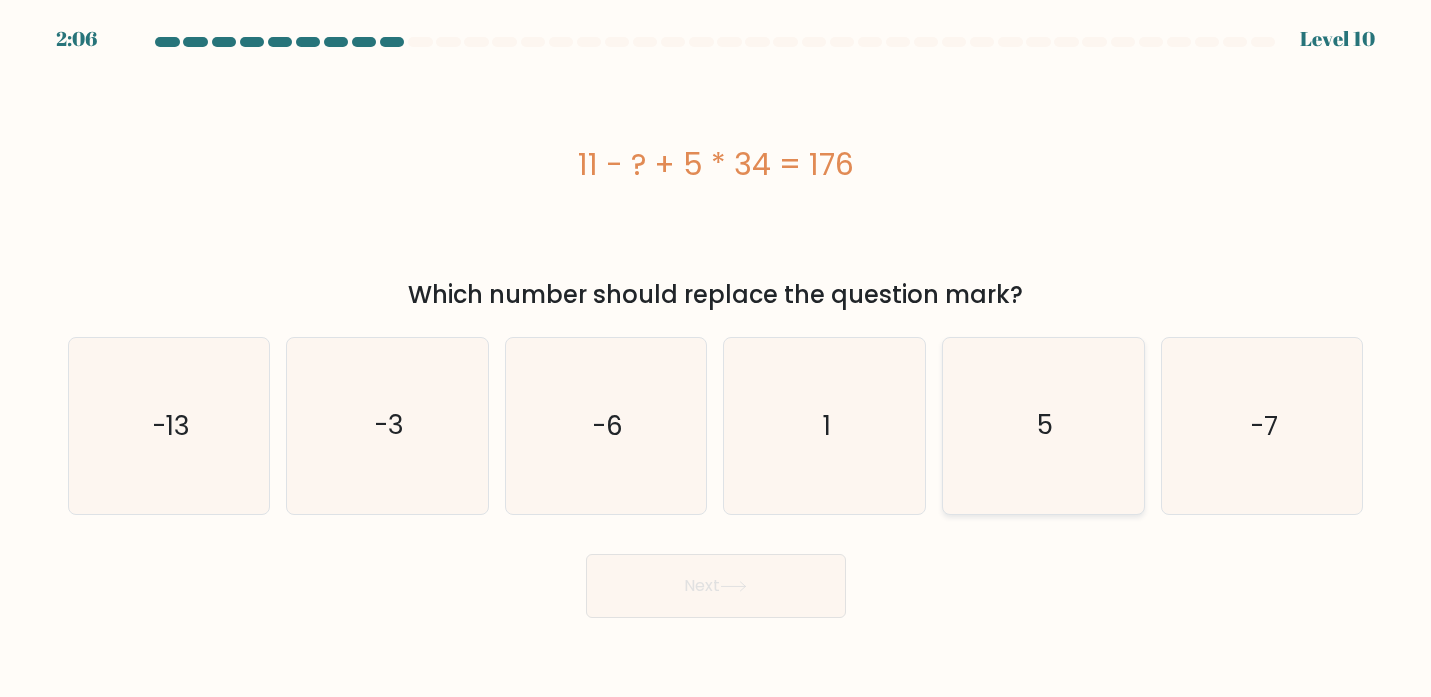 click on "5" 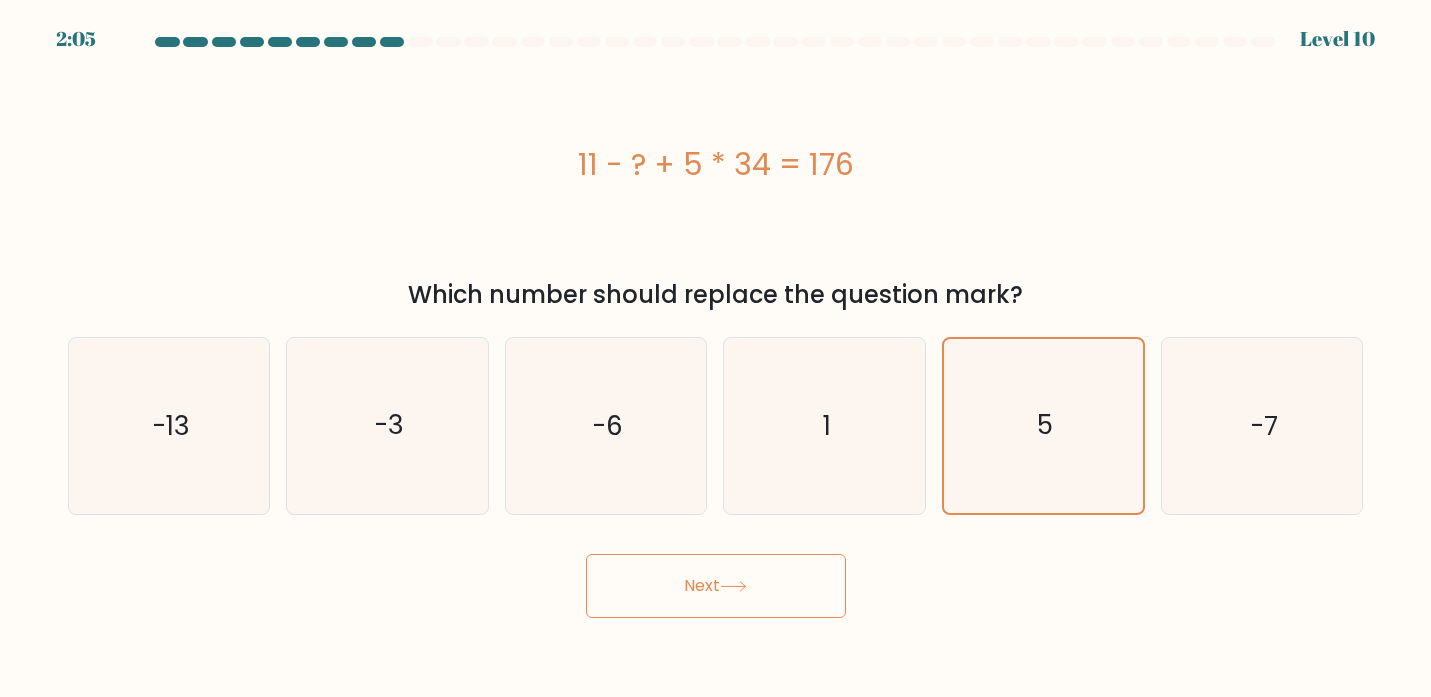 click on "Next" at bounding box center [716, 586] 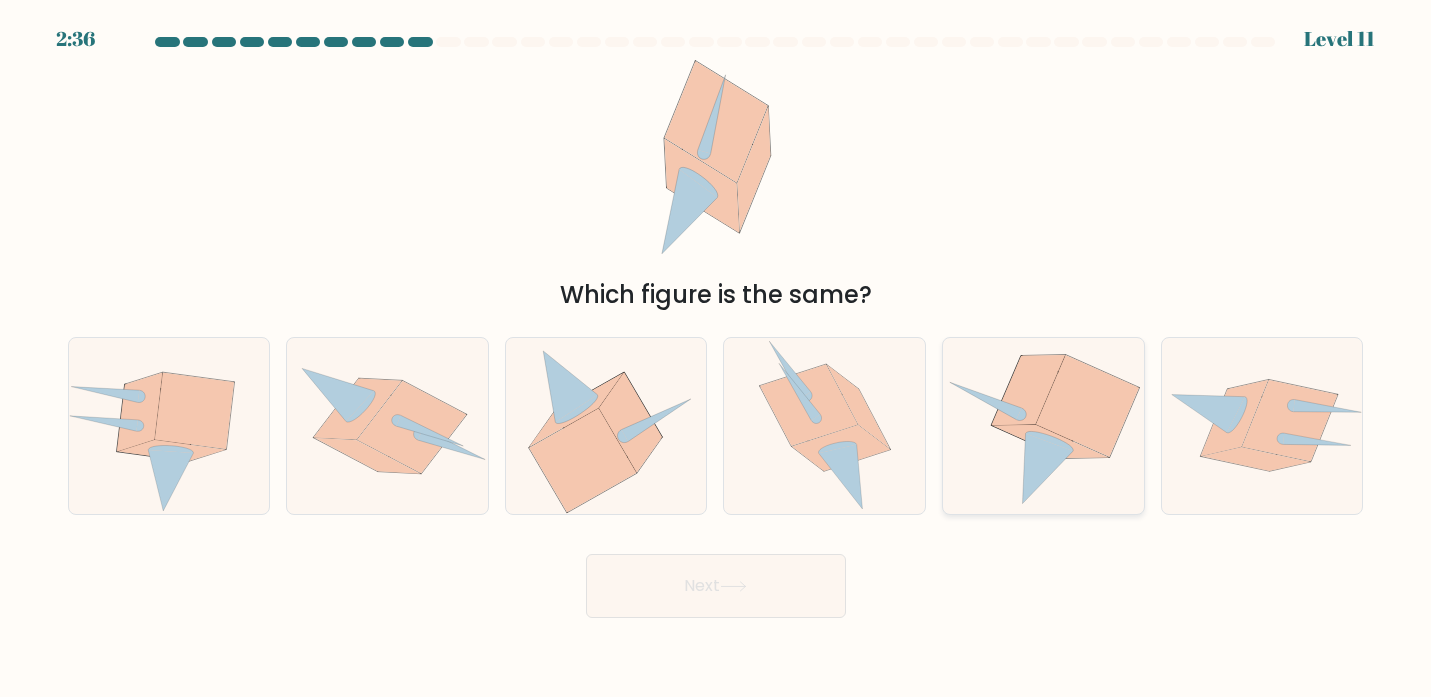 click 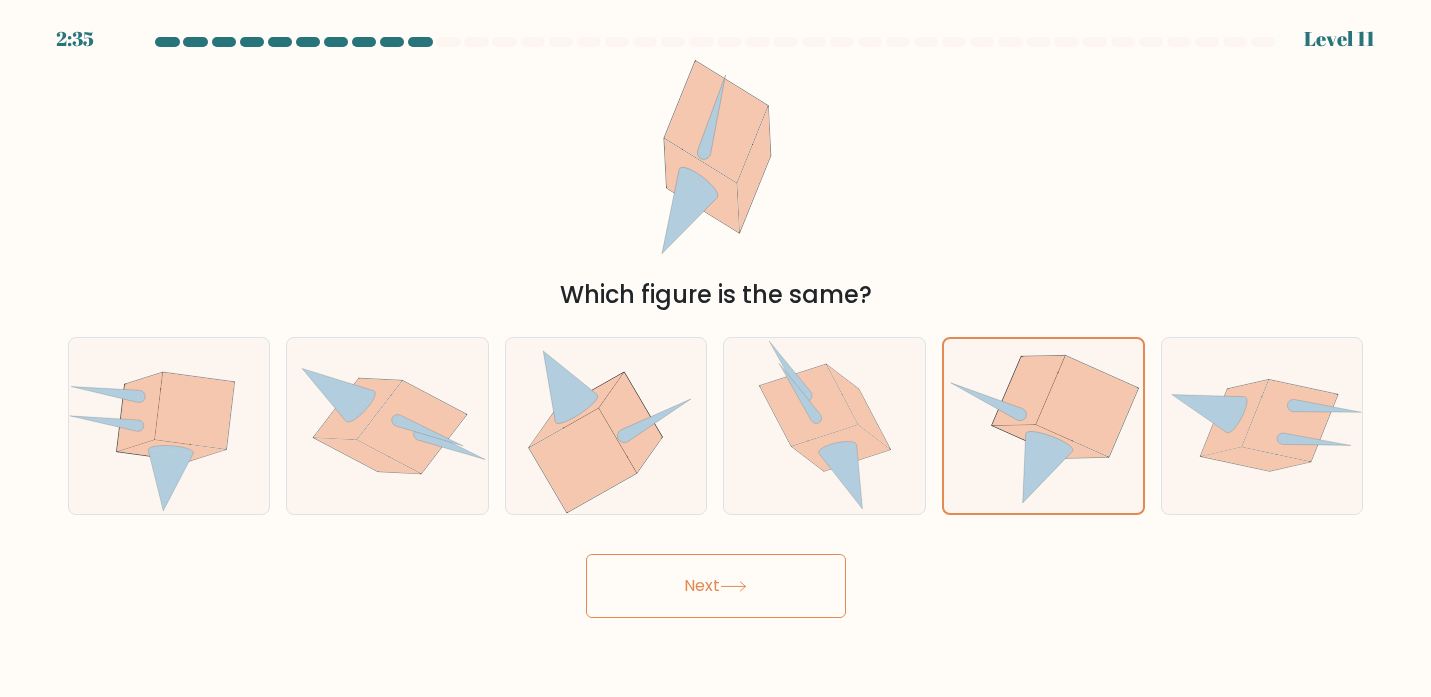 click on "Next" at bounding box center (716, 586) 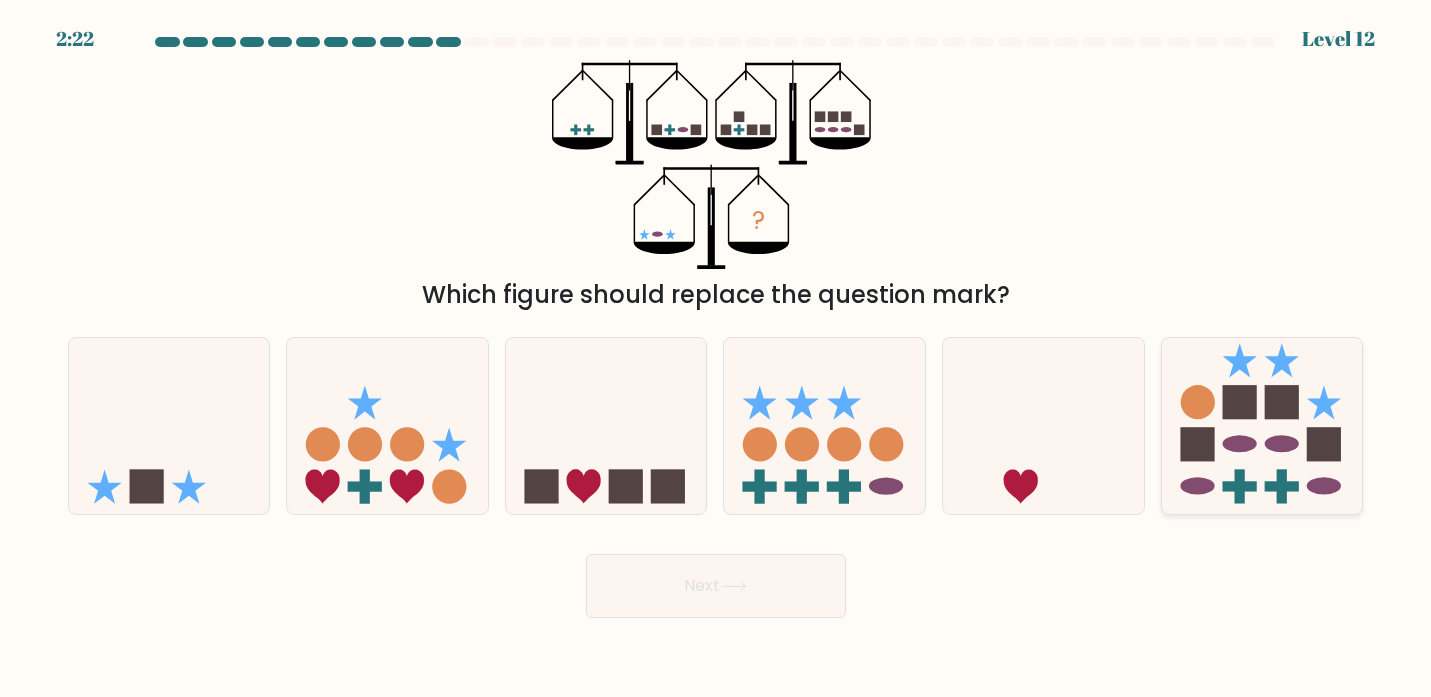 click 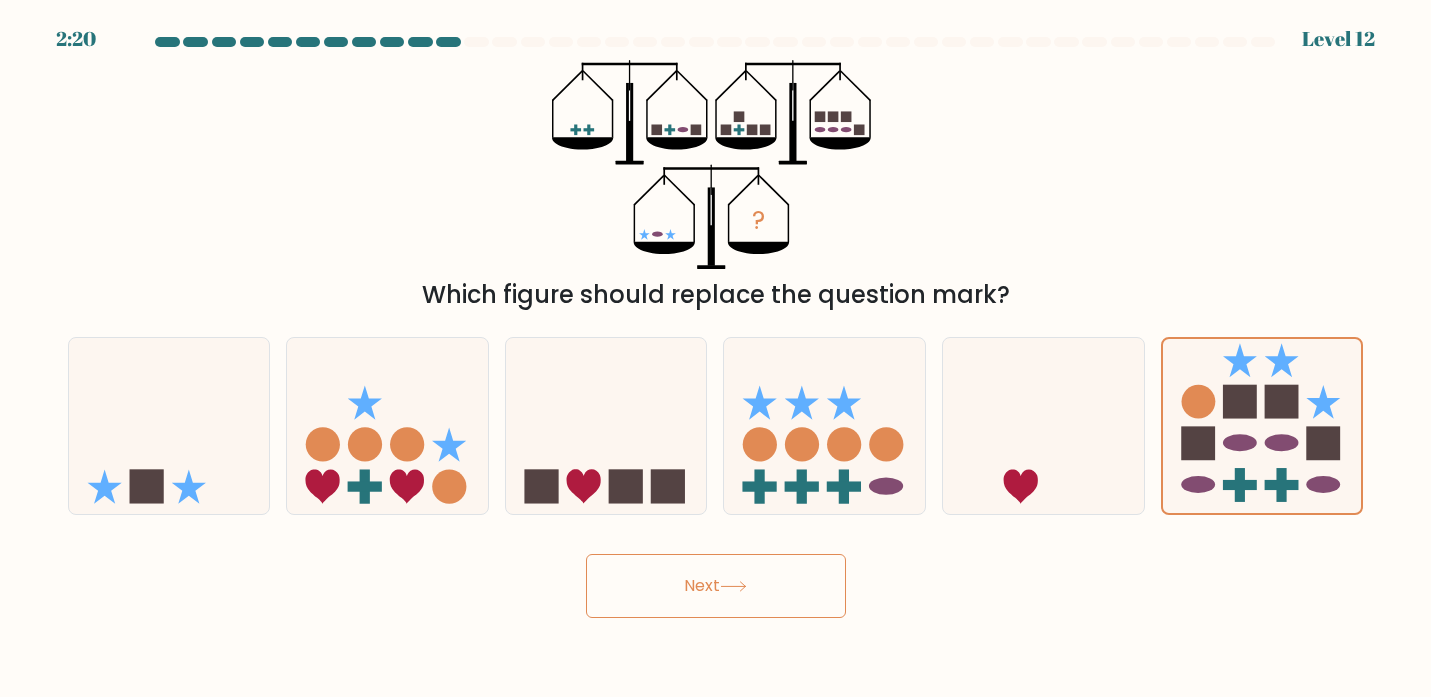 click on "Next" at bounding box center (716, 586) 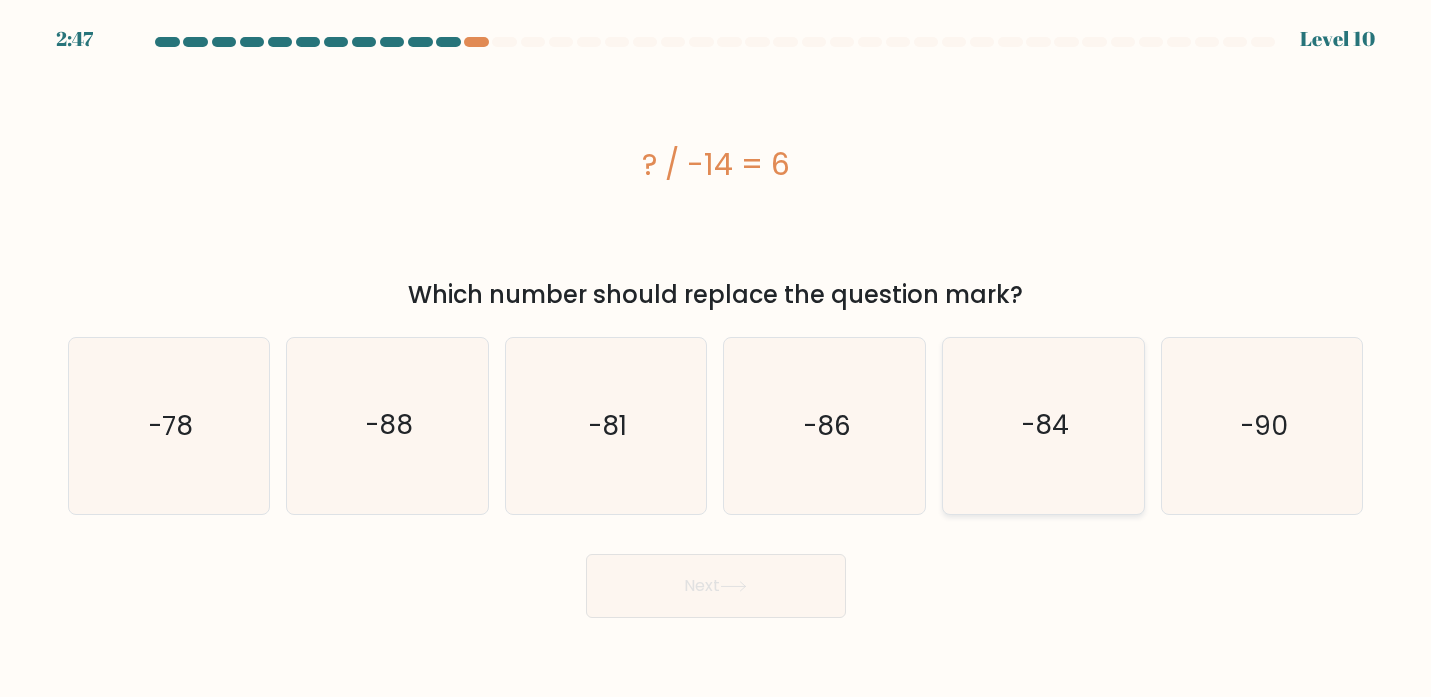 click on "-84" 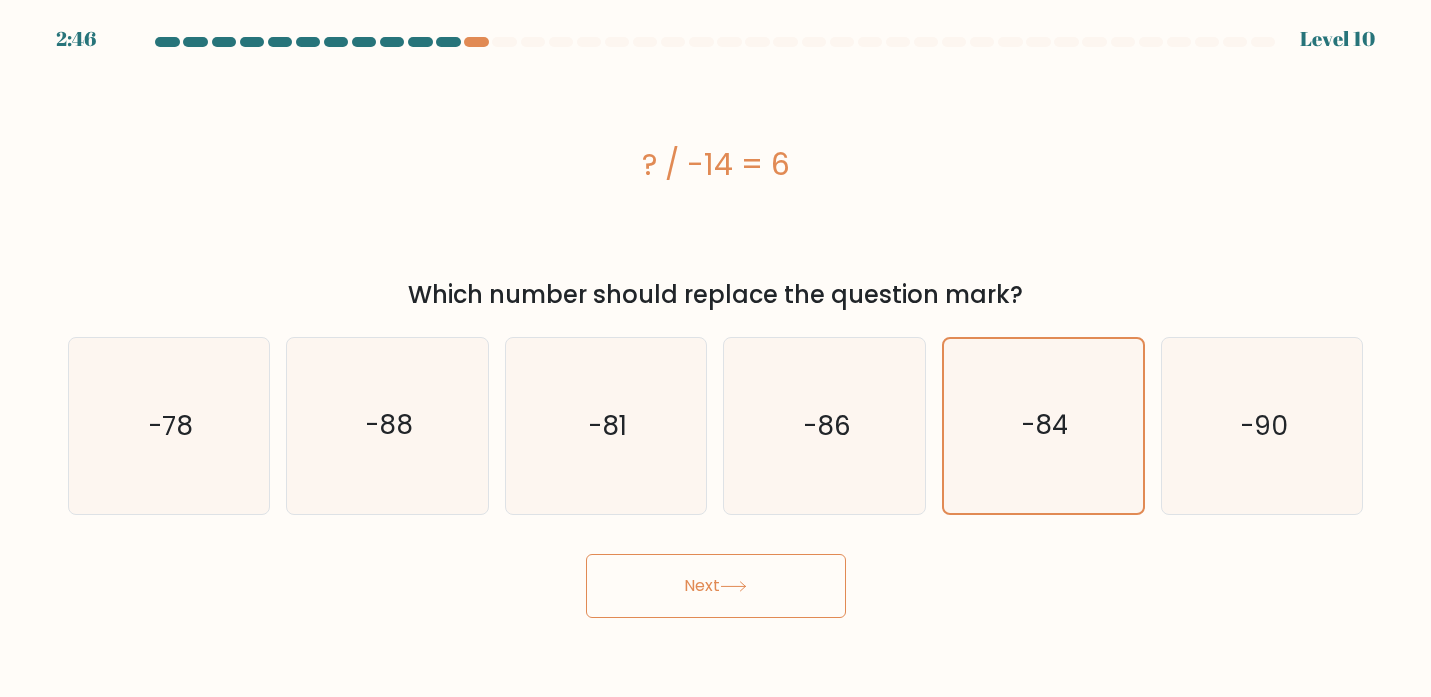 click on "Next" at bounding box center [716, 586] 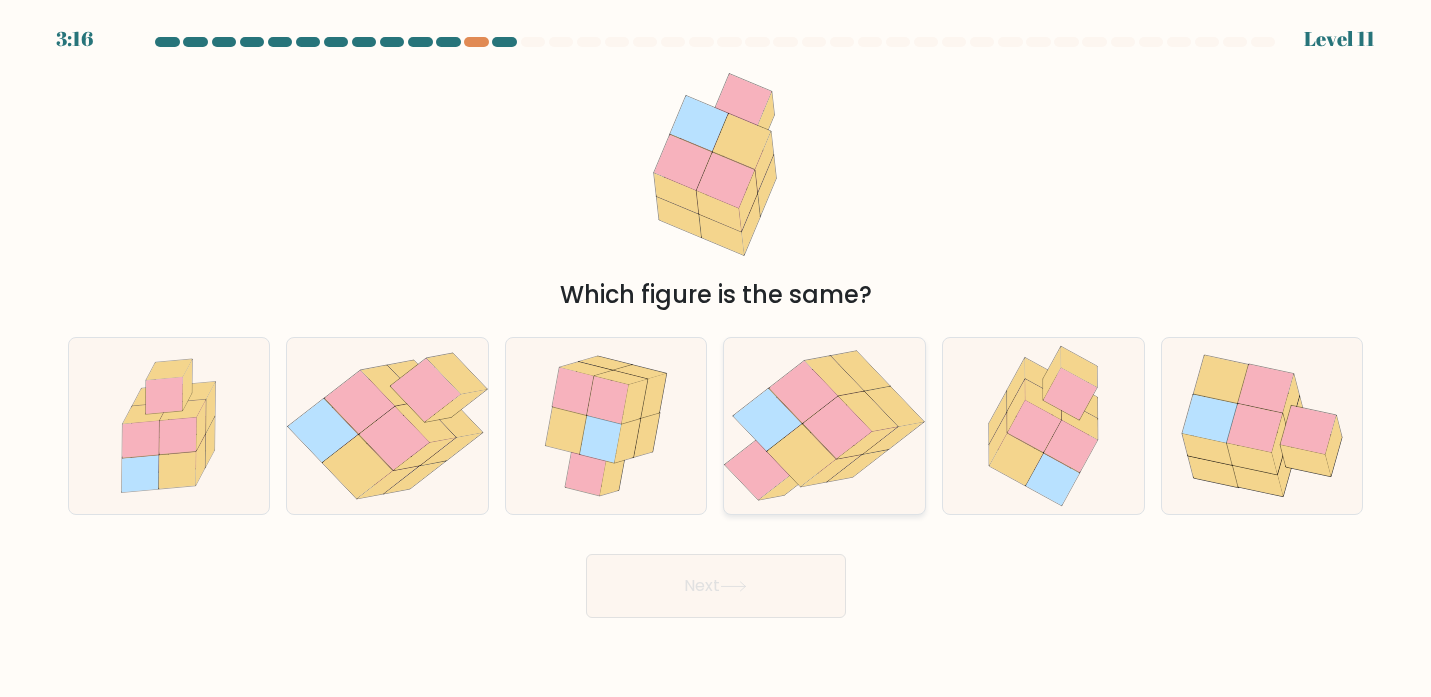 click 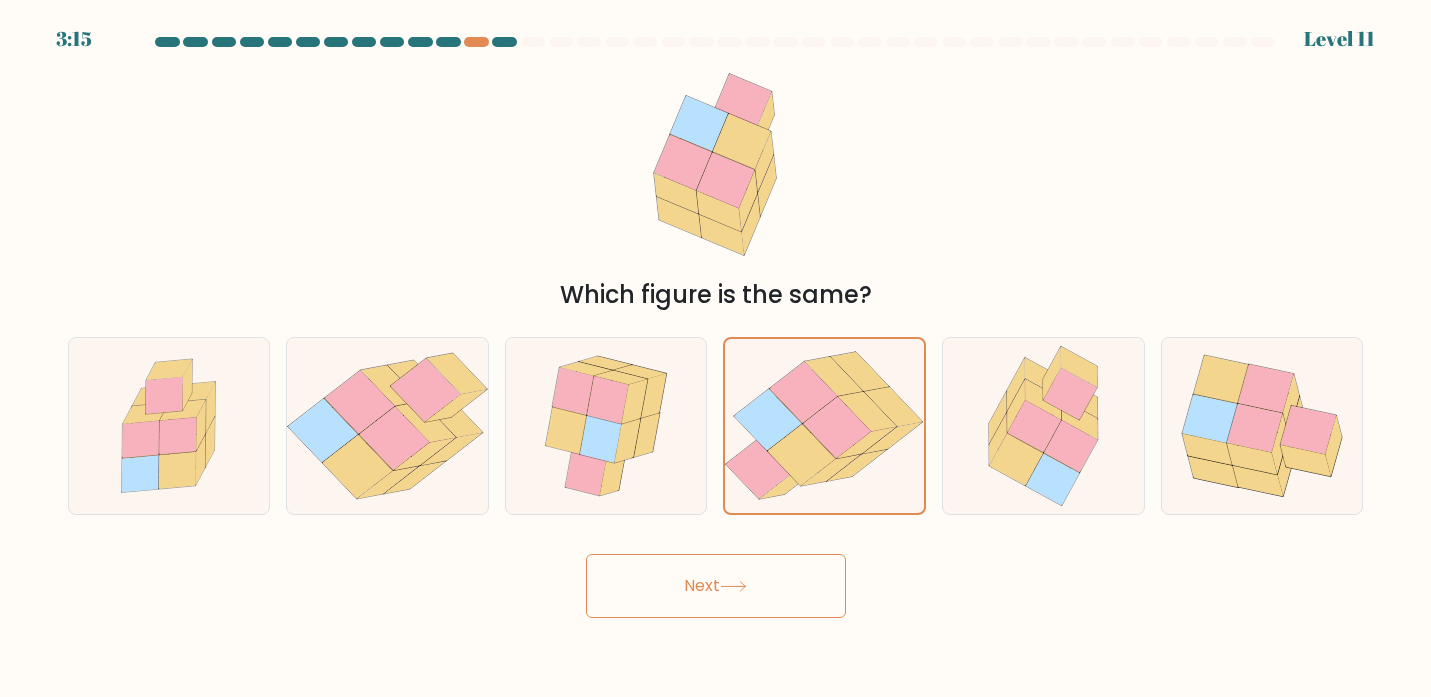 click on "Next" at bounding box center [716, 586] 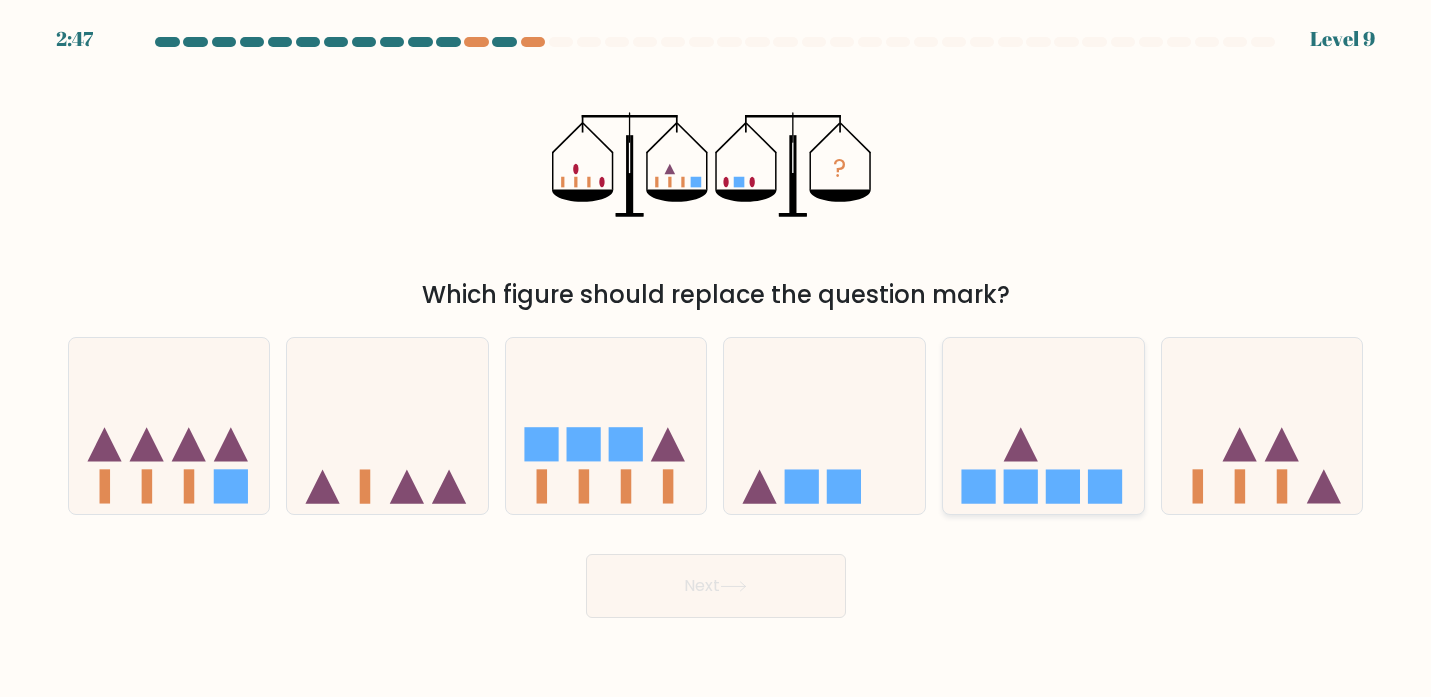 click 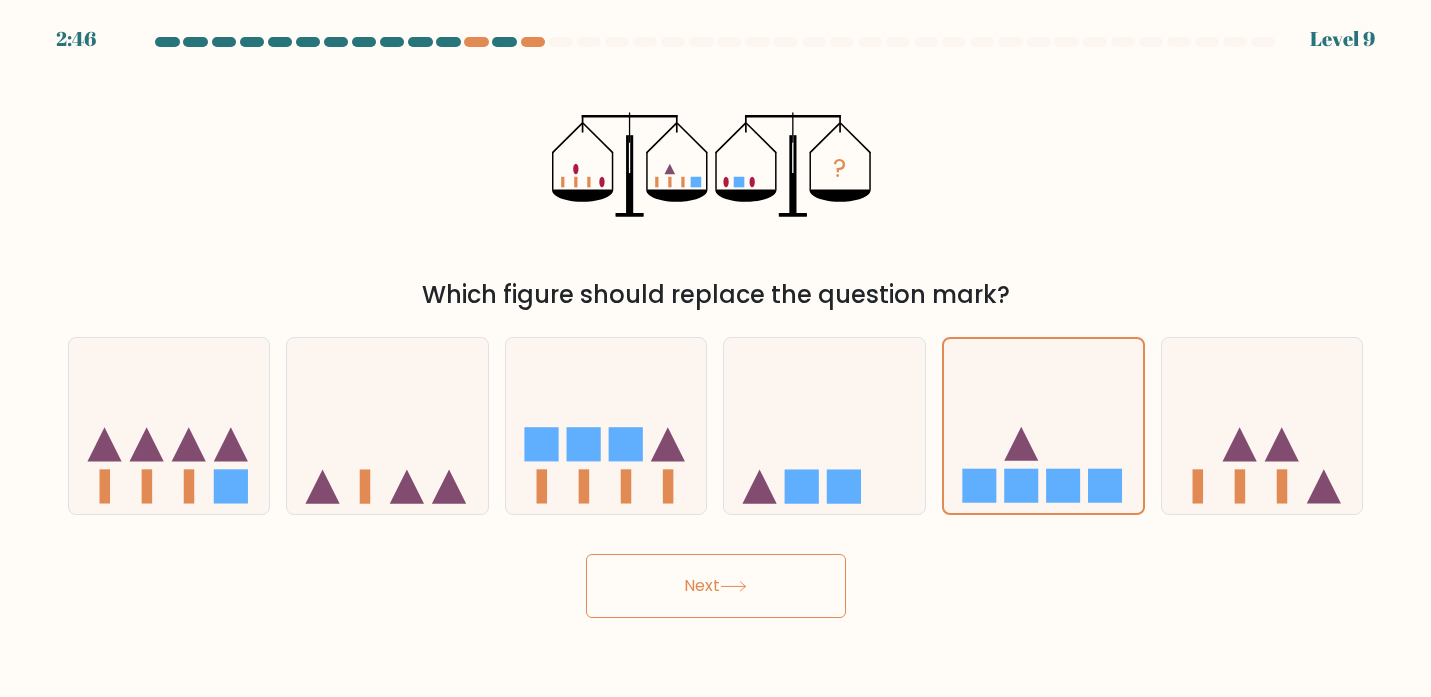 click on "Next" at bounding box center (716, 586) 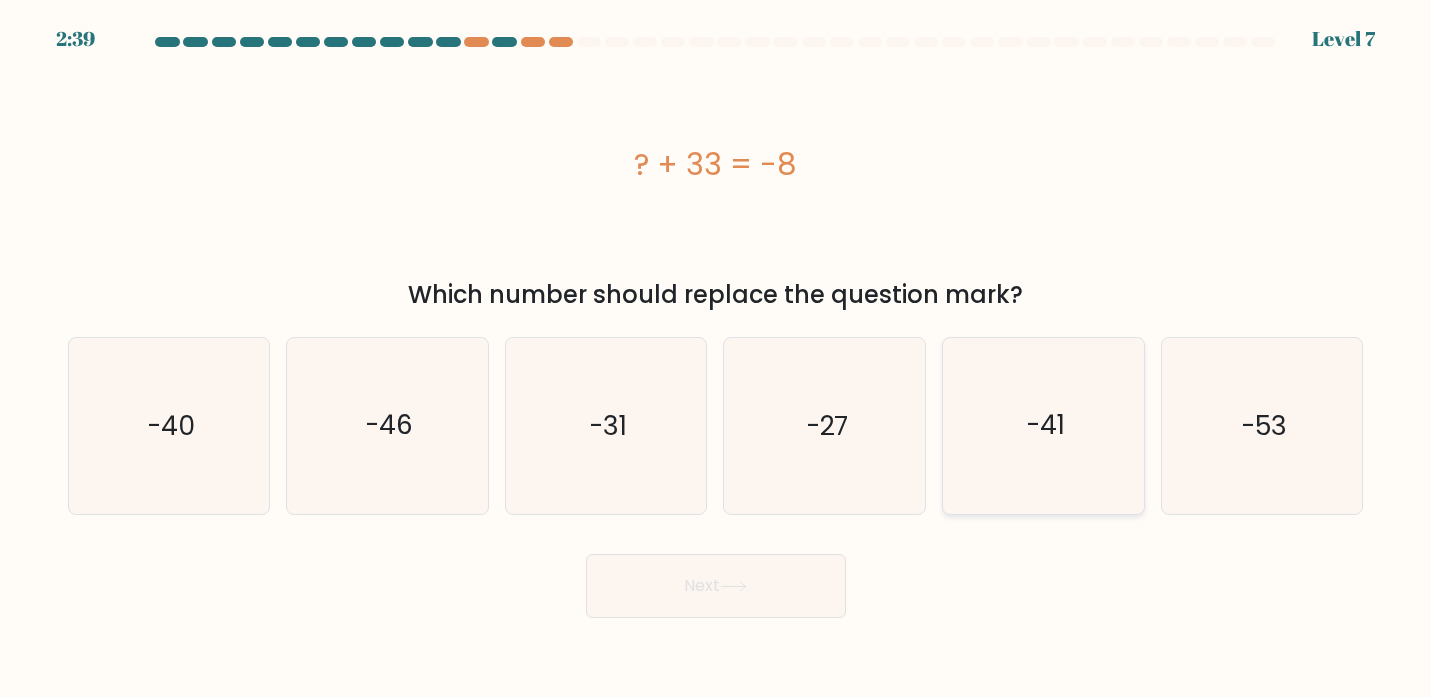 click on "-41" 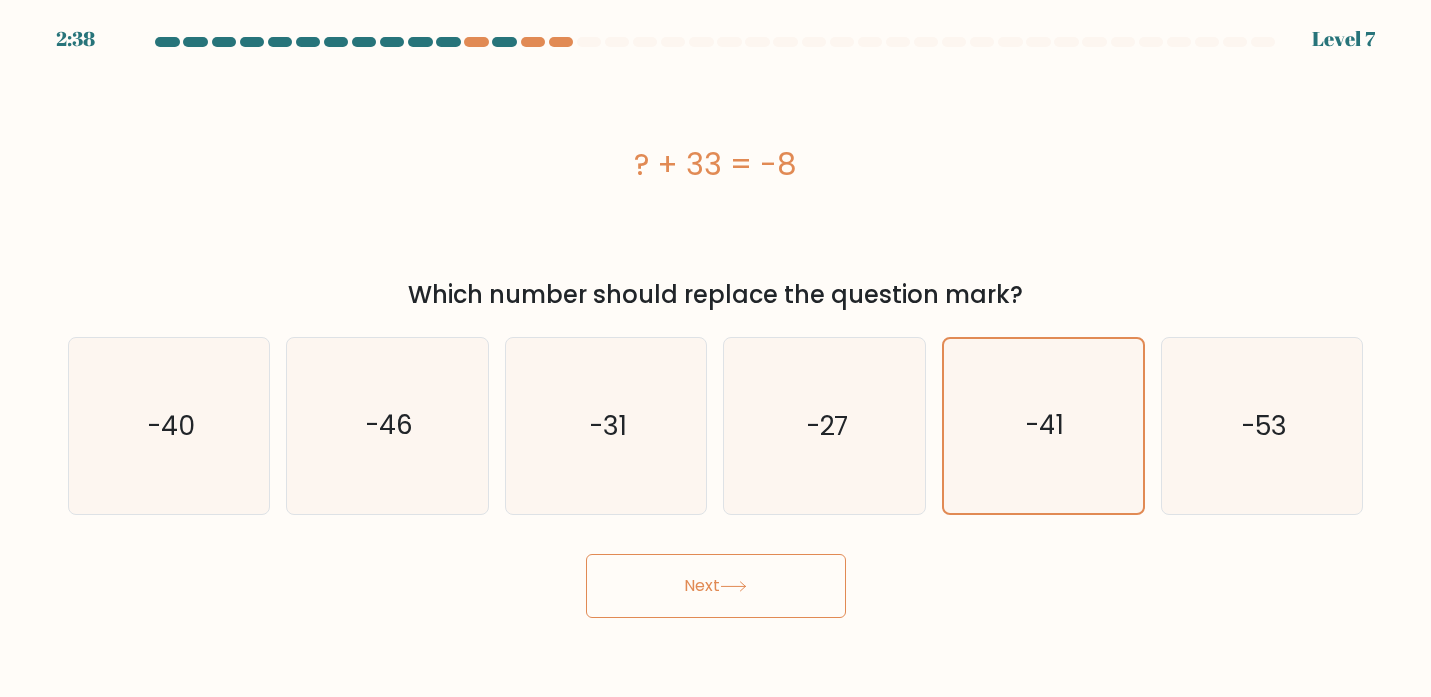 click 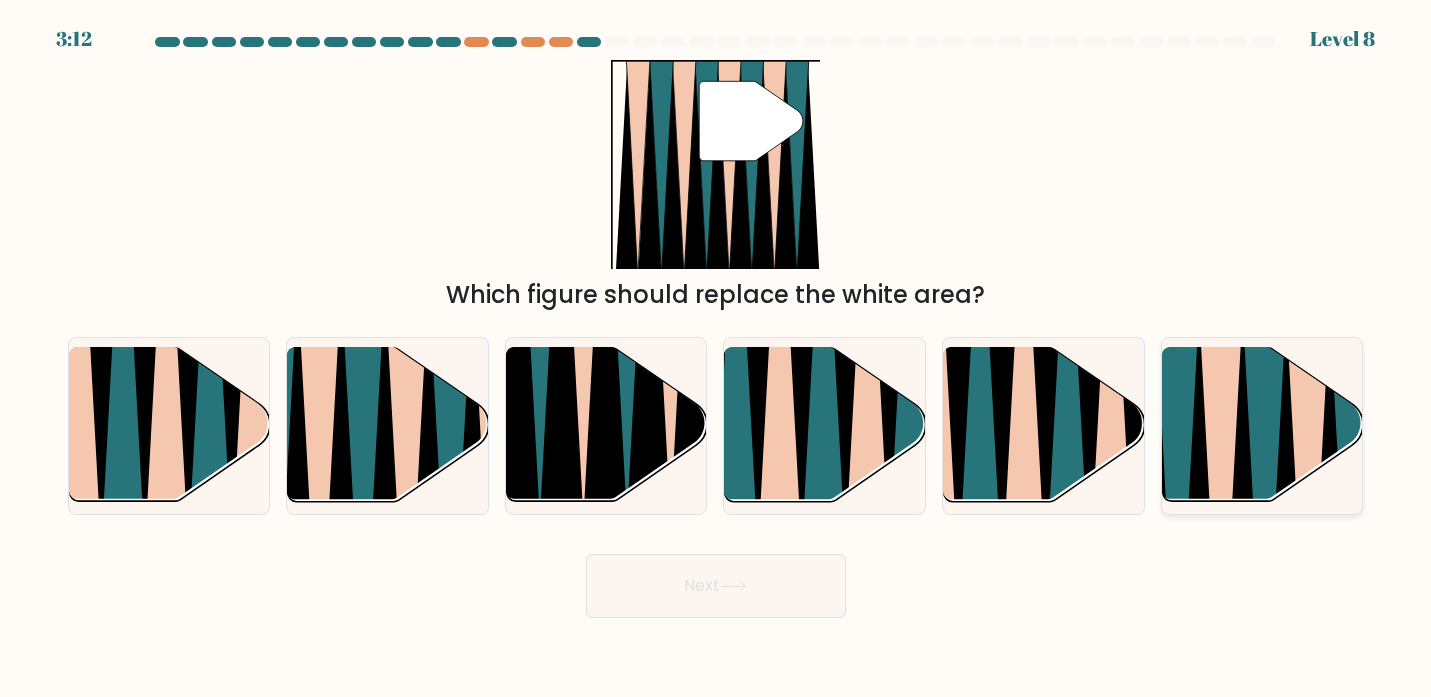 click 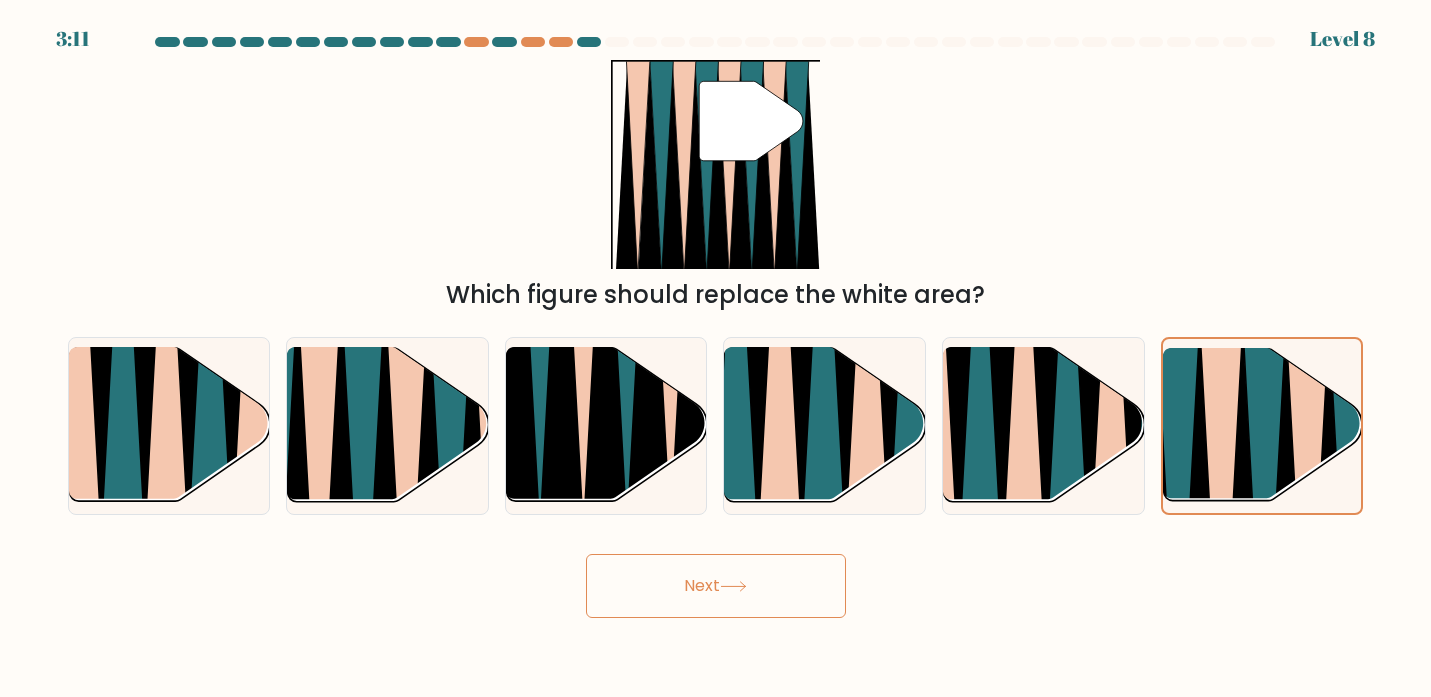 click 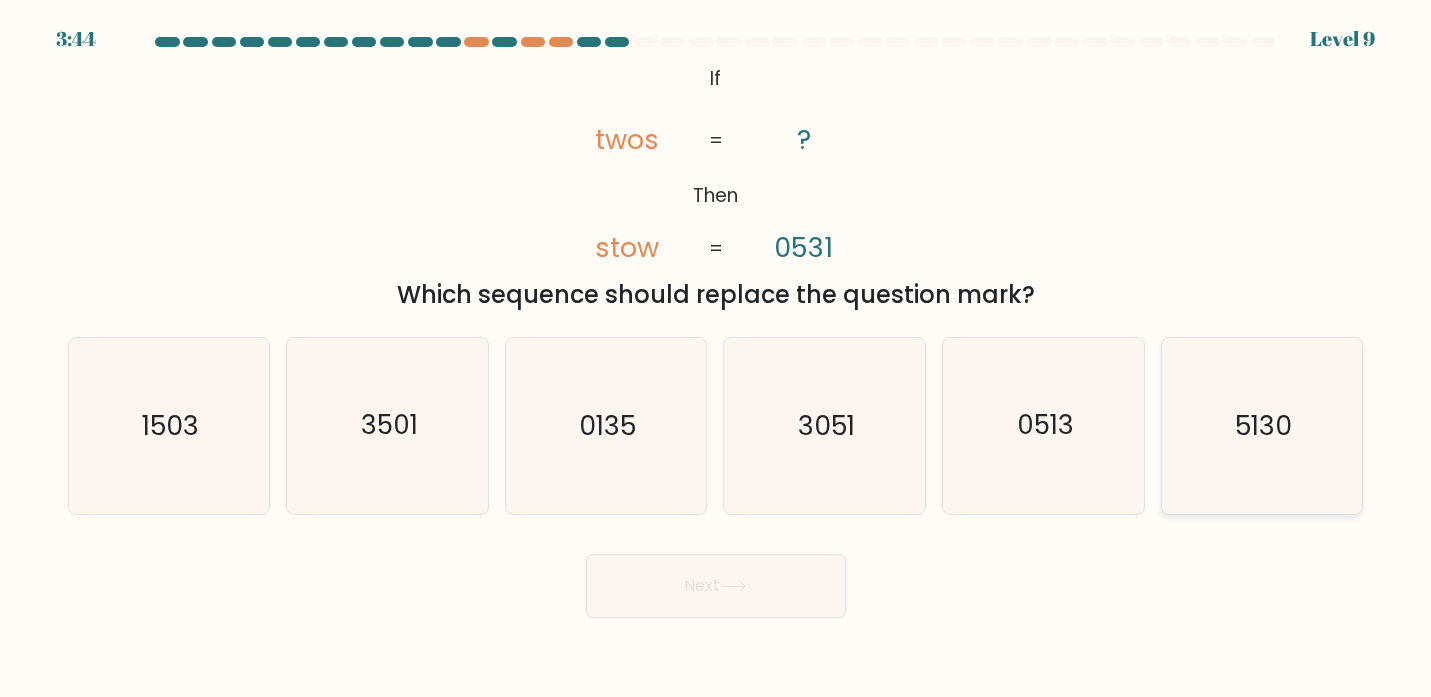 click on "5130" 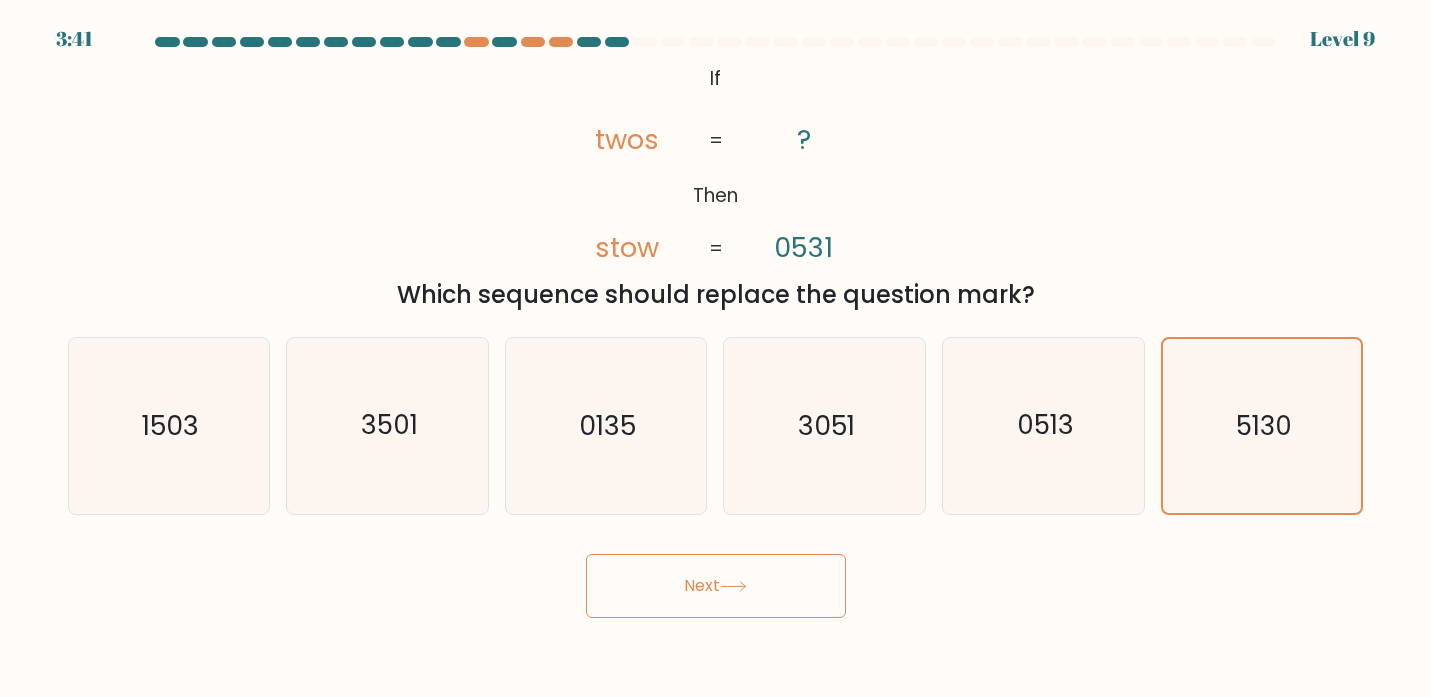 click on "Next" at bounding box center (716, 586) 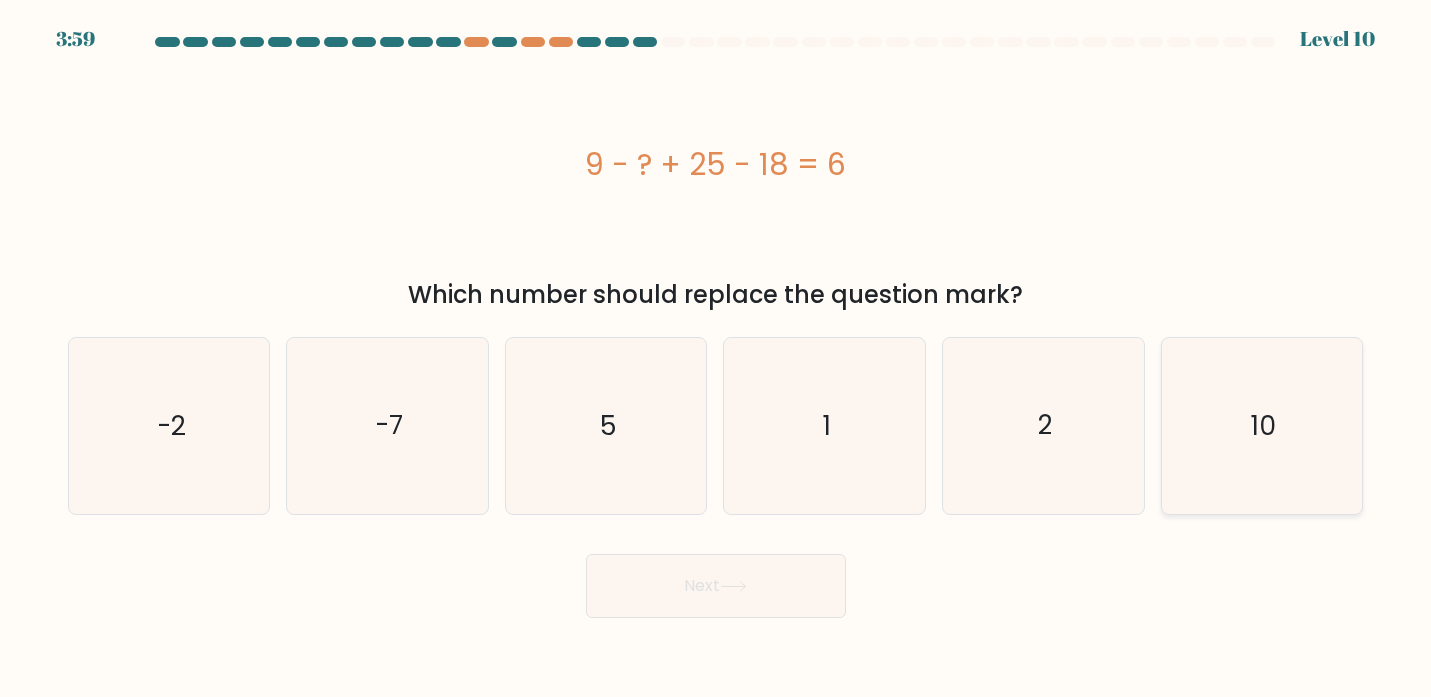 click on "10" 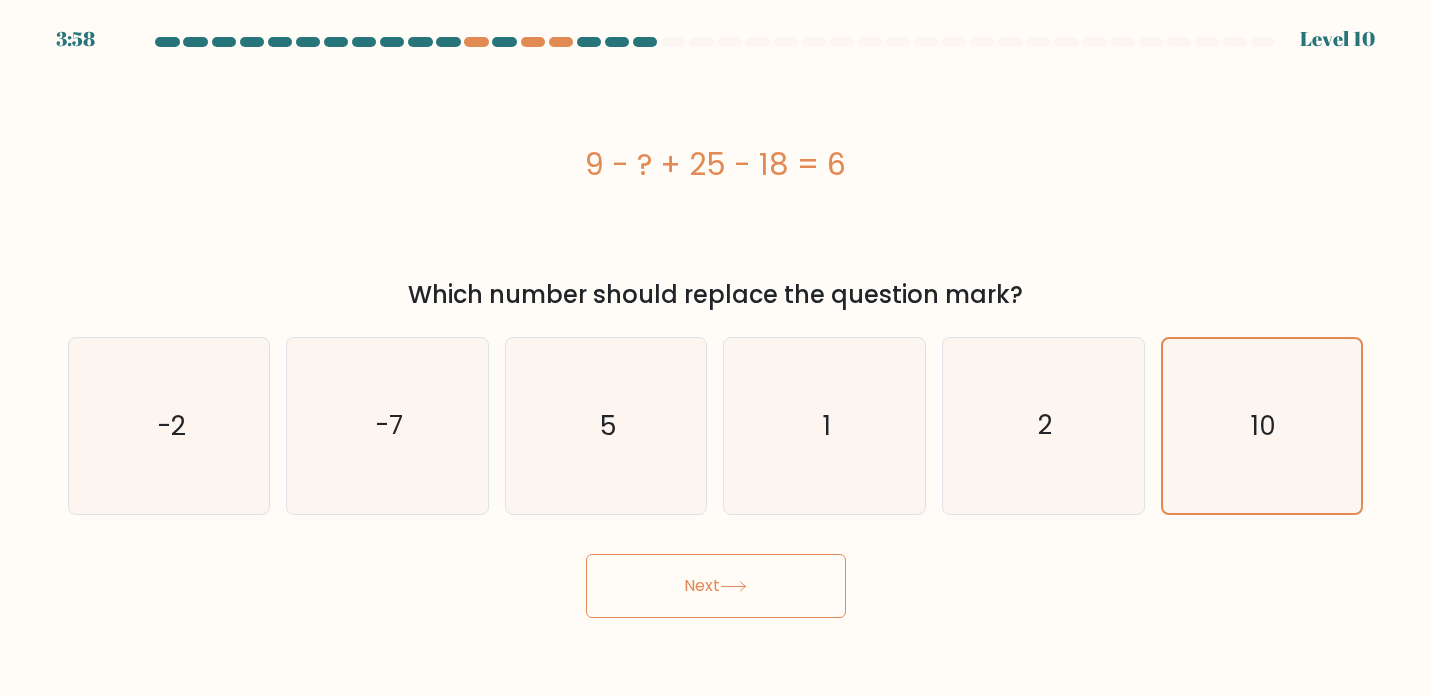 click on "Next" at bounding box center (716, 586) 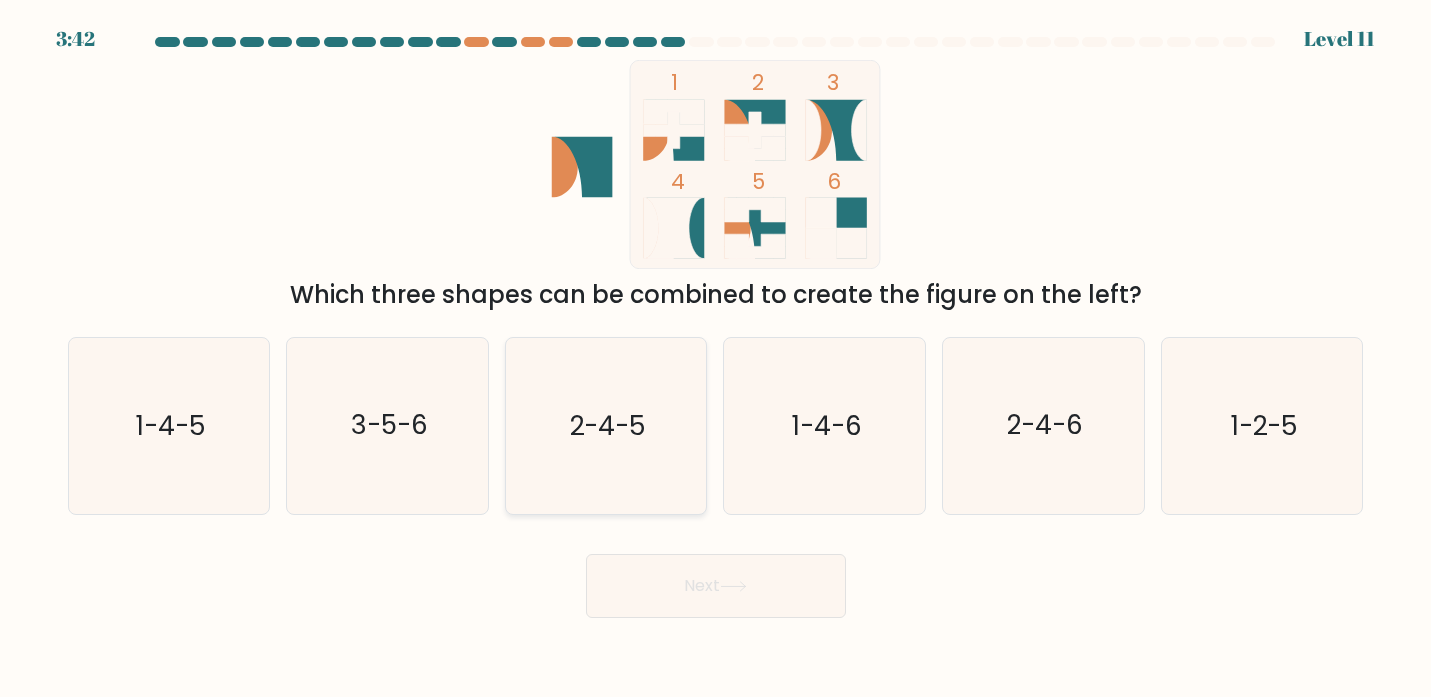 click on "2-4-5" 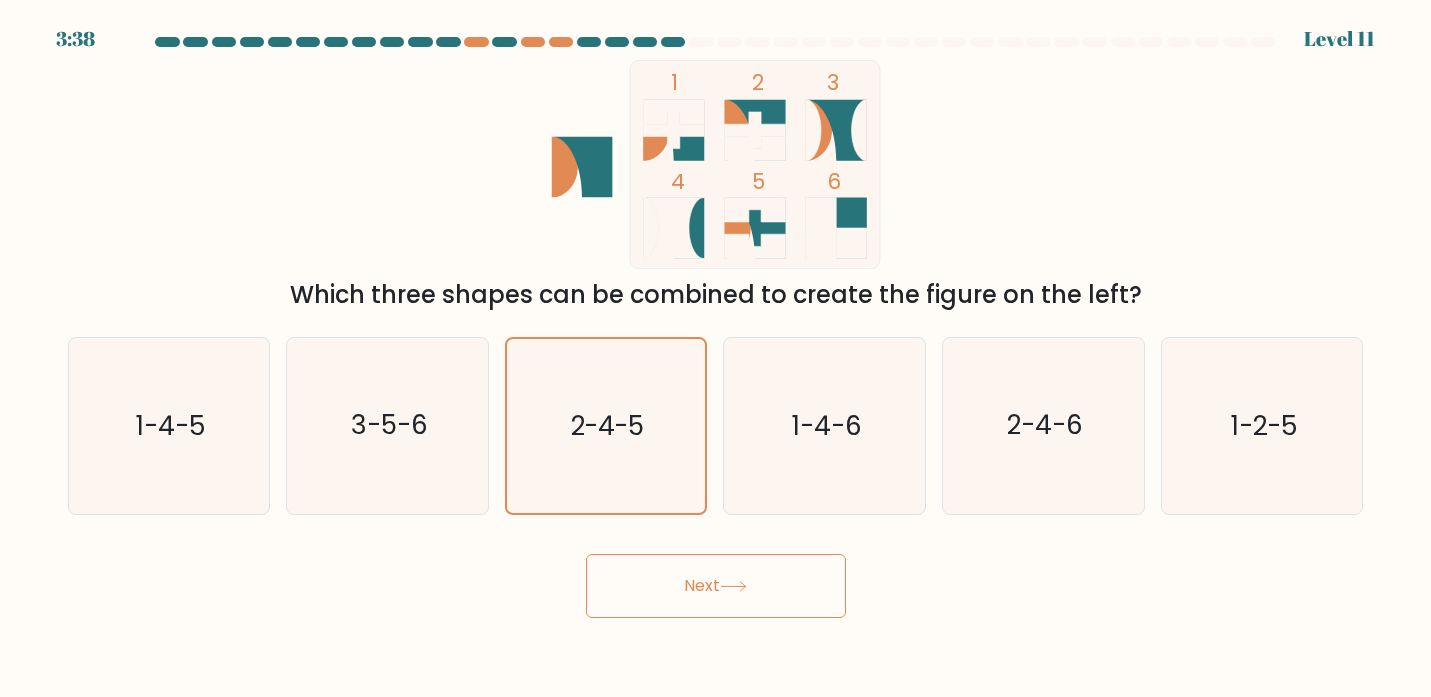 click on "Next" at bounding box center (716, 586) 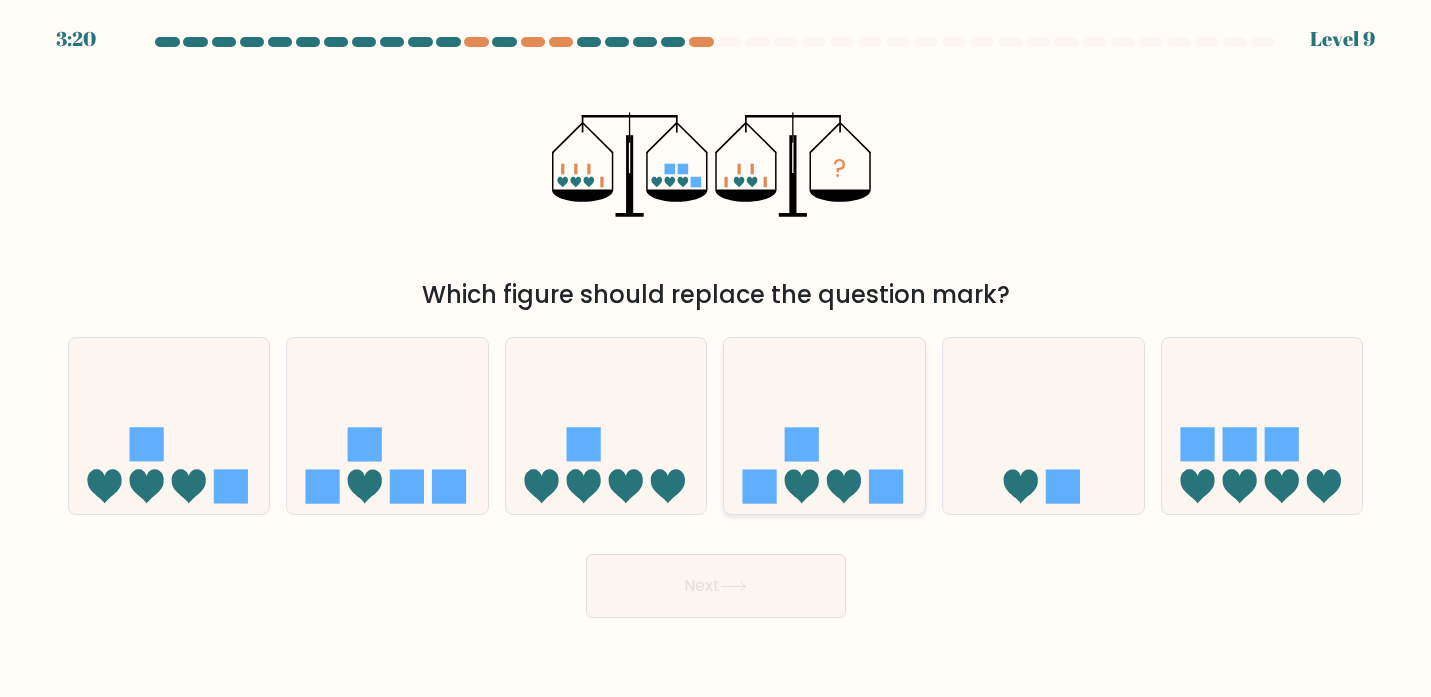 click 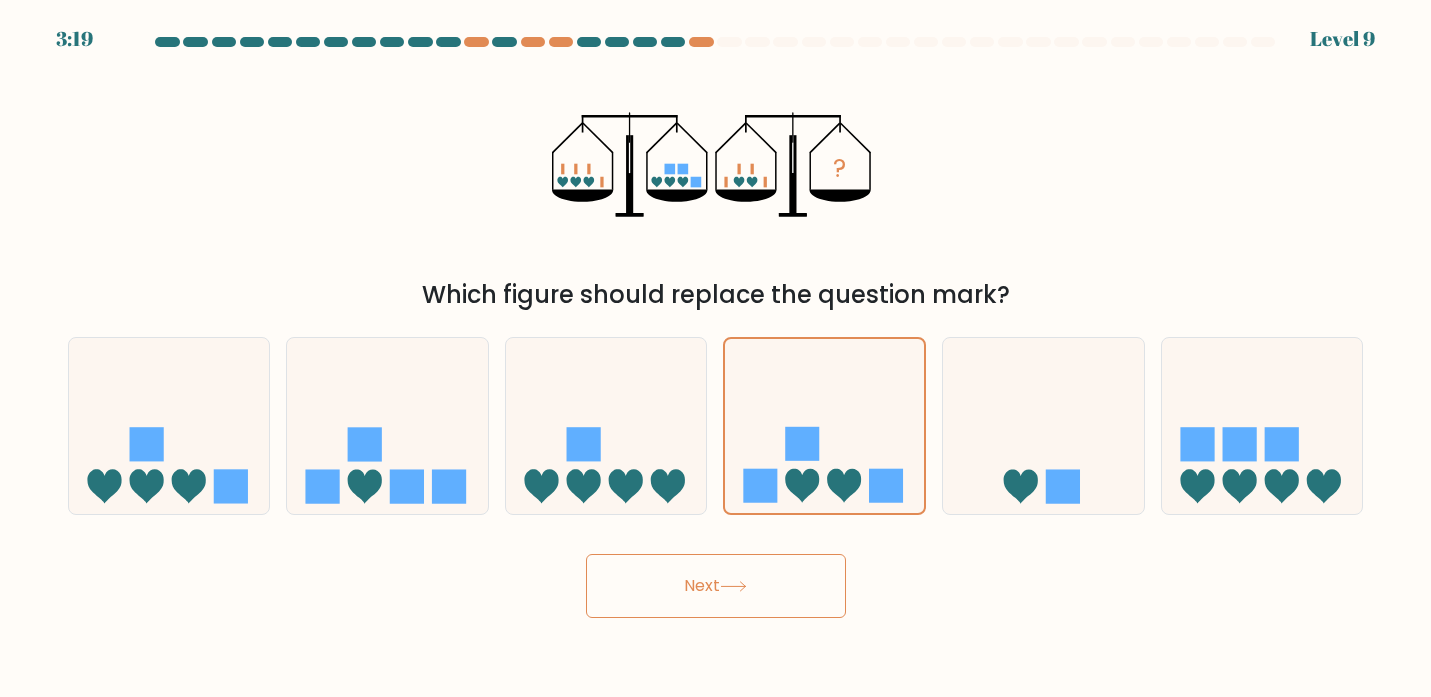 click on "Next" at bounding box center (716, 586) 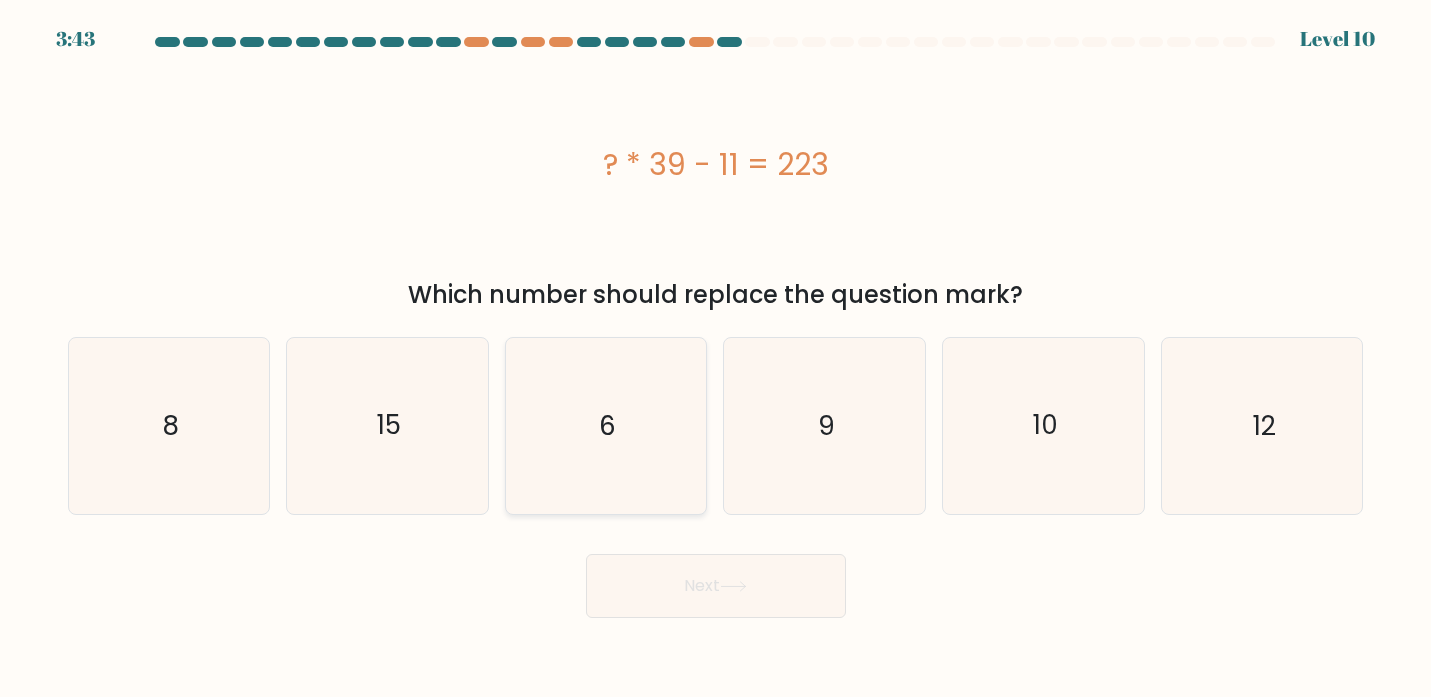 click on "6" 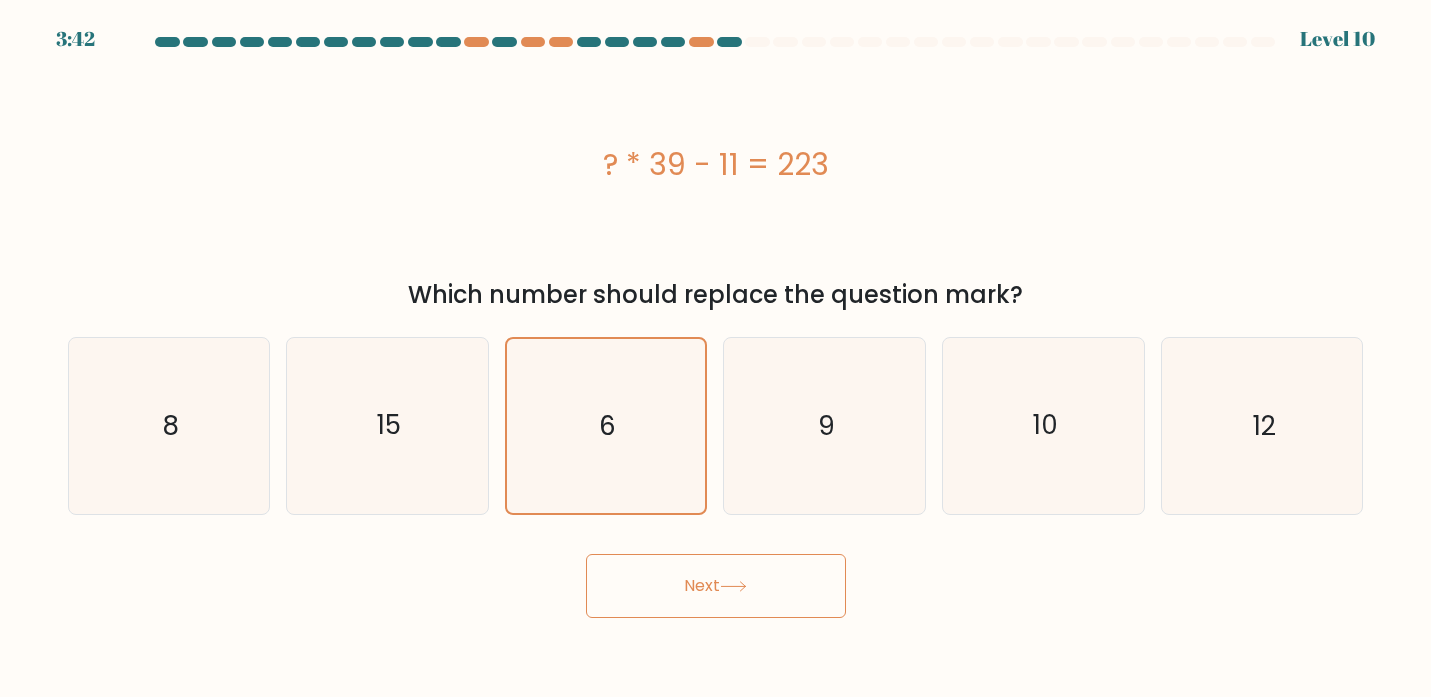 click 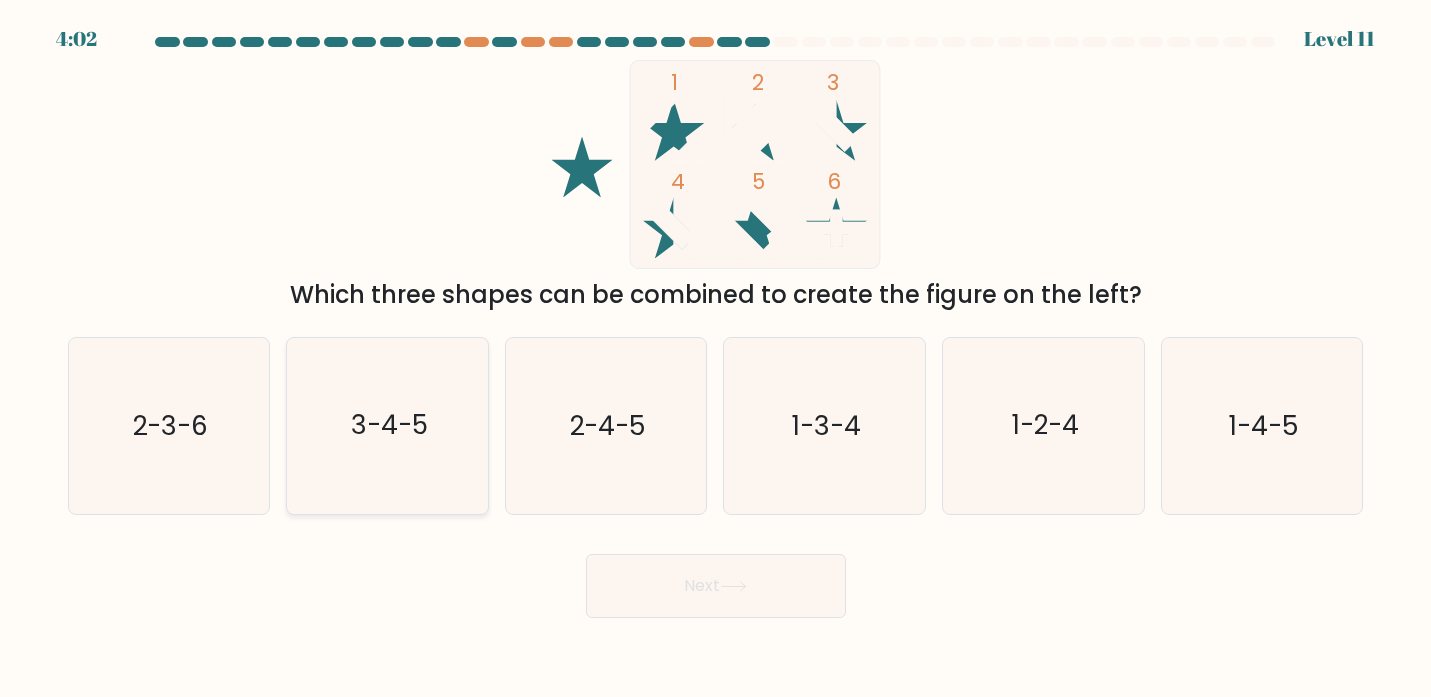 click on "3-4-5" 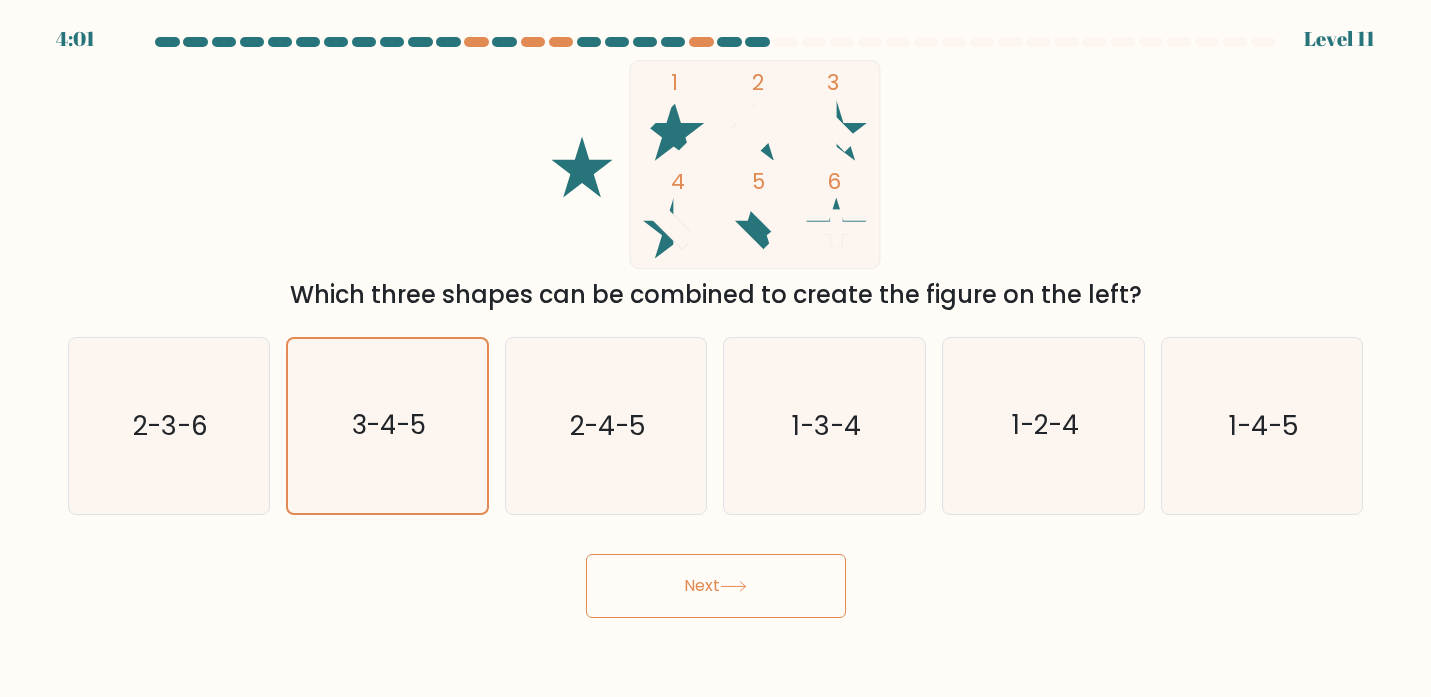 click on "Next" at bounding box center (716, 586) 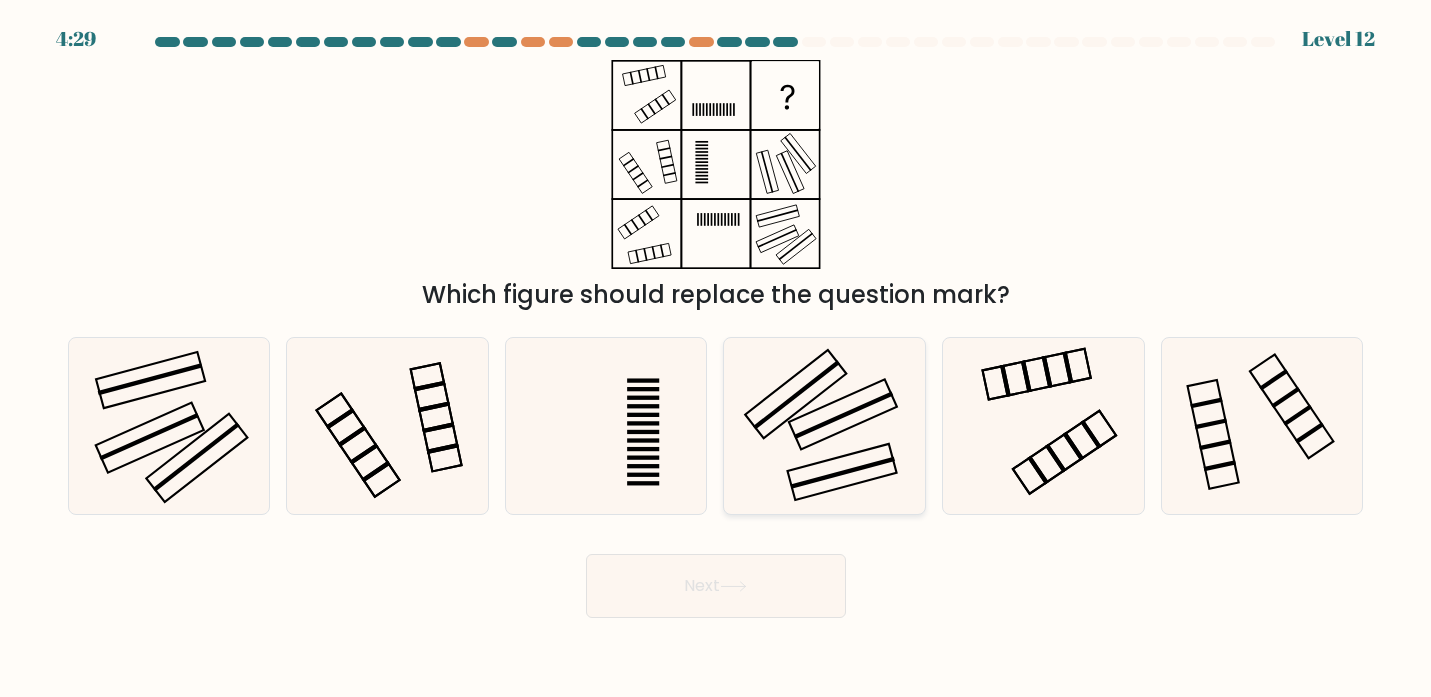 click 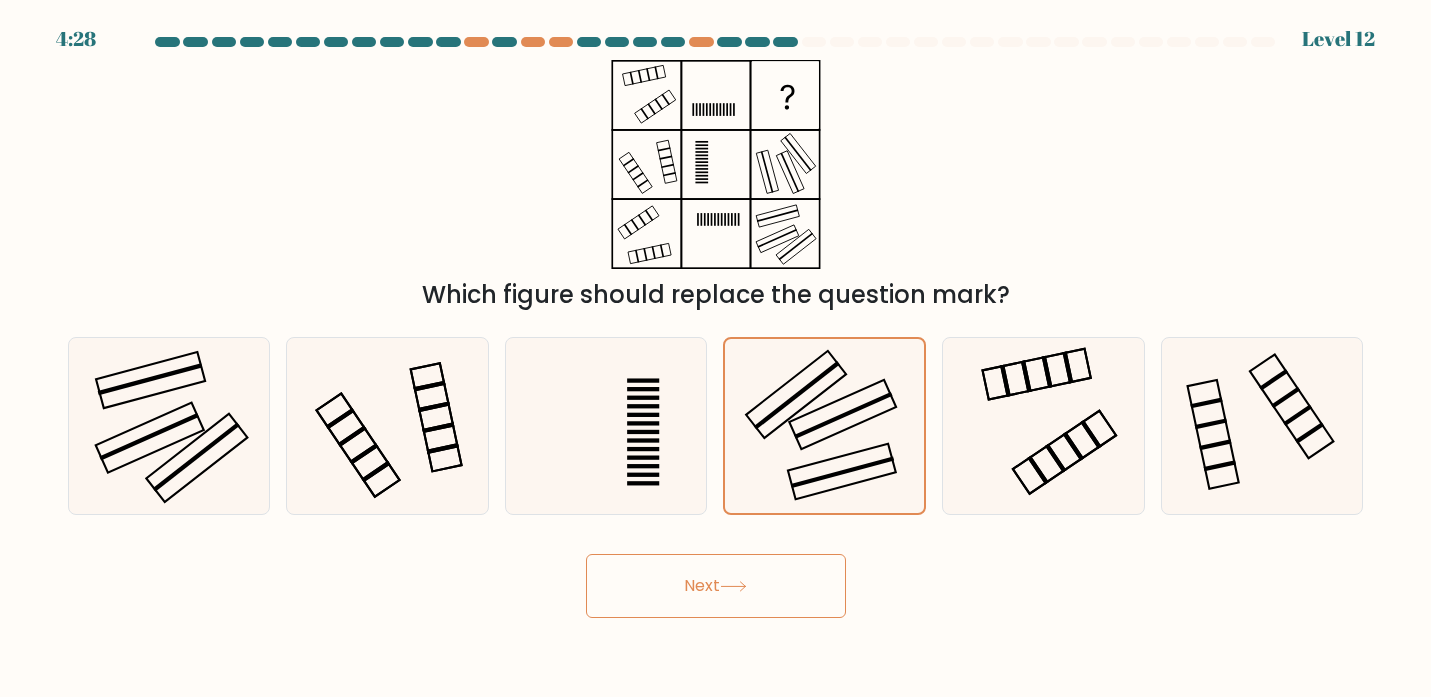 click on "Next" at bounding box center [716, 586] 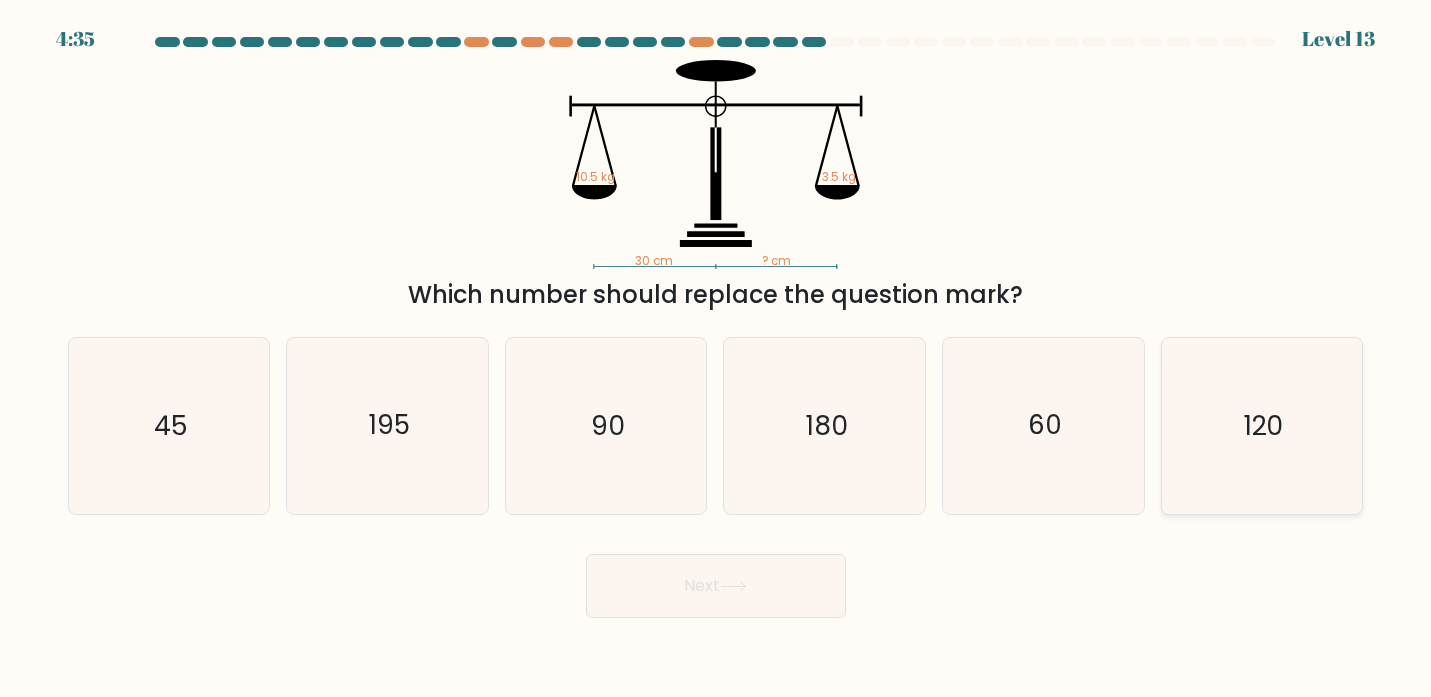 click on "120" 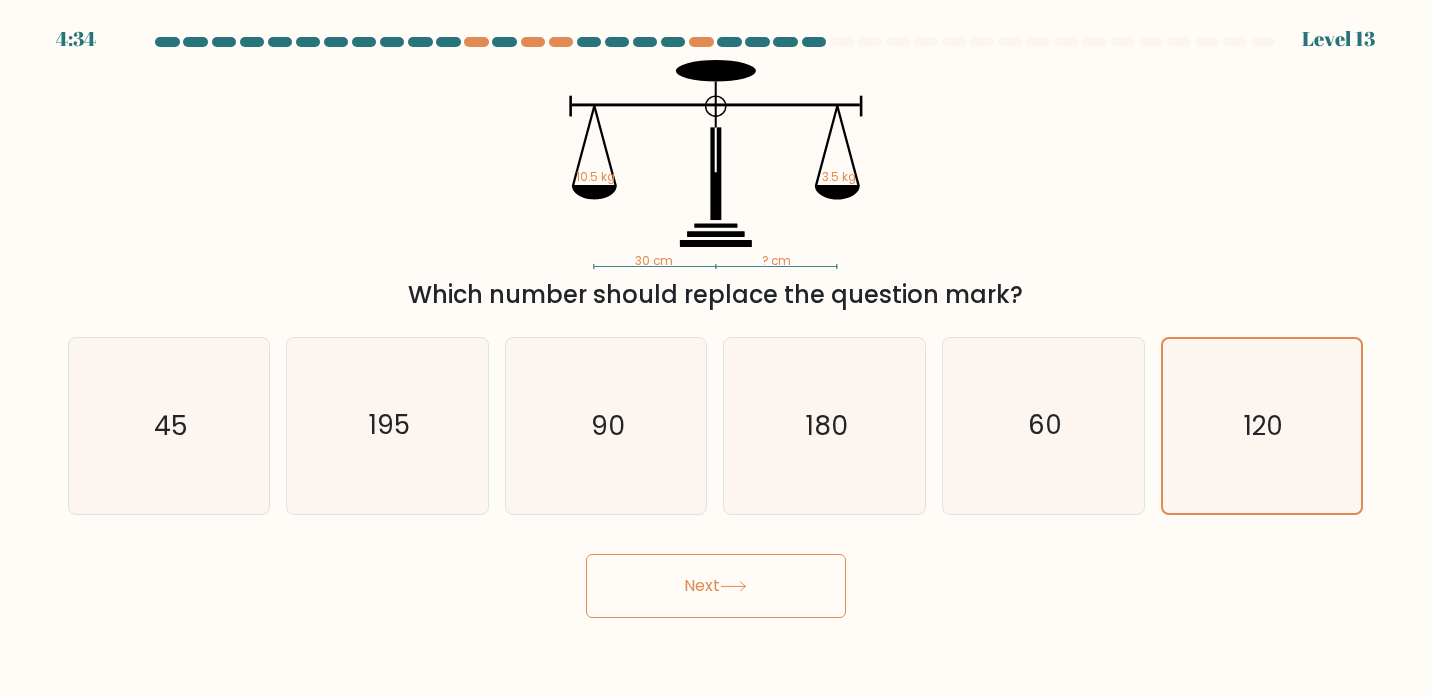 click 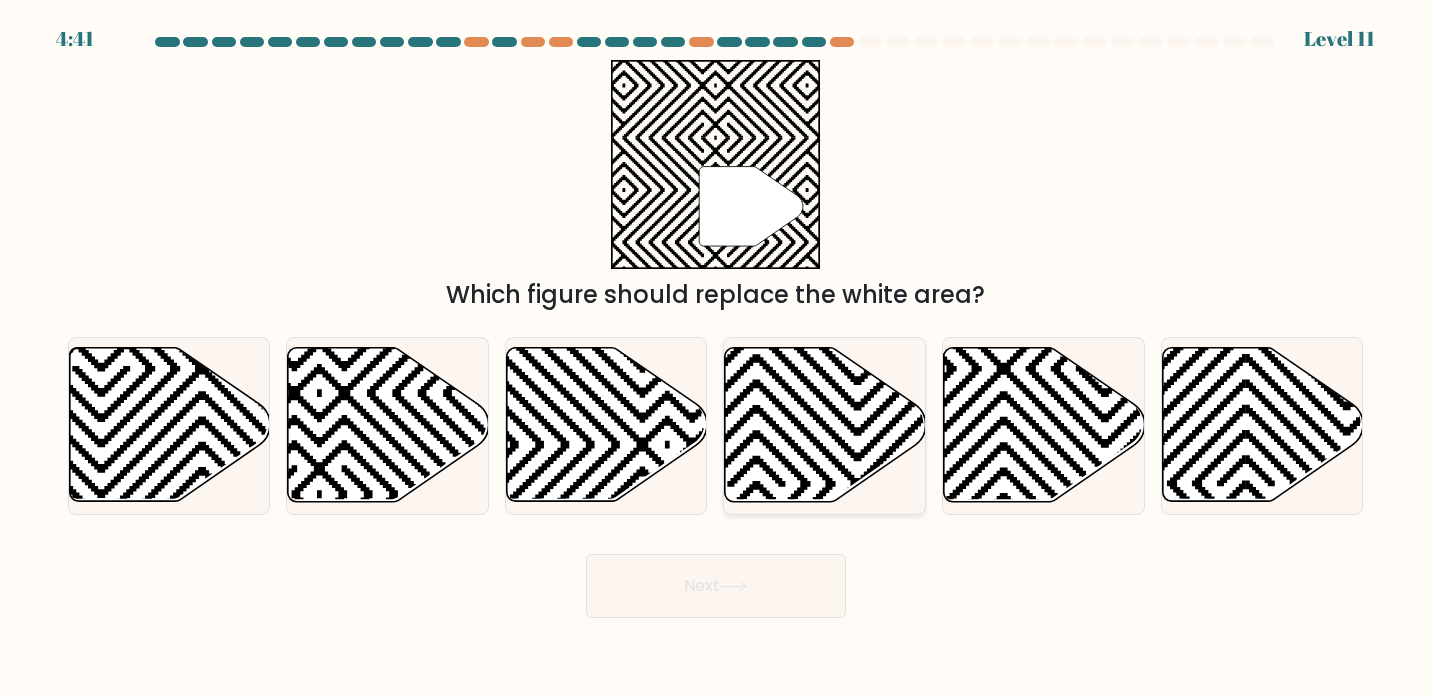 click 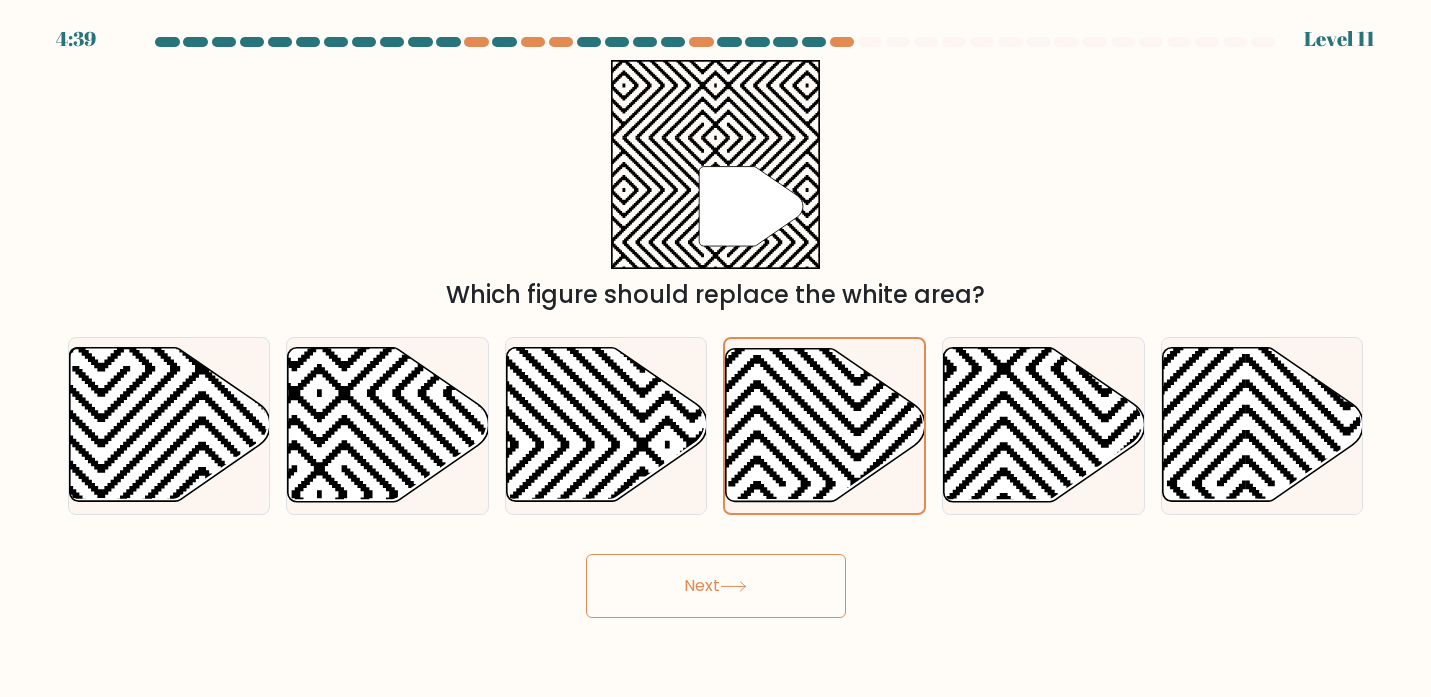 click on "Next" at bounding box center [716, 586] 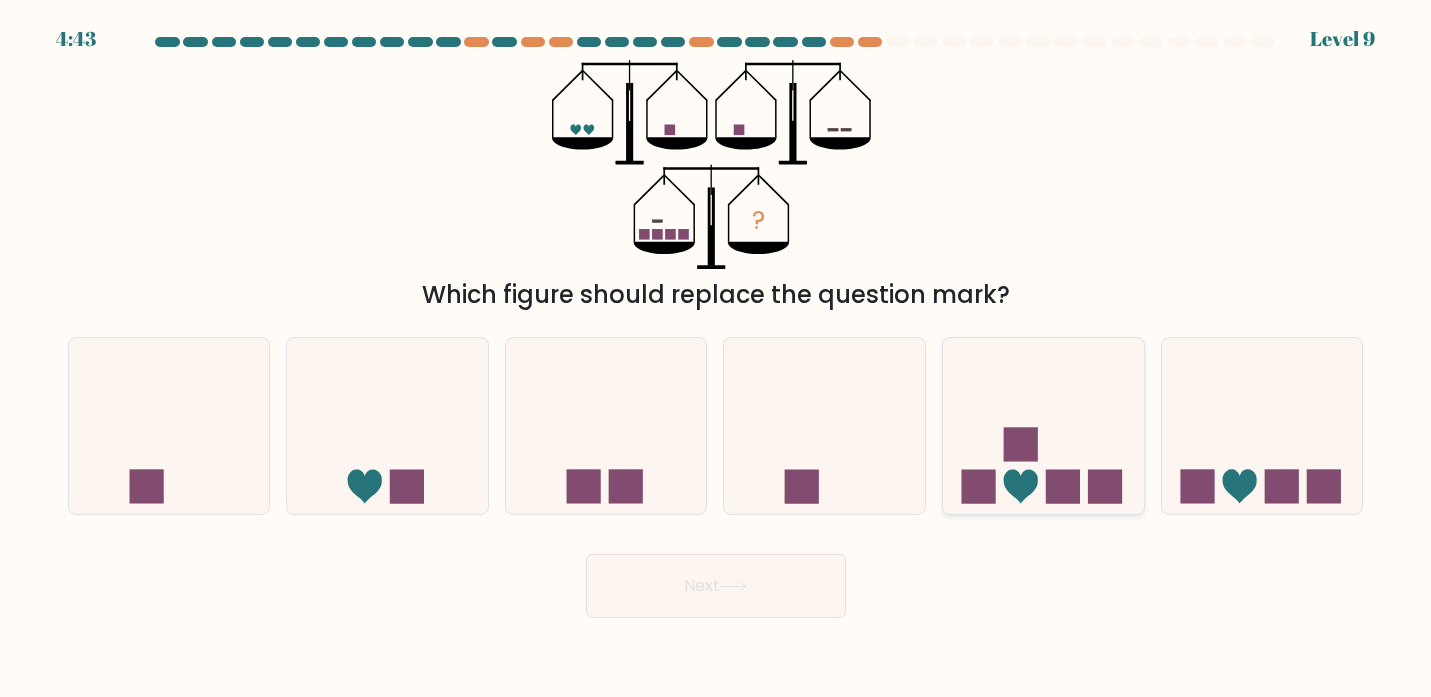 click 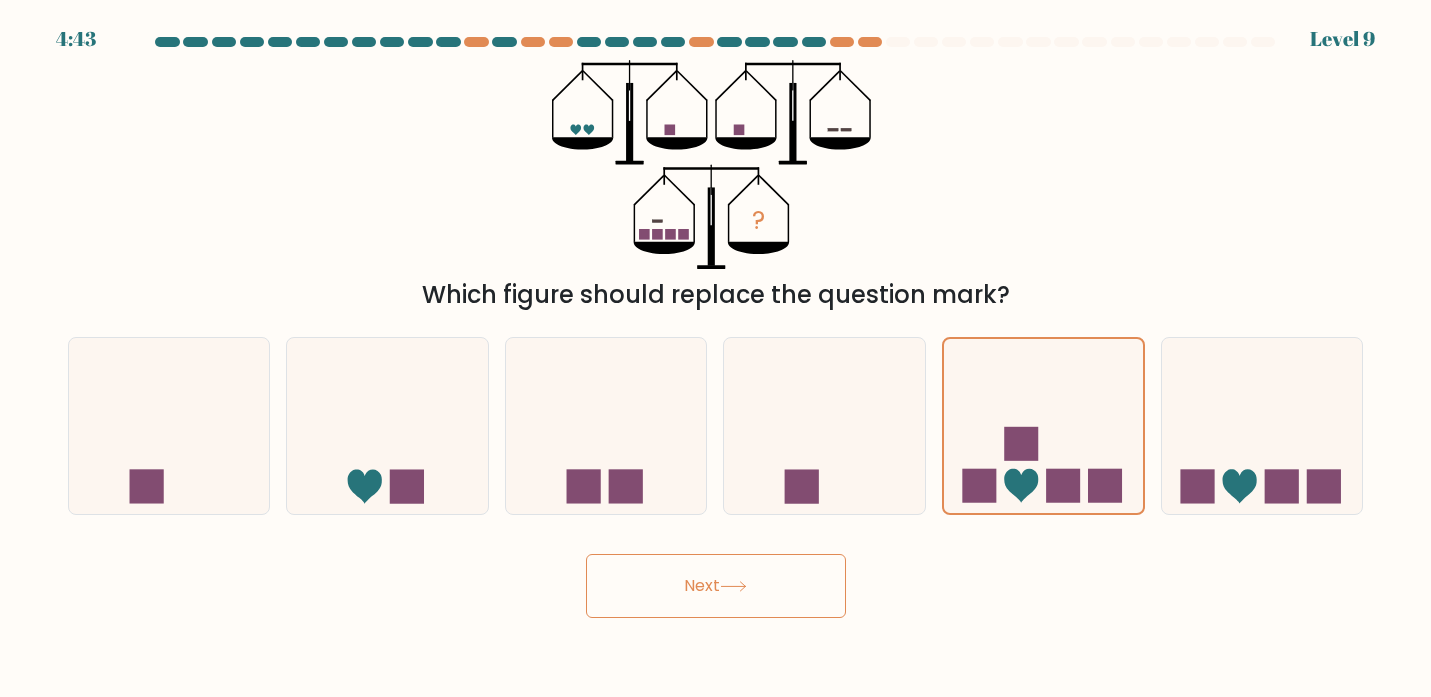 click 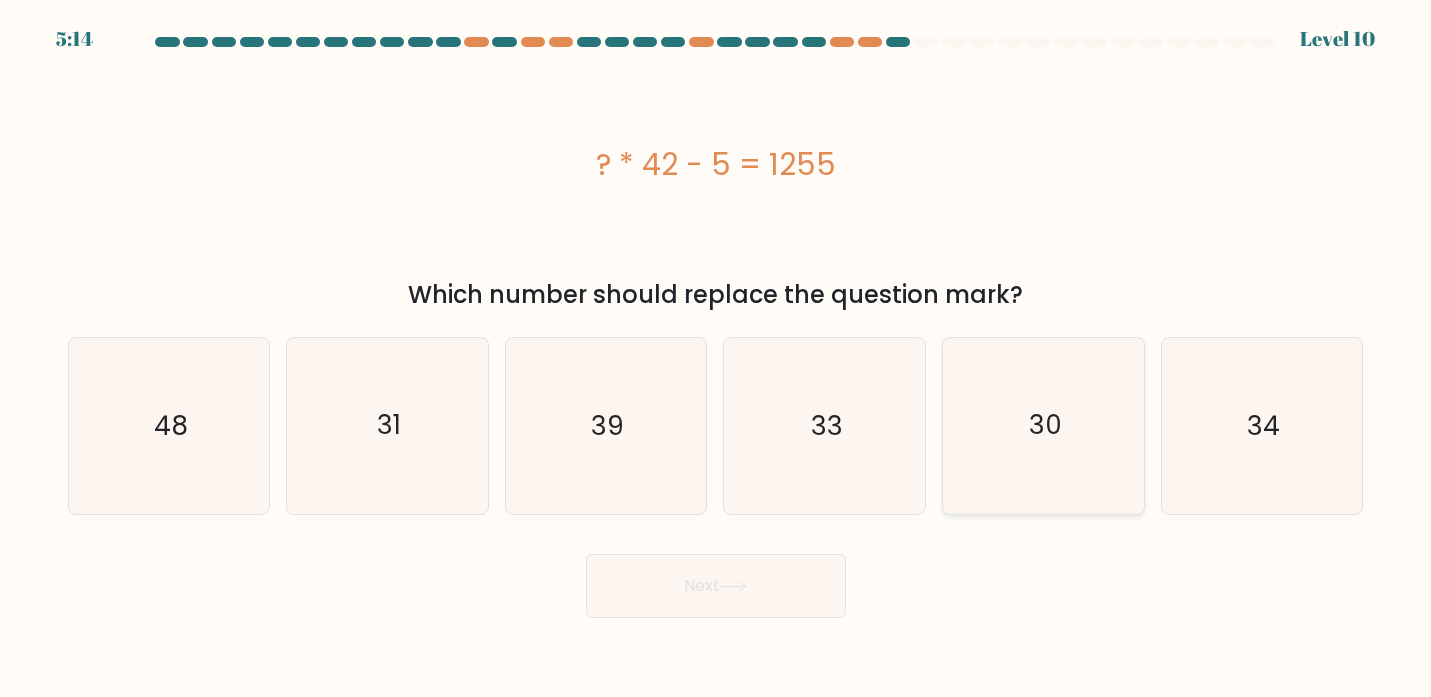 click on "30" 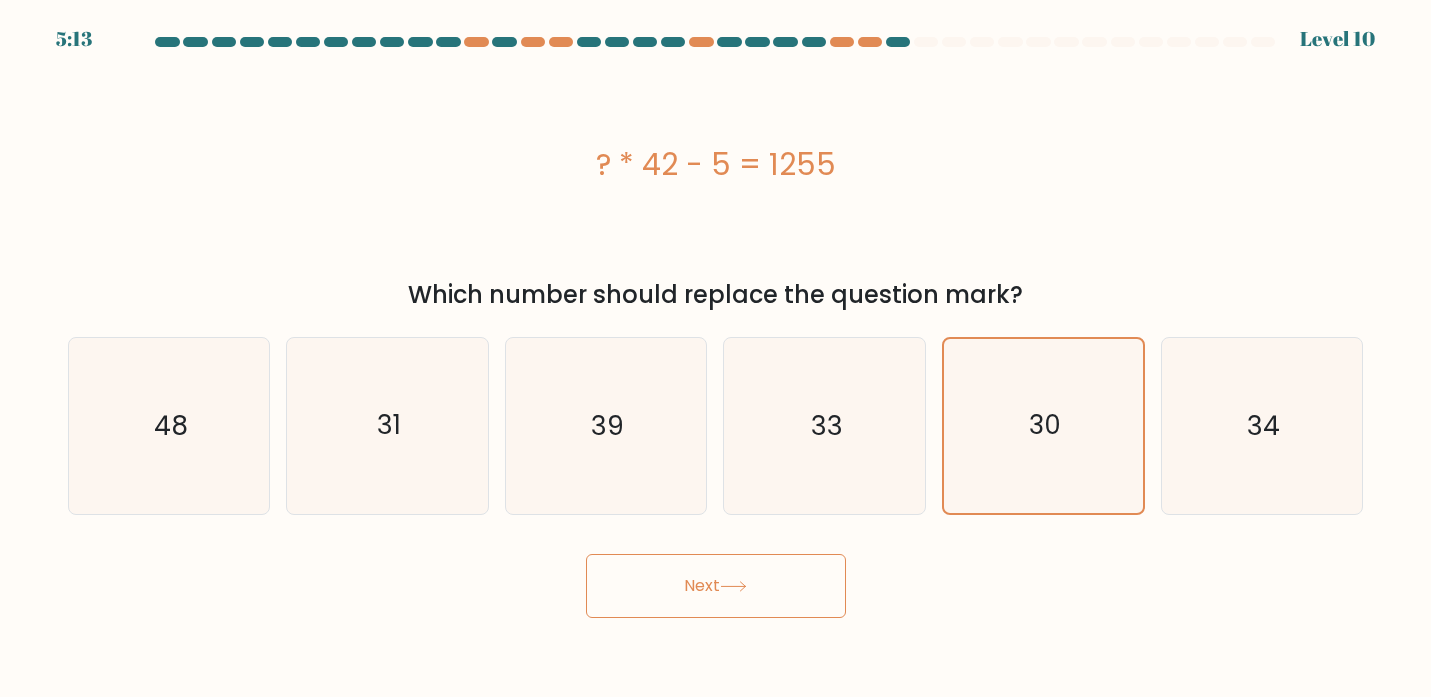 click on "Next" at bounding box center (716, 586) 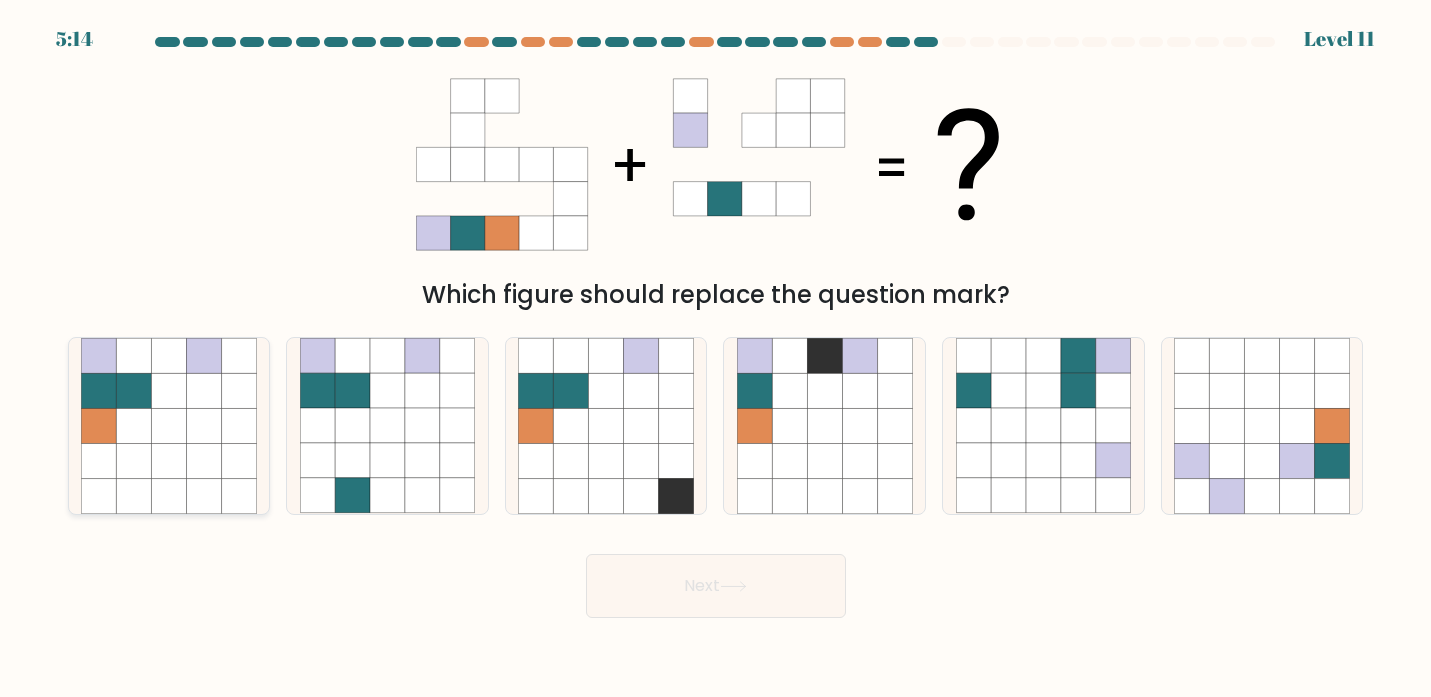 click 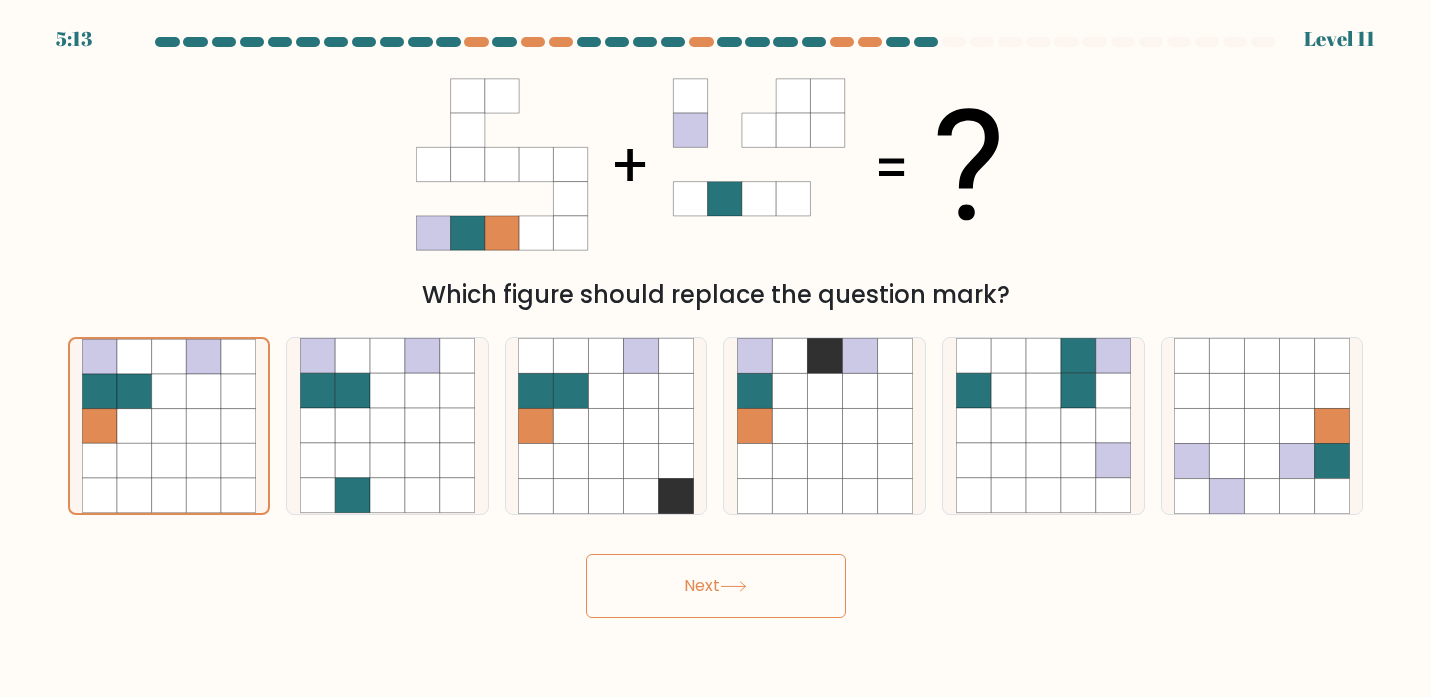 click on "Next" at bounding box center [716, 586] 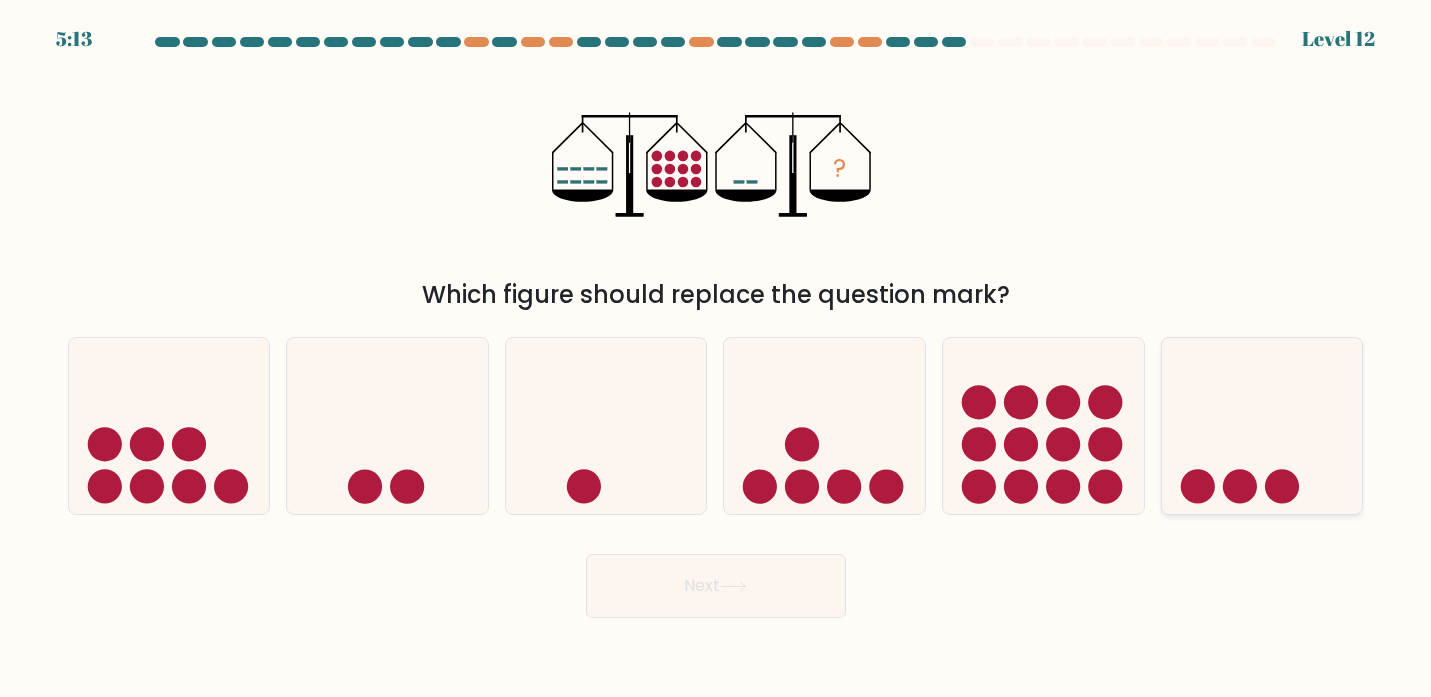 click 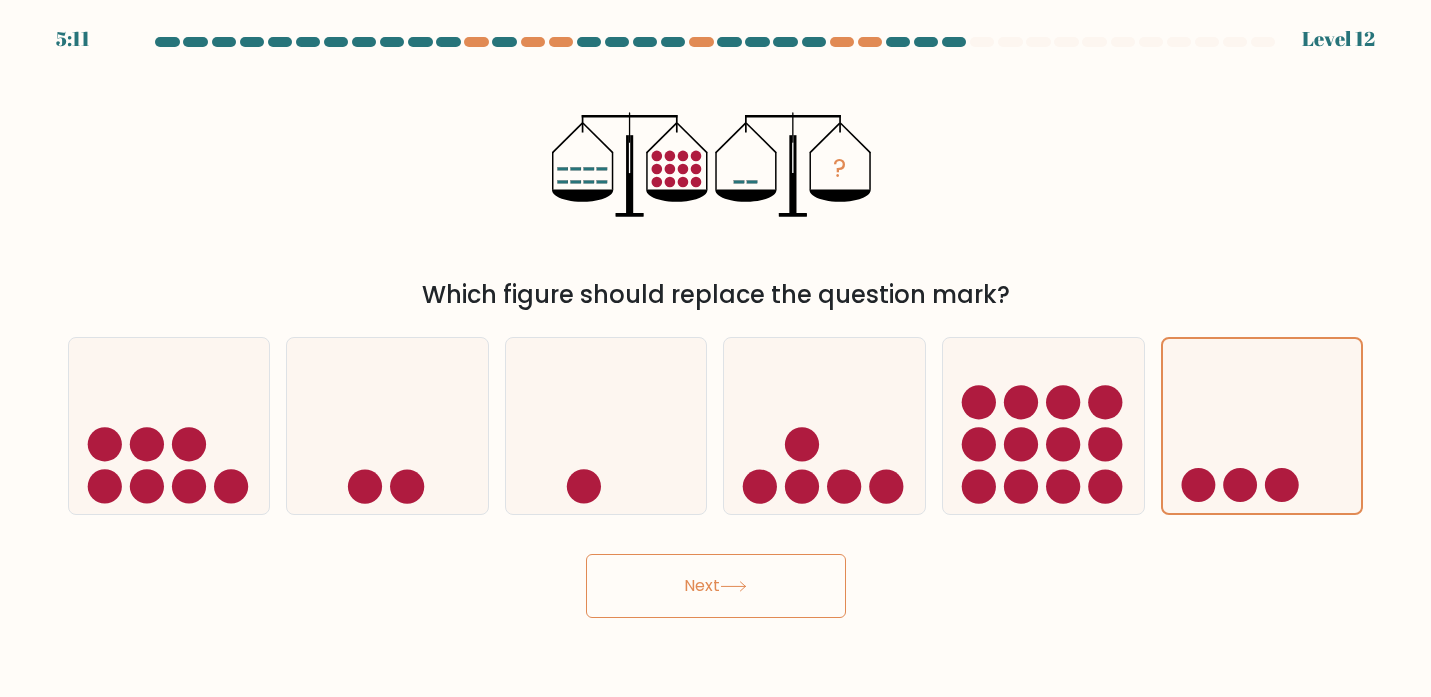 click on "Next" at bounding box center [716, 586] 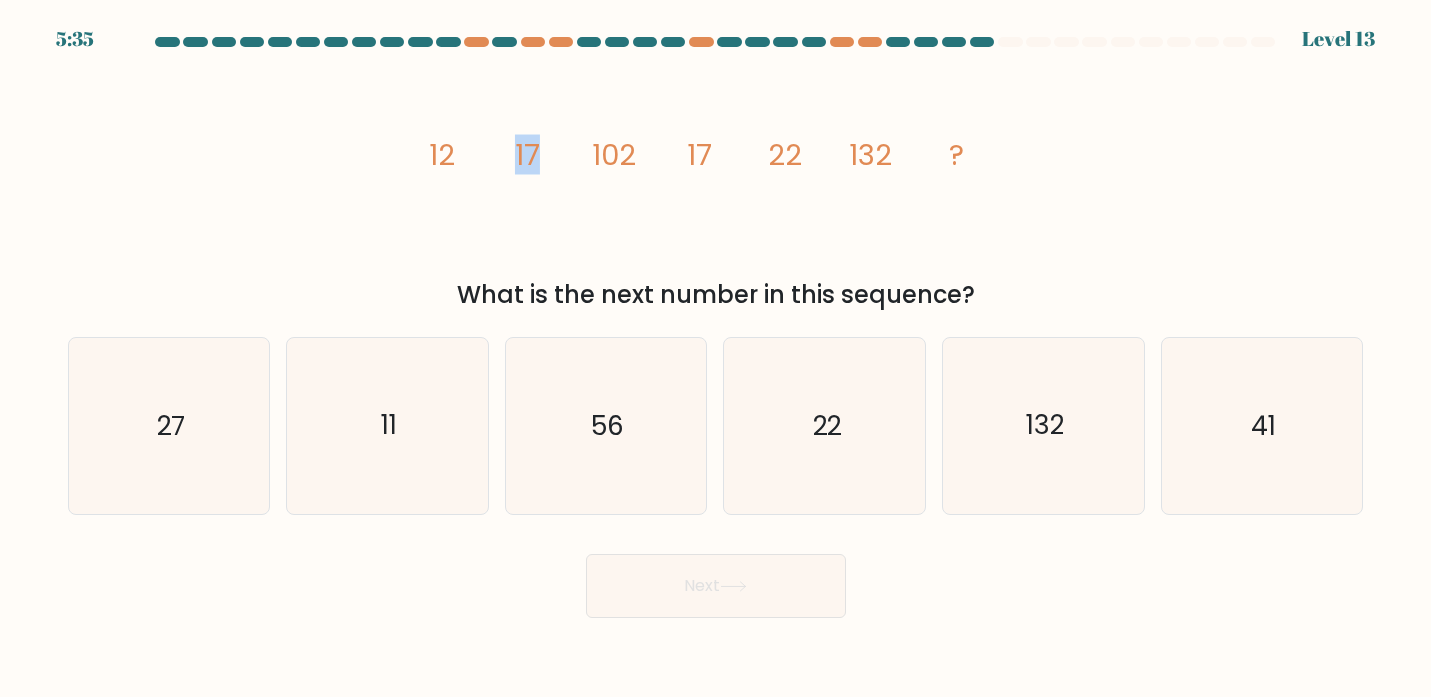 drag, startPoint x: 515, startPoint y: 140, endPoint x: 538, endPoint y: 147, distance: 24.04163 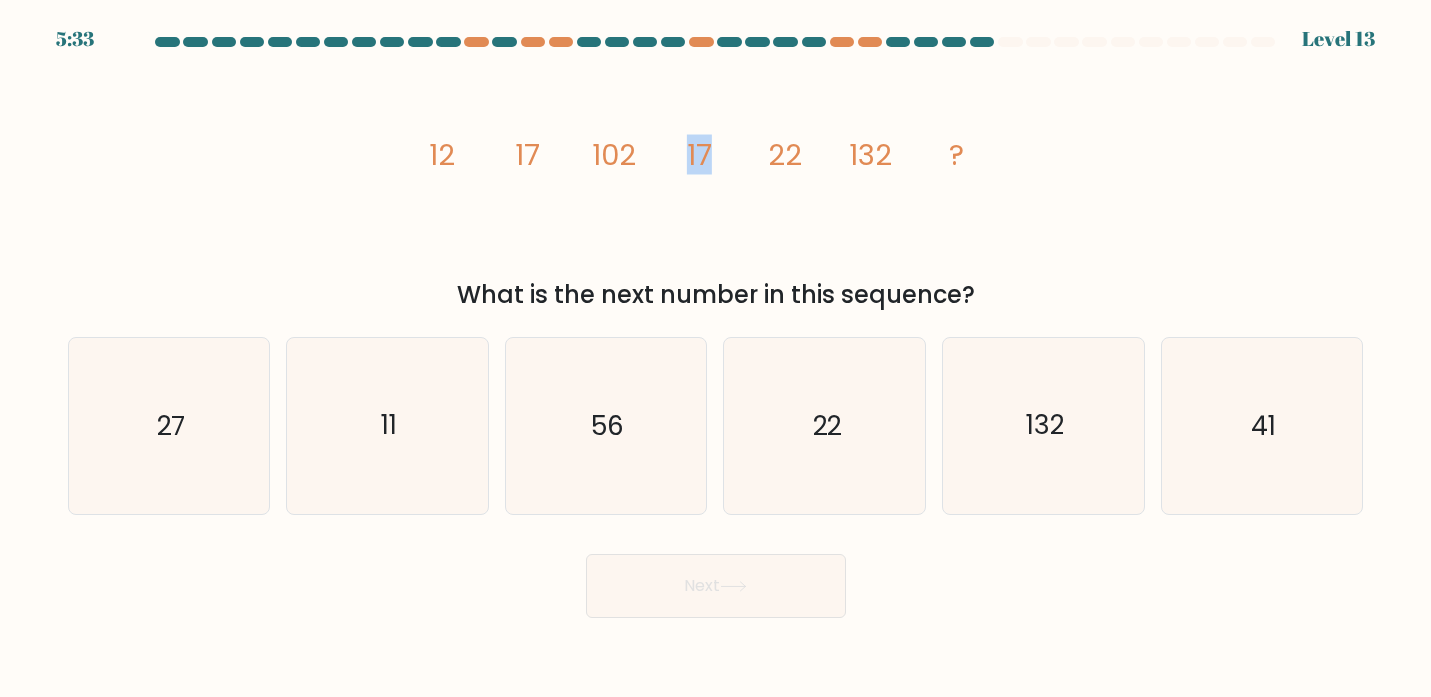 drag, startPoint x: 685, startPoint y: 159, endPoint x: 709, endPoint y: 162, distance: 24.186773 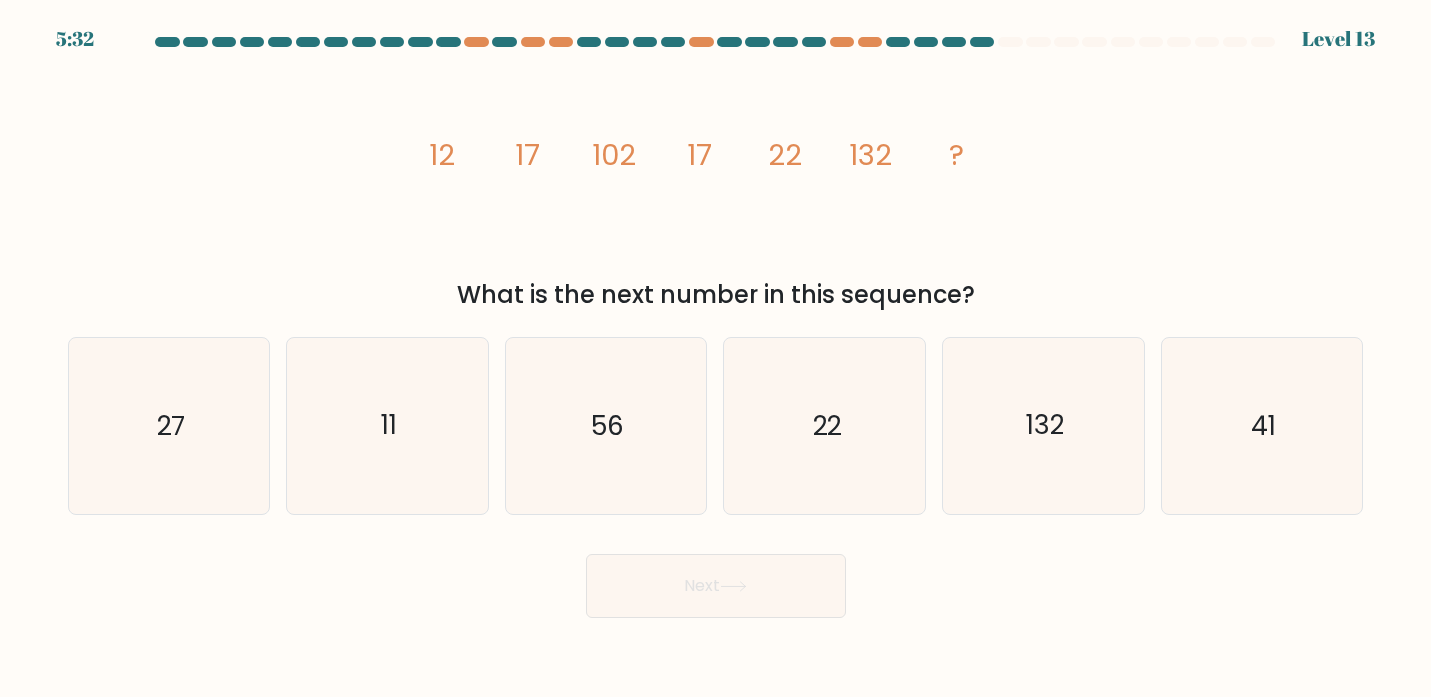 click on "image/svg+xml
12
17
102
17
22
132
?" 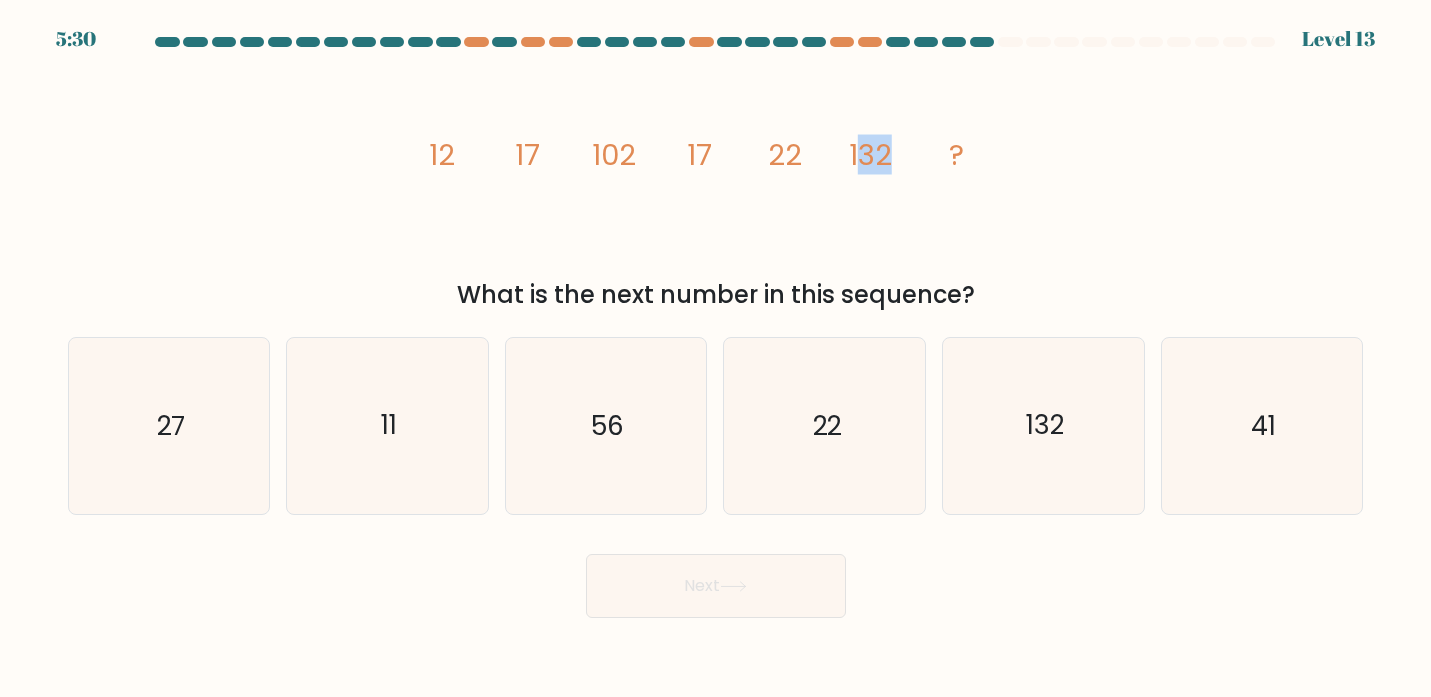 drag, startPoint x: 911, startPoint y: 147, endPoint x: 855, endPoint y: 153, distance: 56.32051 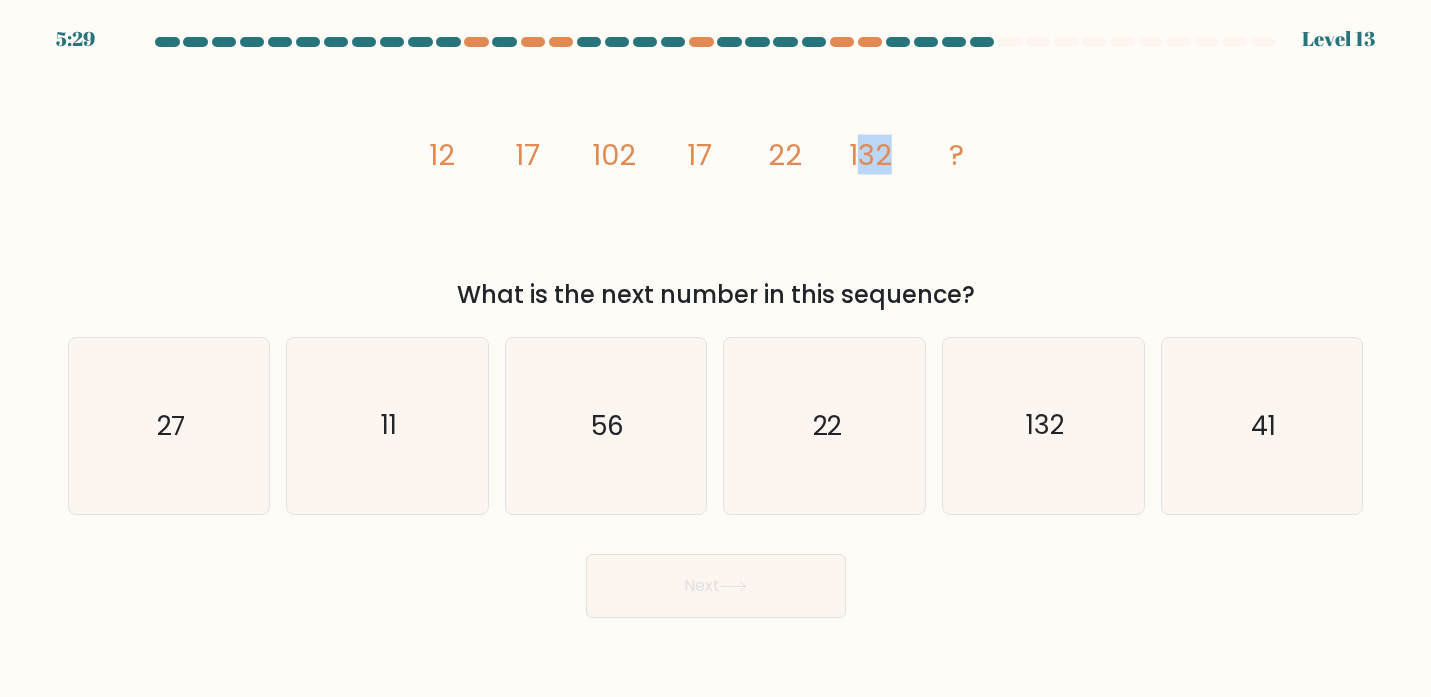 click on "132" 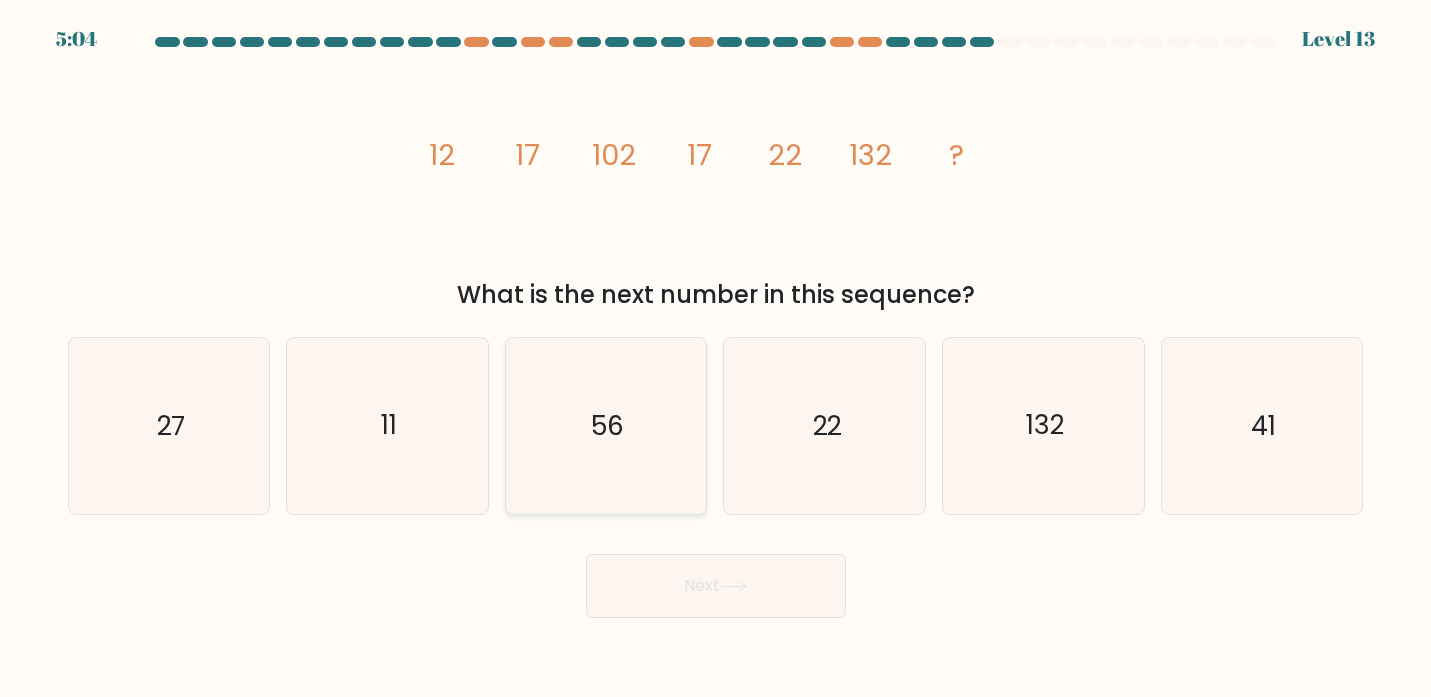 click on "56" 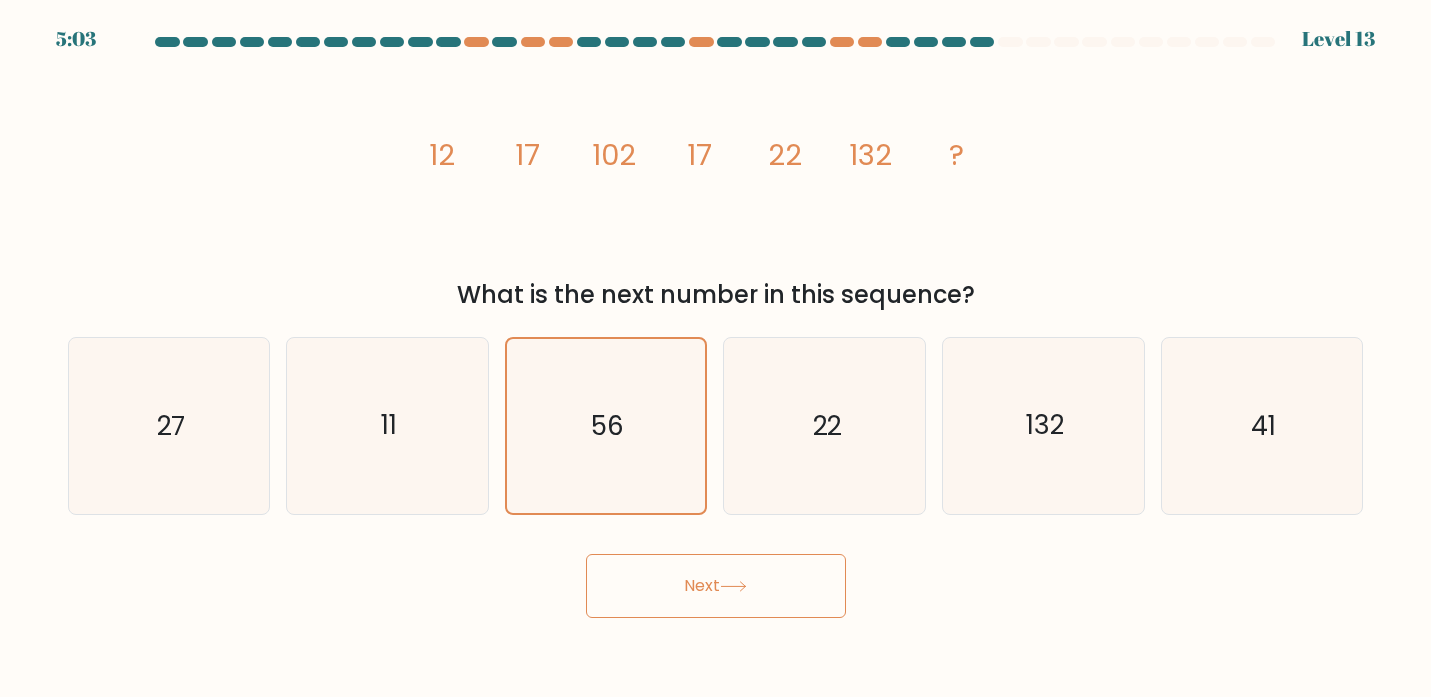 click on "Next" at bounding box center (716, 586) 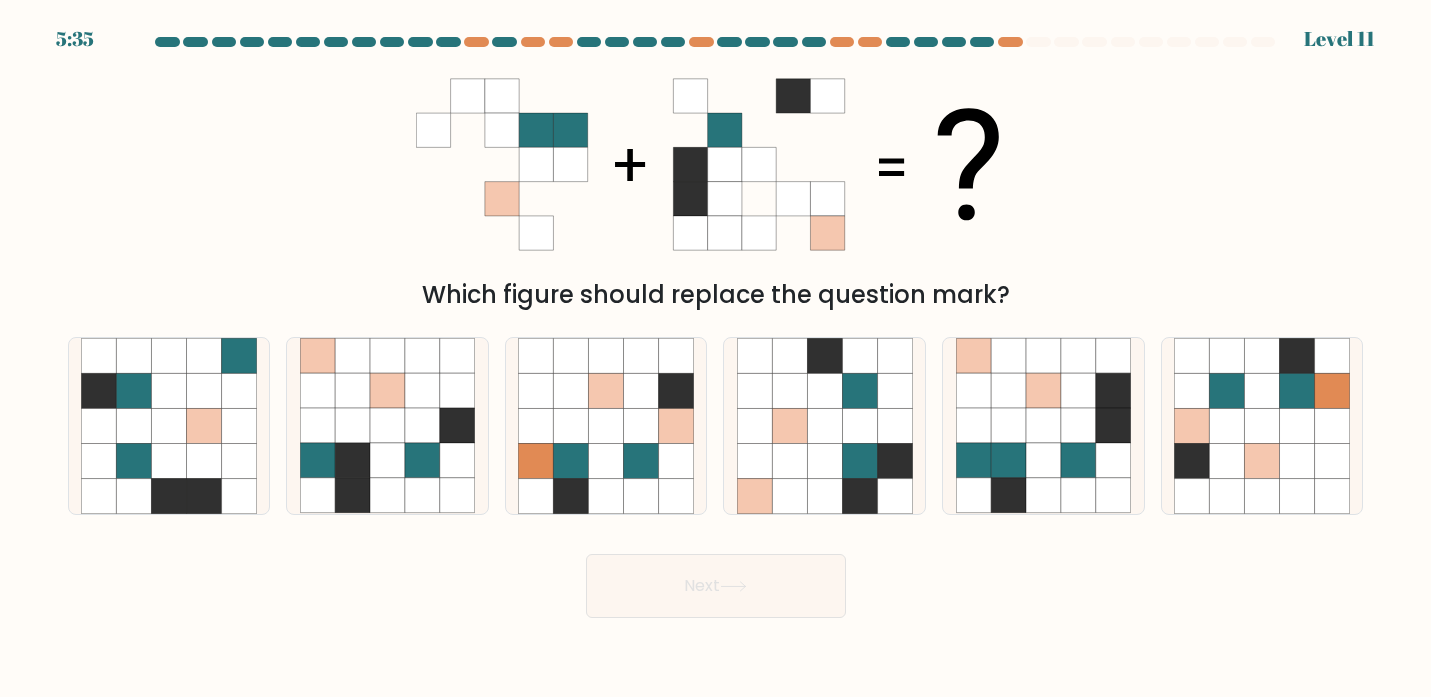 drag, startPoint x: 696, startPoint y: 97, endPoint x: 444, endPoint y: 134, distance: 254.70178 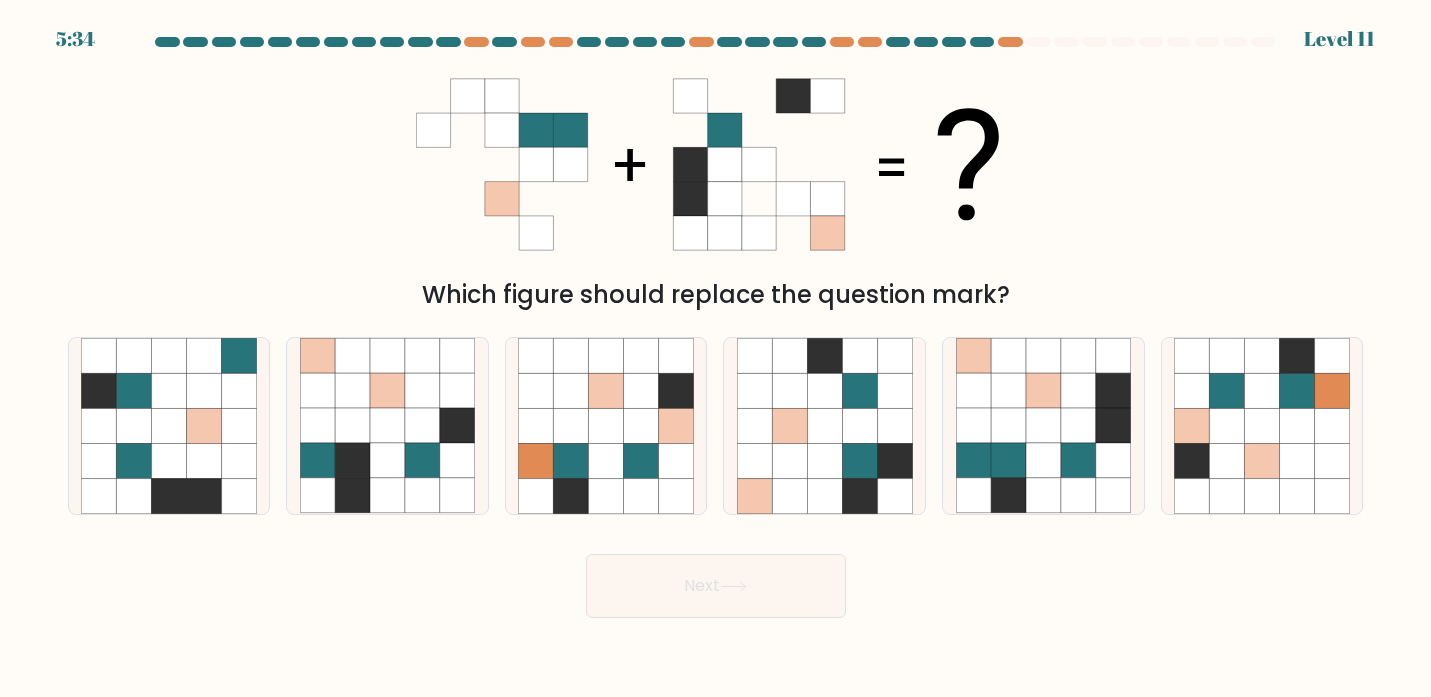 click 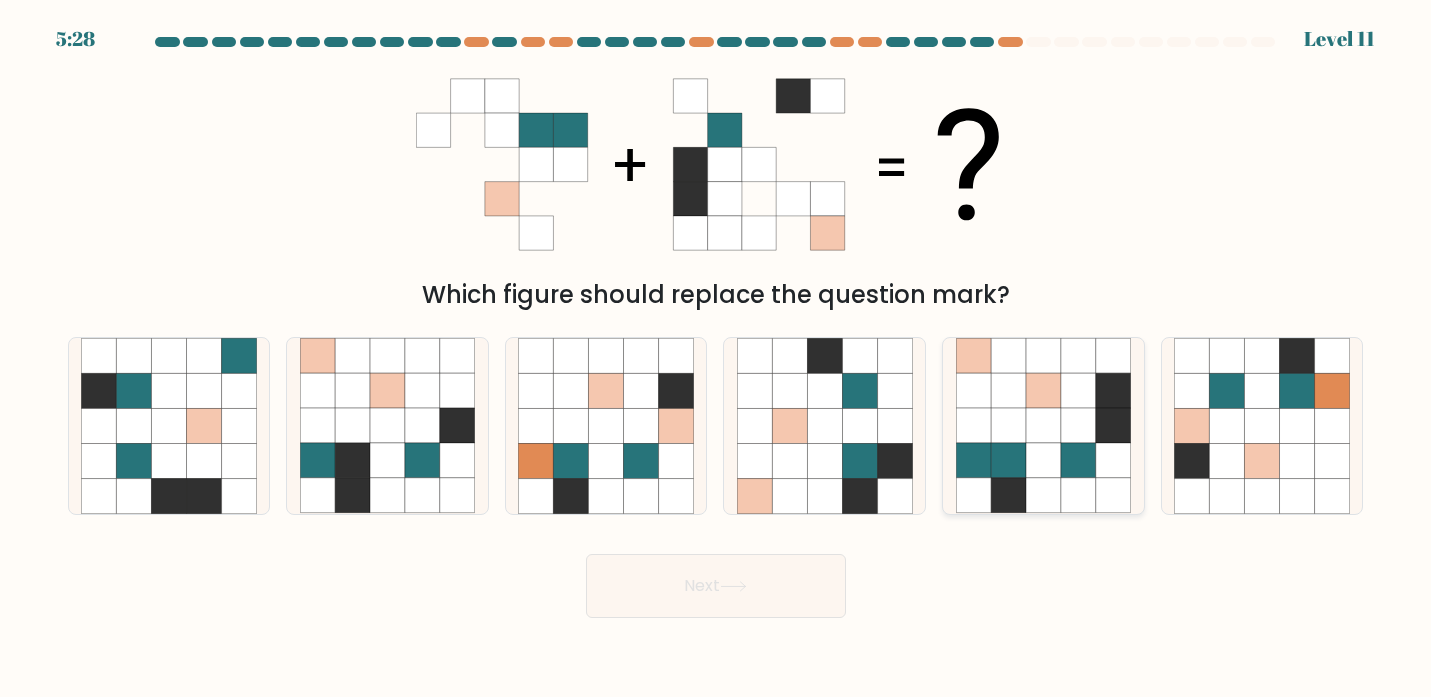 click 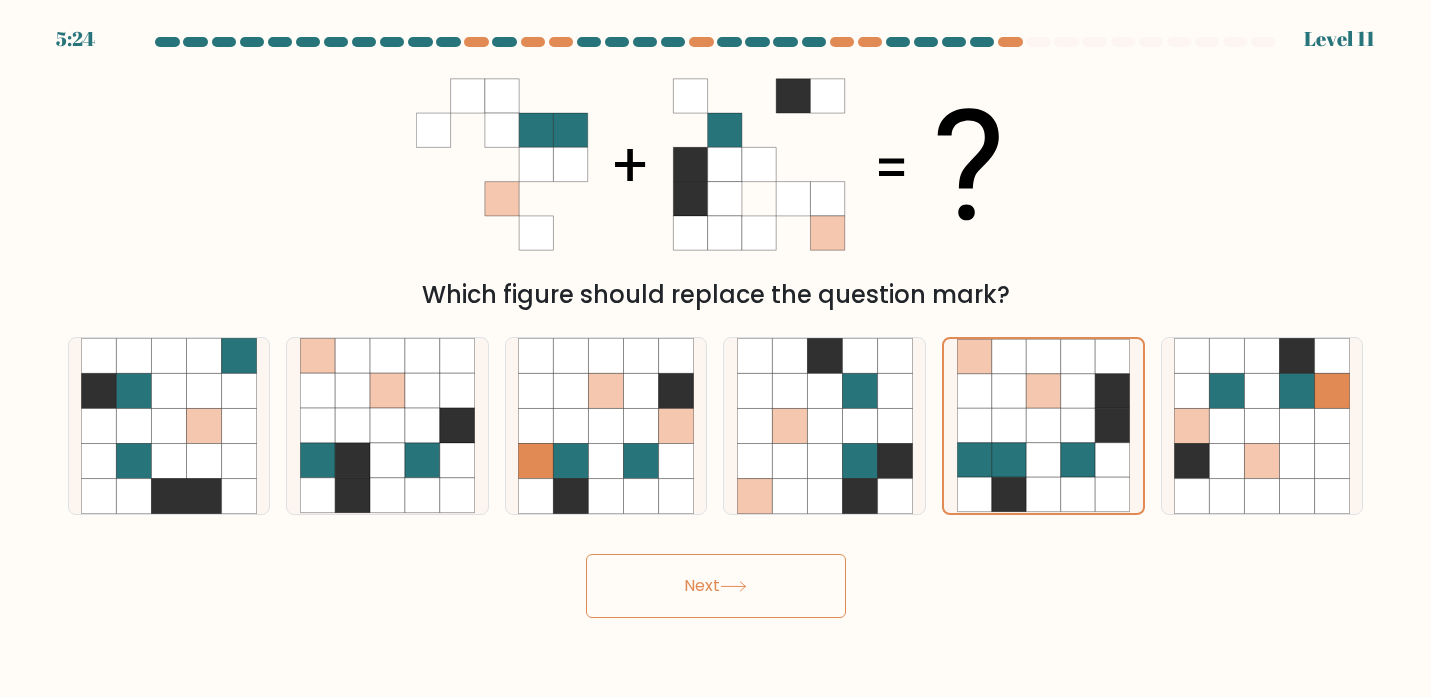 click on "Next" at bounding box center (716, 586) 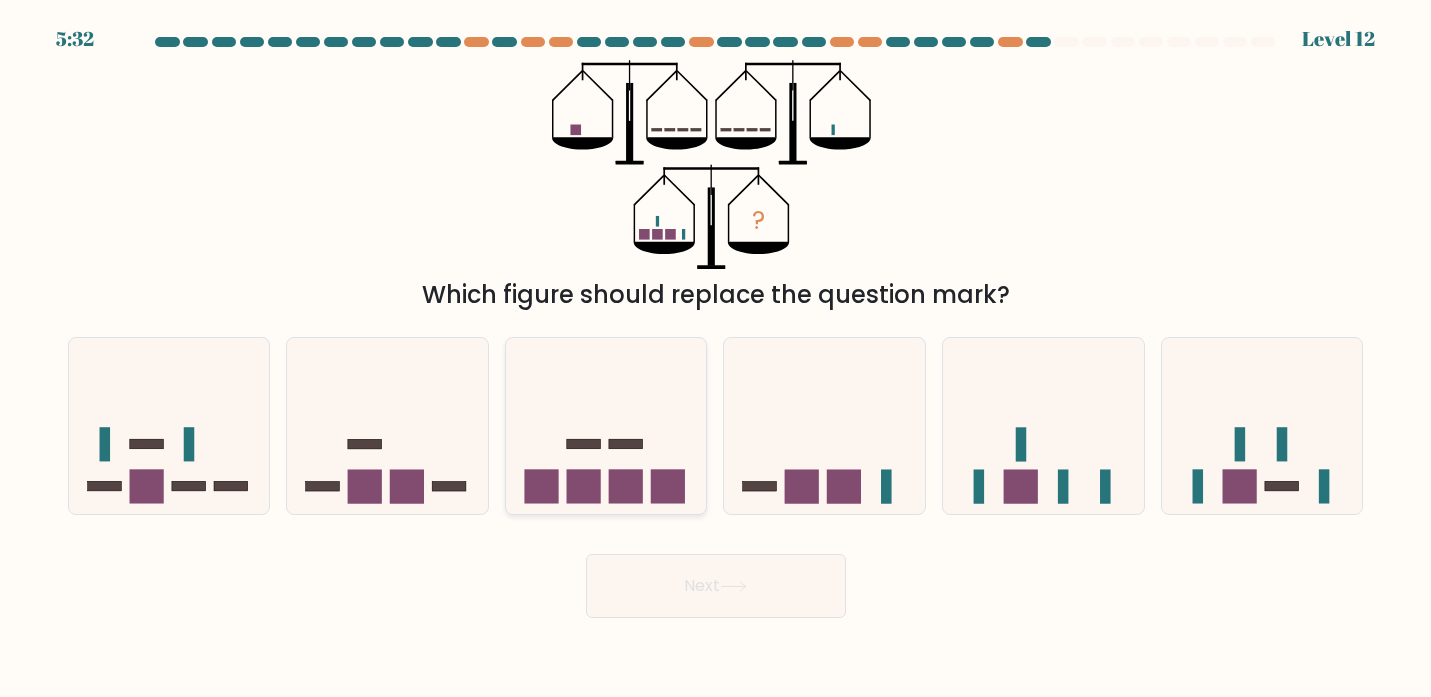 click 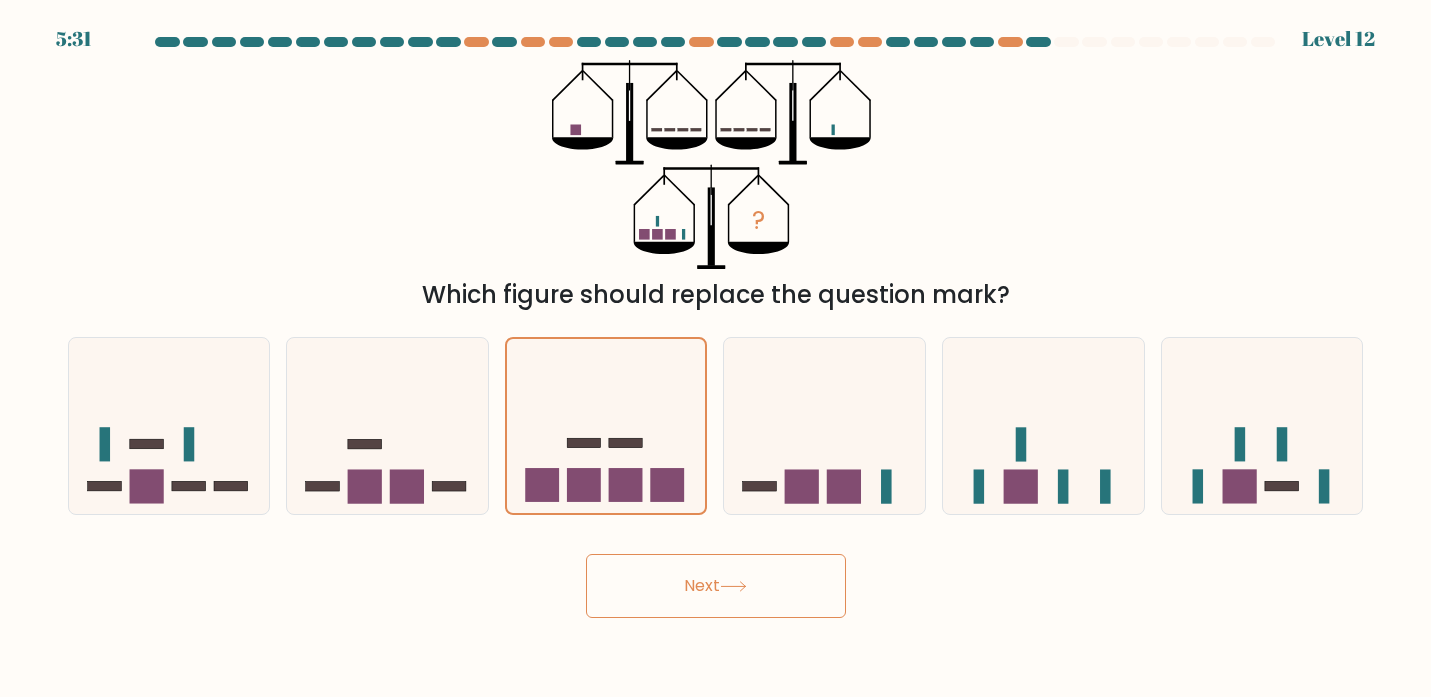 click on "Next" at bounding box center (716, 586) 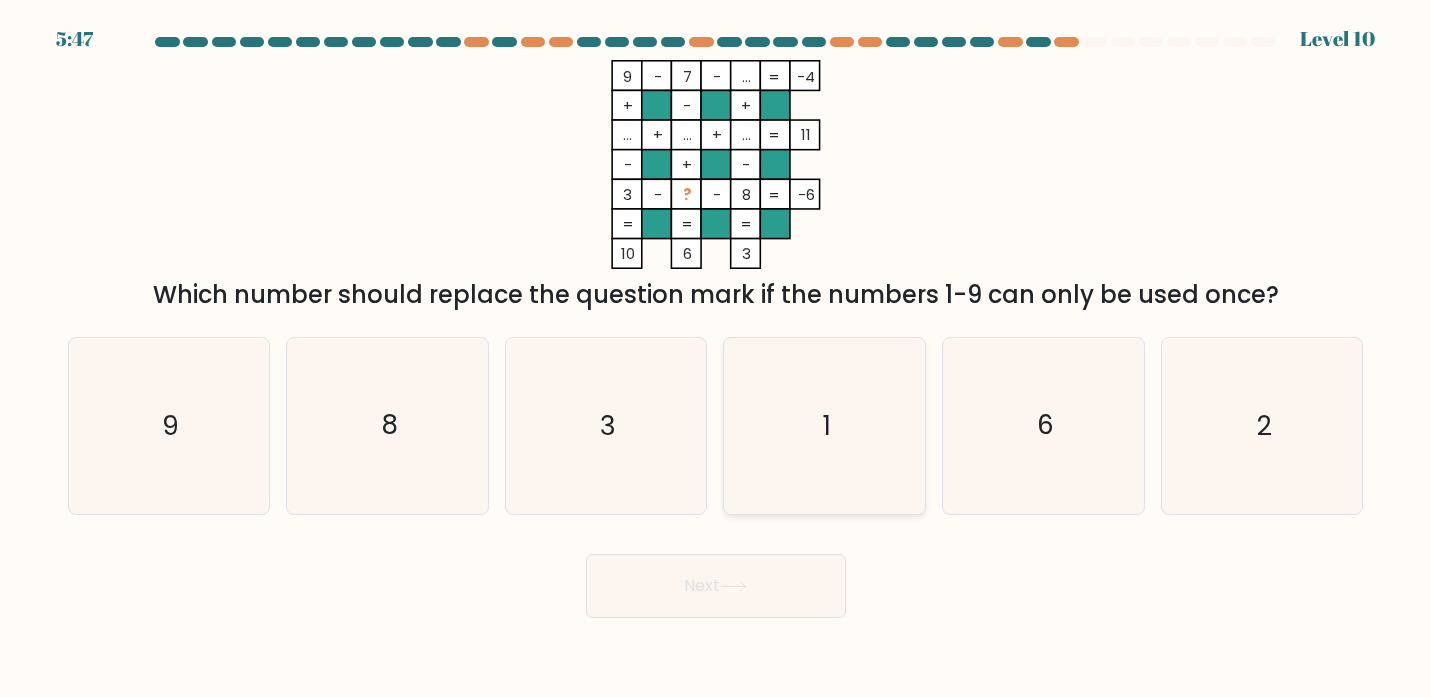 click on "1" 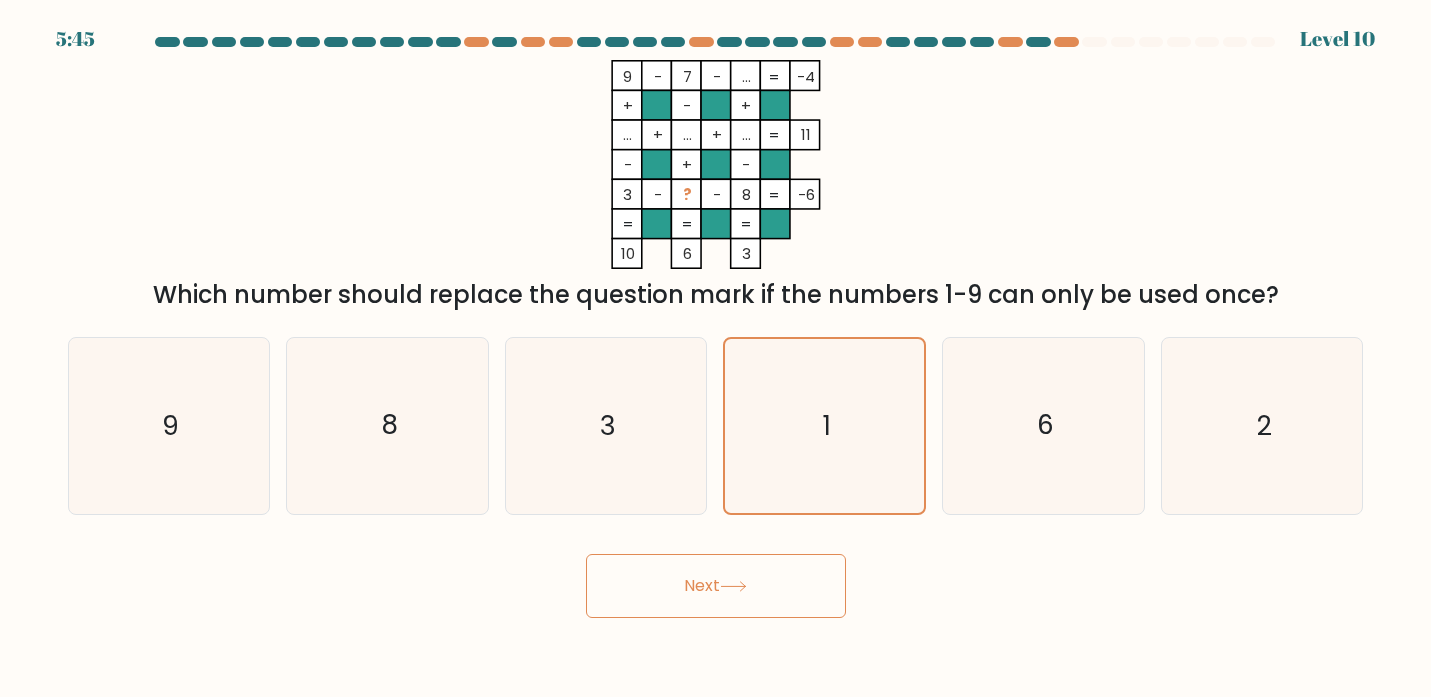 click 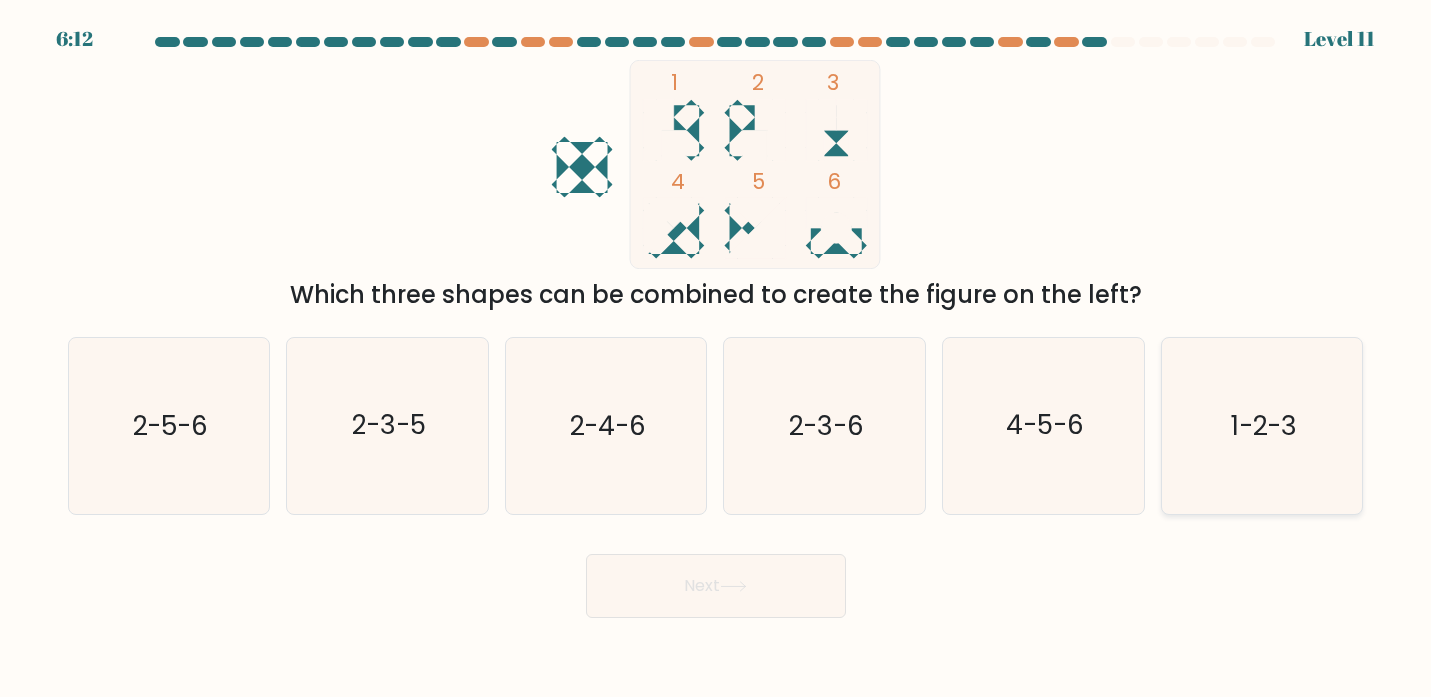 click on "1-2-3" 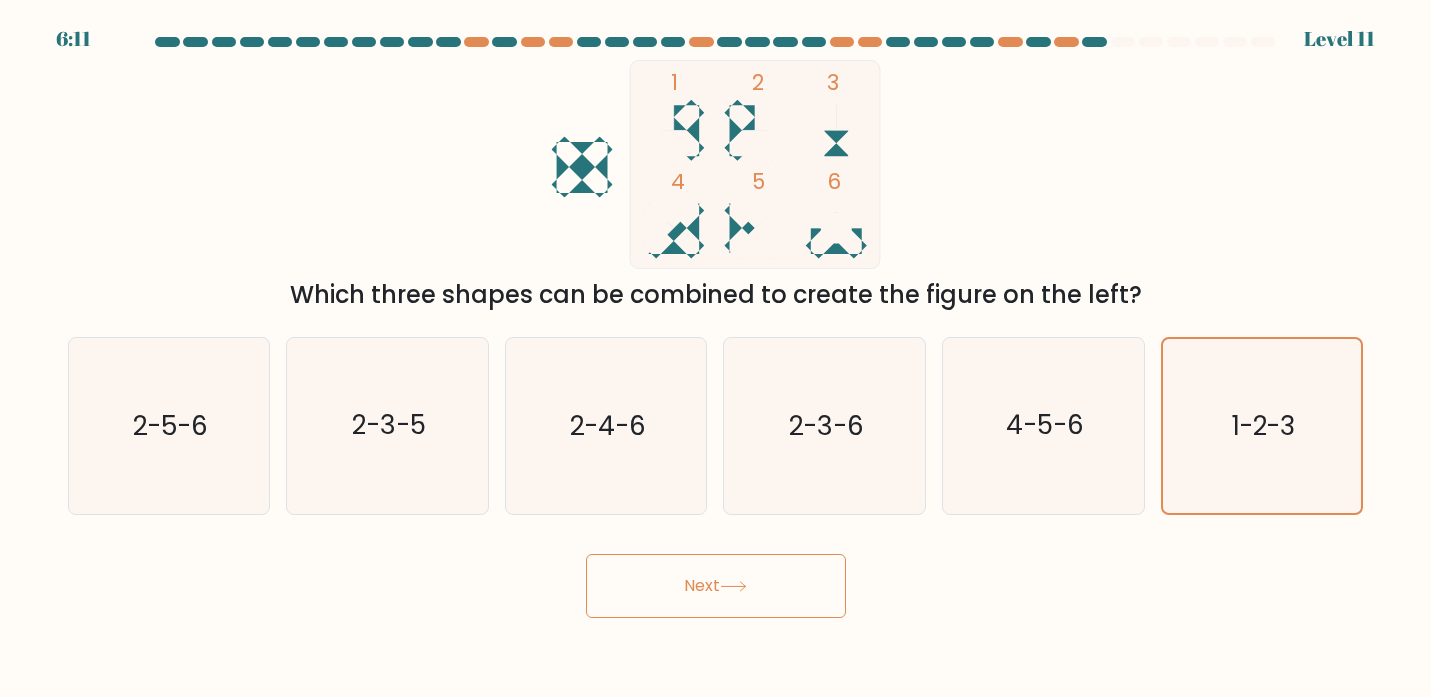 click on "Next" at bounding box center (716, 586) 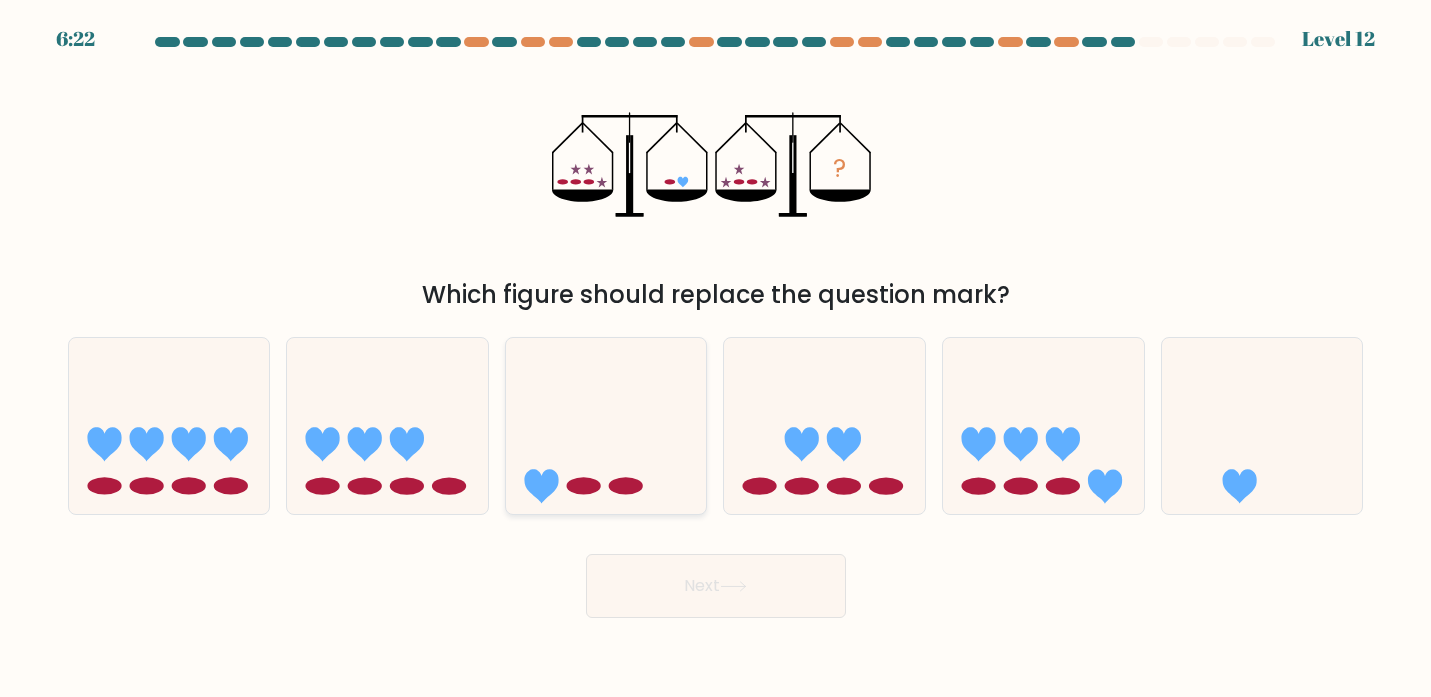 click 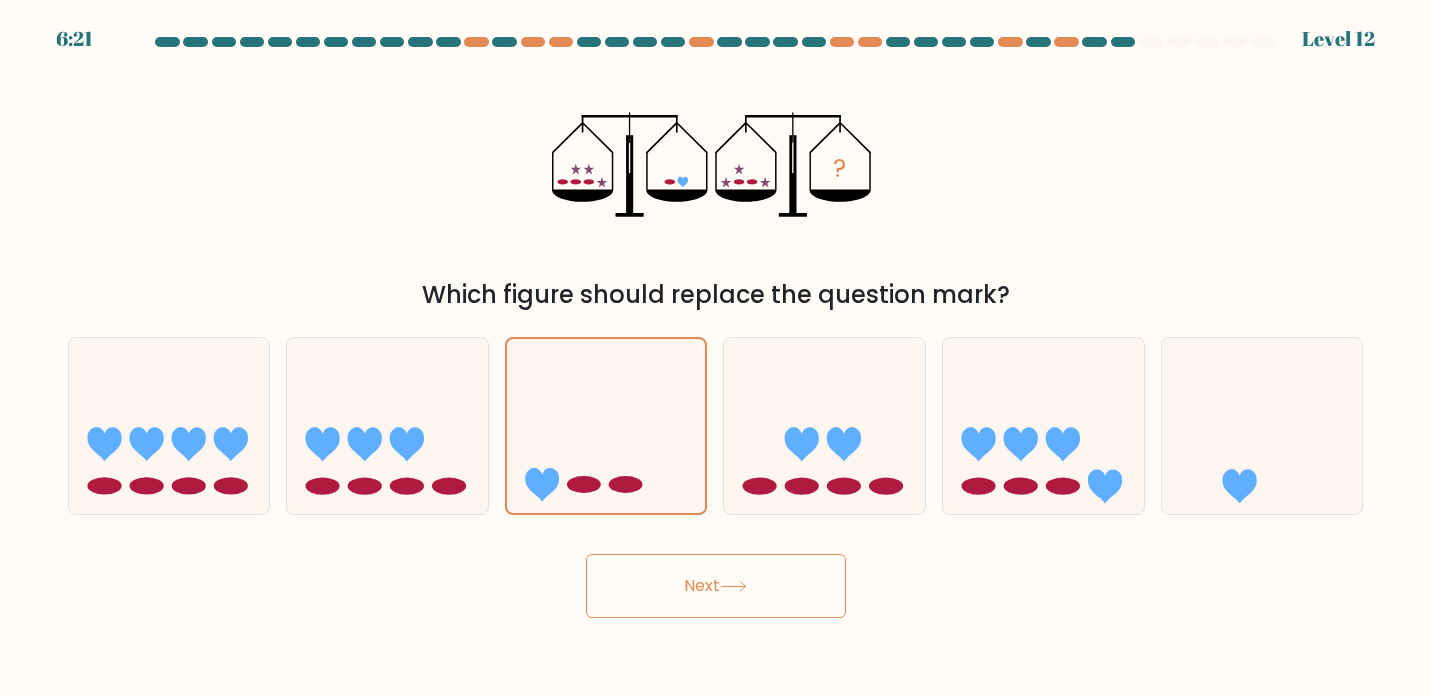 click 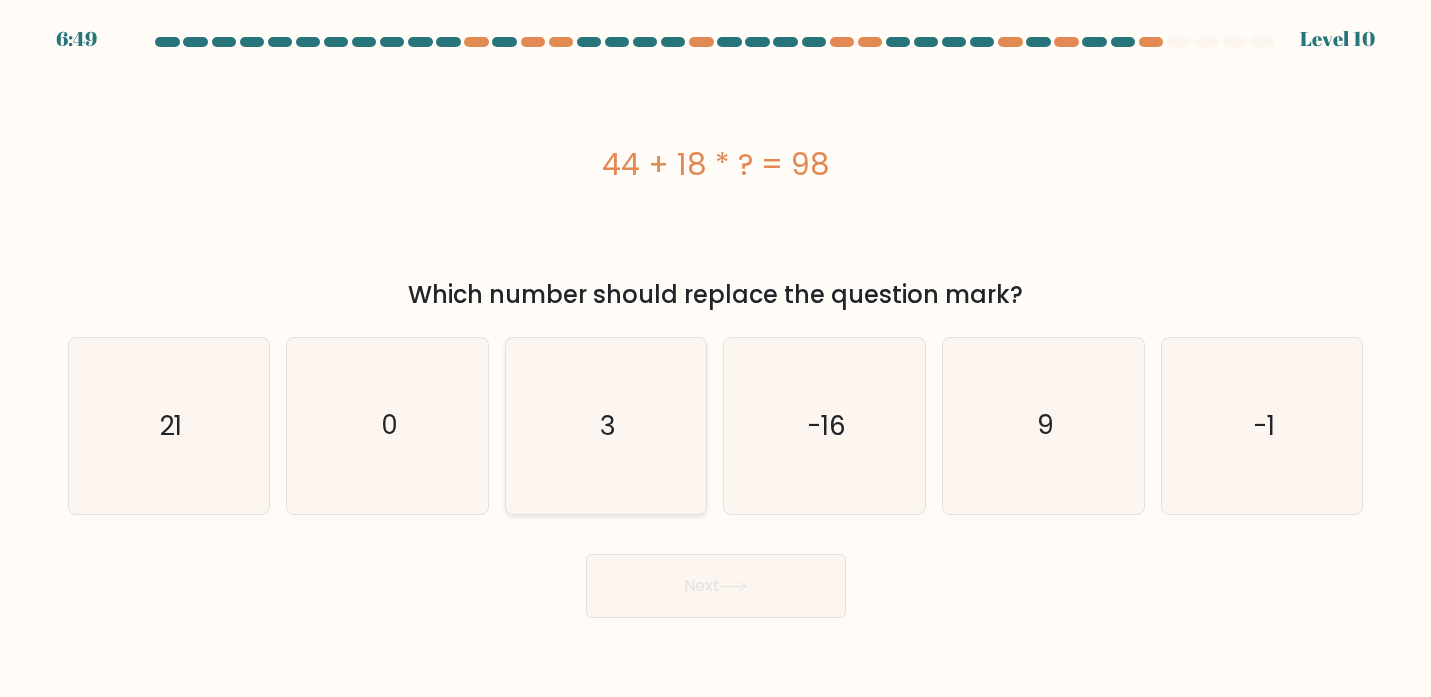 click on "3" 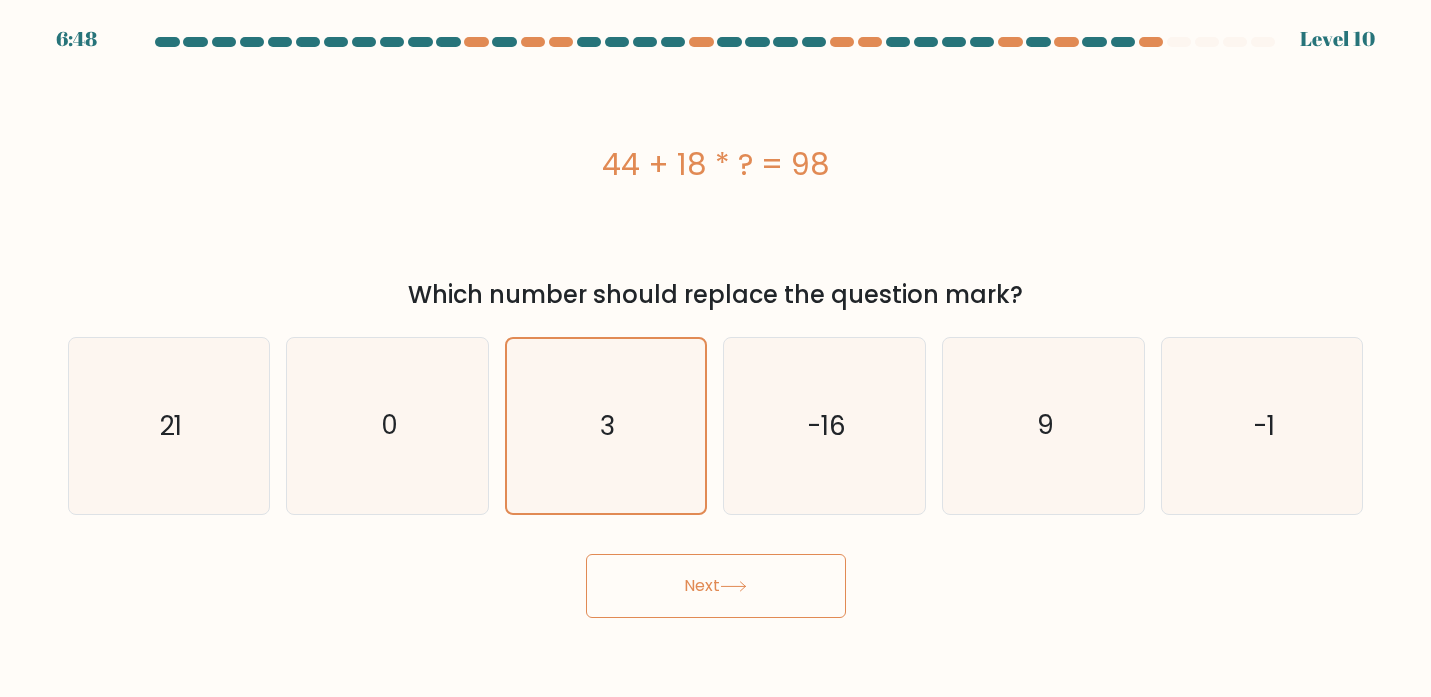 click on "Next" at bounding box center [716, 586] 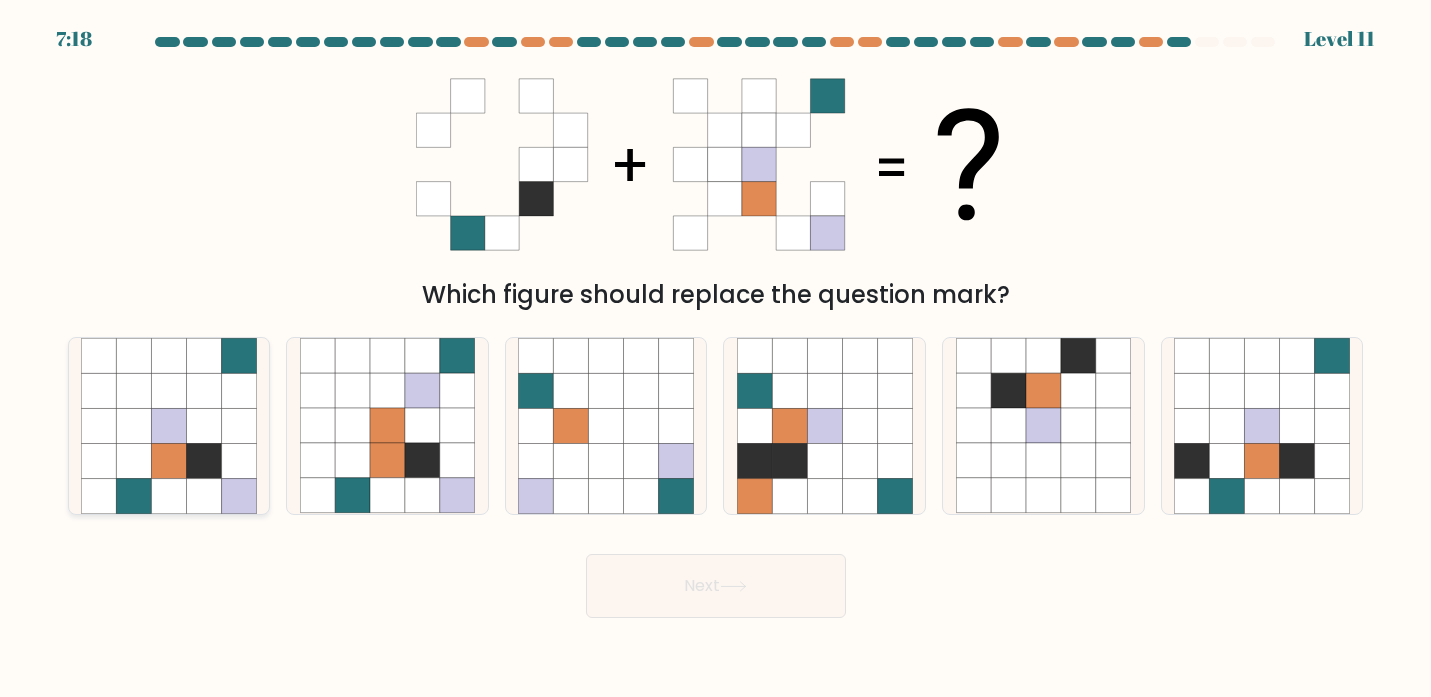 click 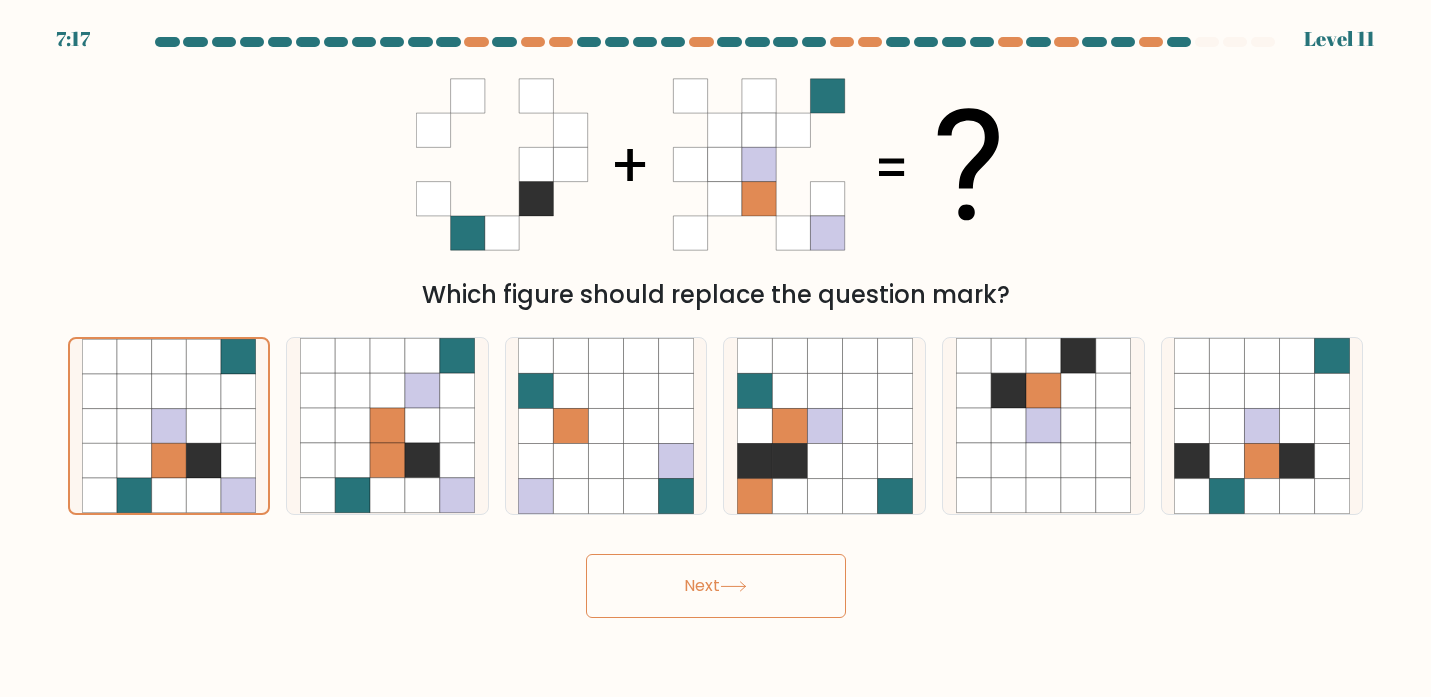 click on "Next" at bounding box center (716, 586) 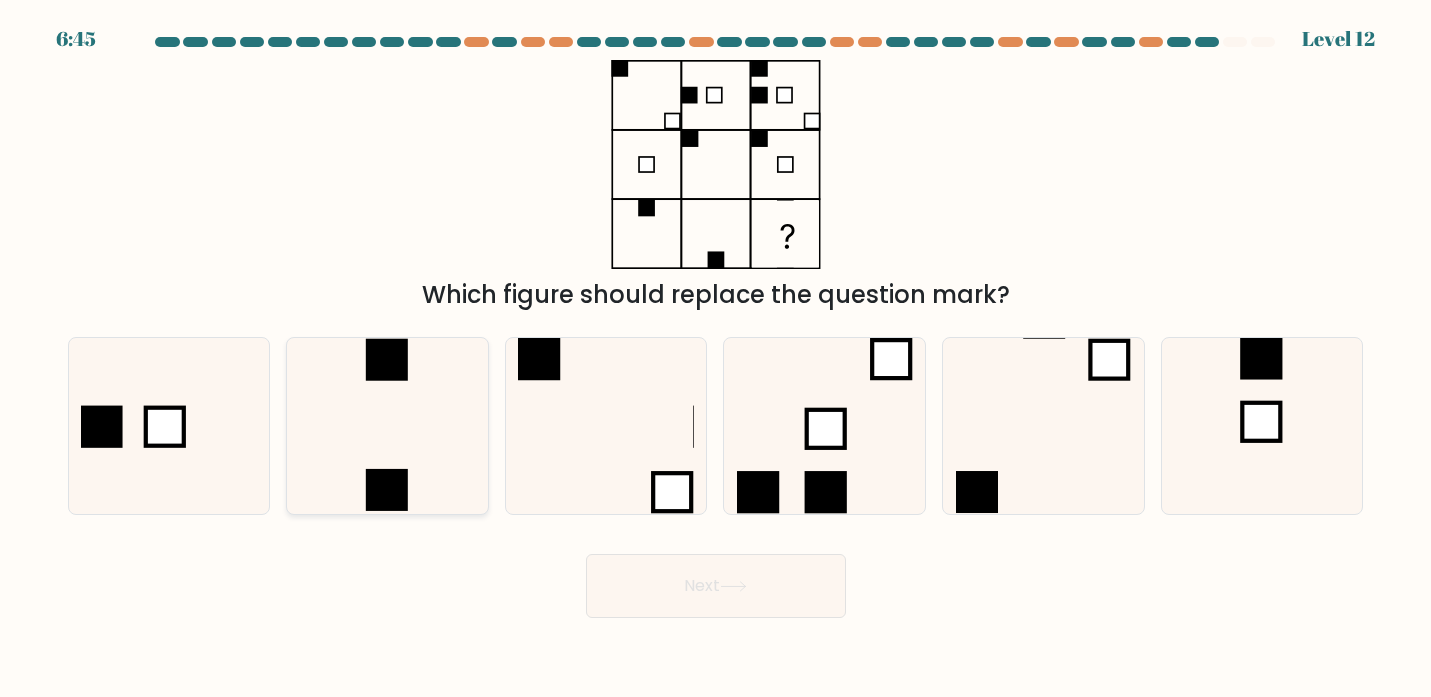 click 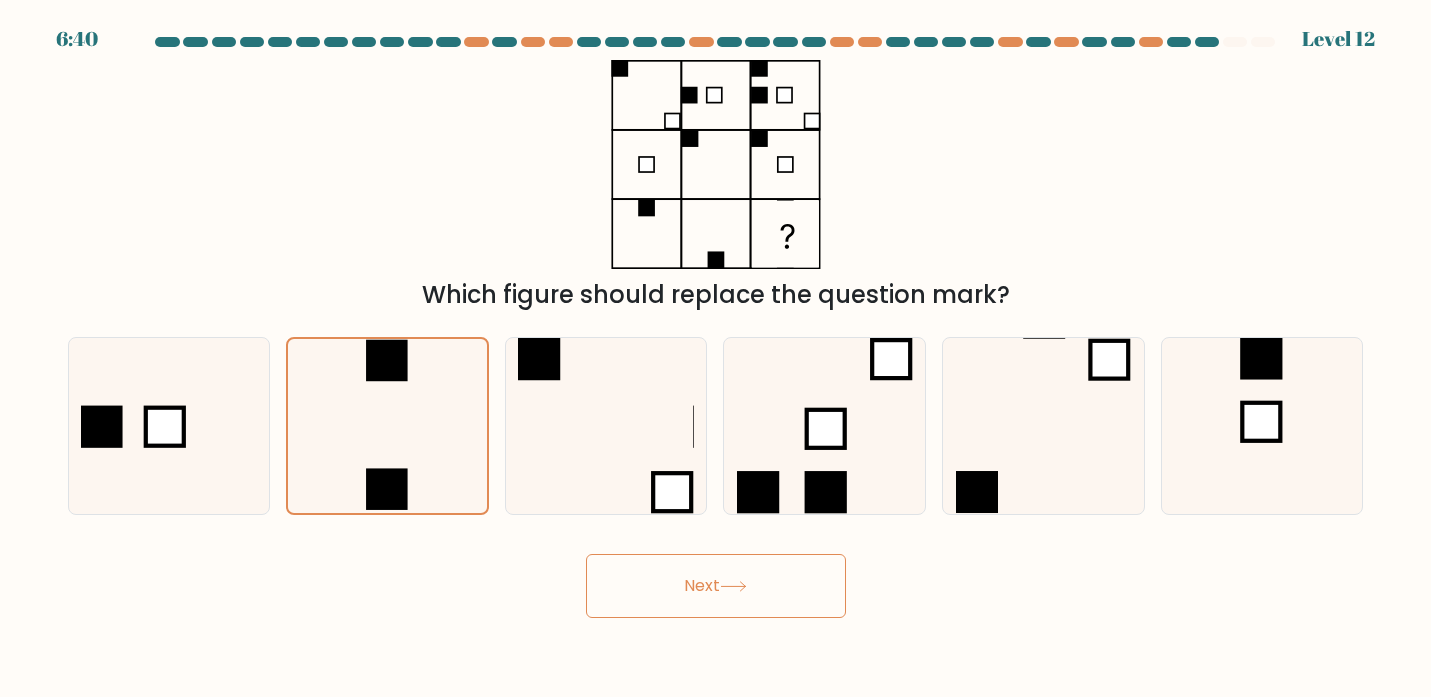 click on "Next" at bounding box center (716, 586) 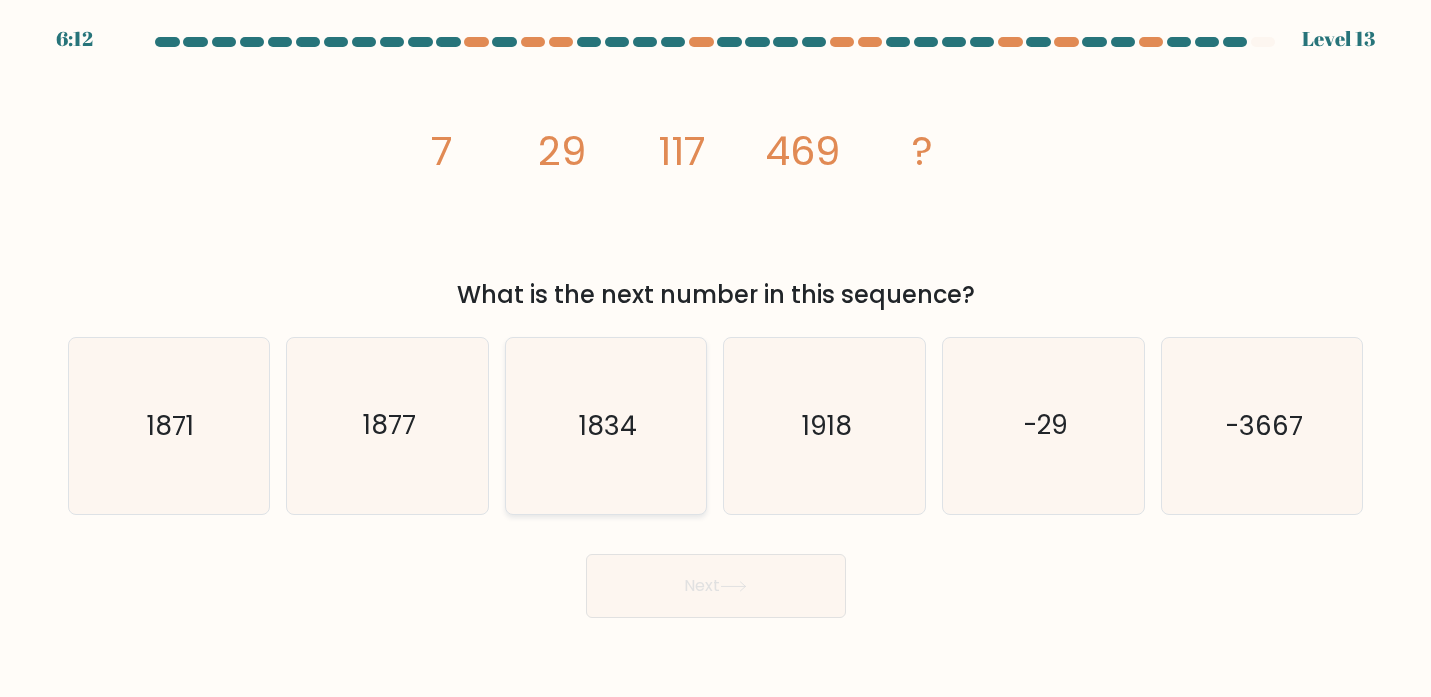 click on "1834" 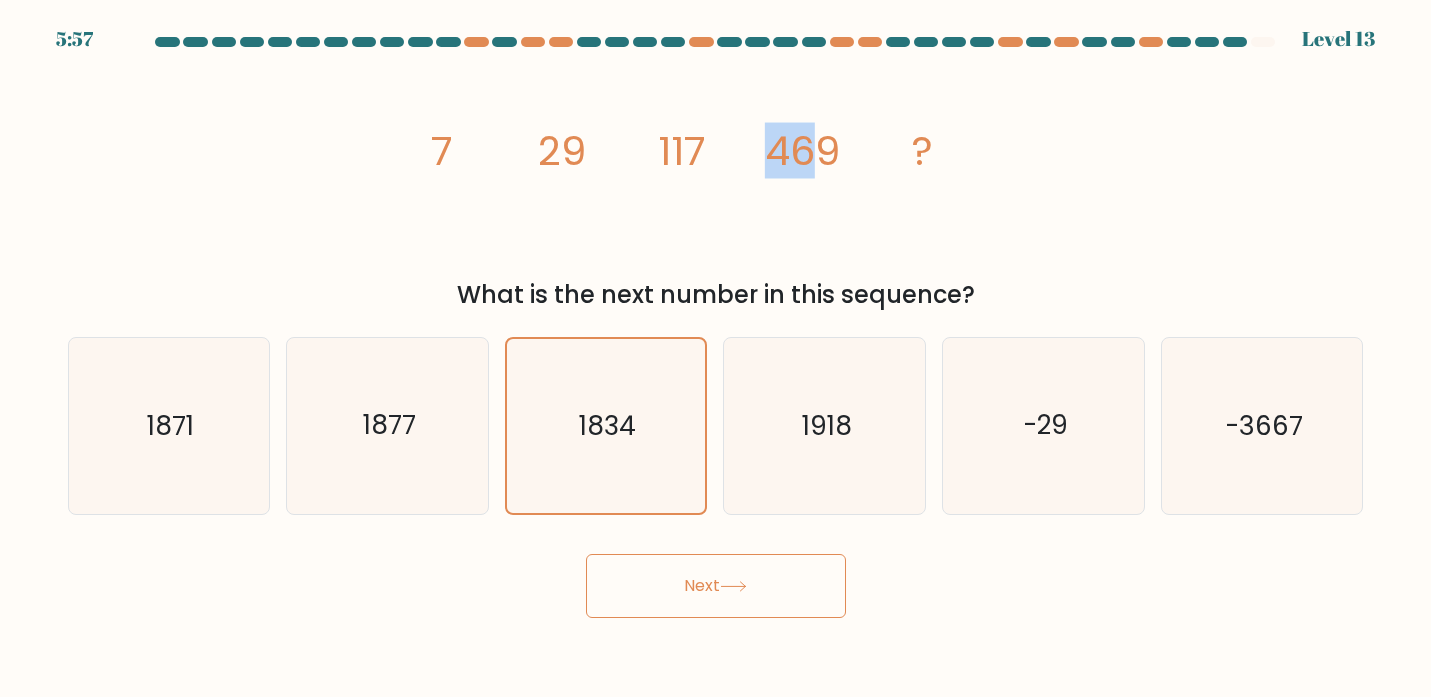 drag, startPoint x: 769, startPoint y: 150, endPoint x: 818, endPoint y: 151, distance: 49.010204 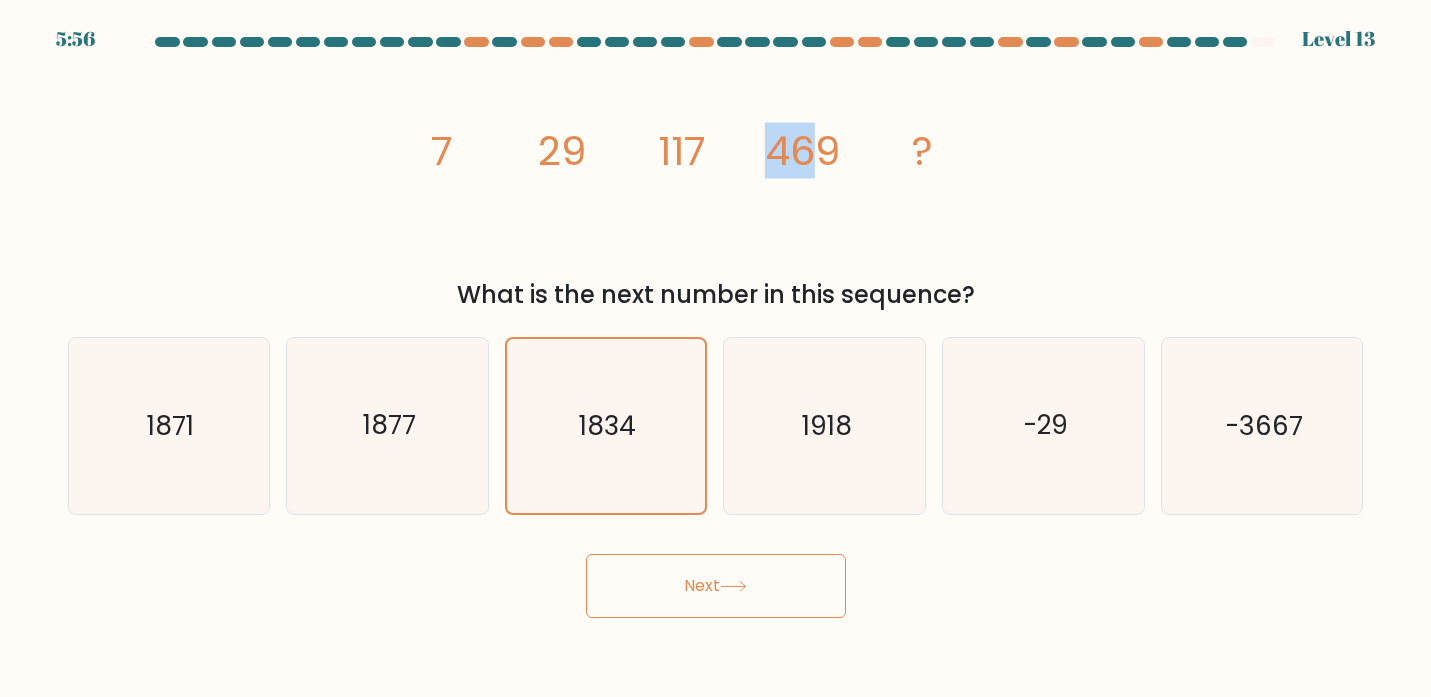 click on "469" 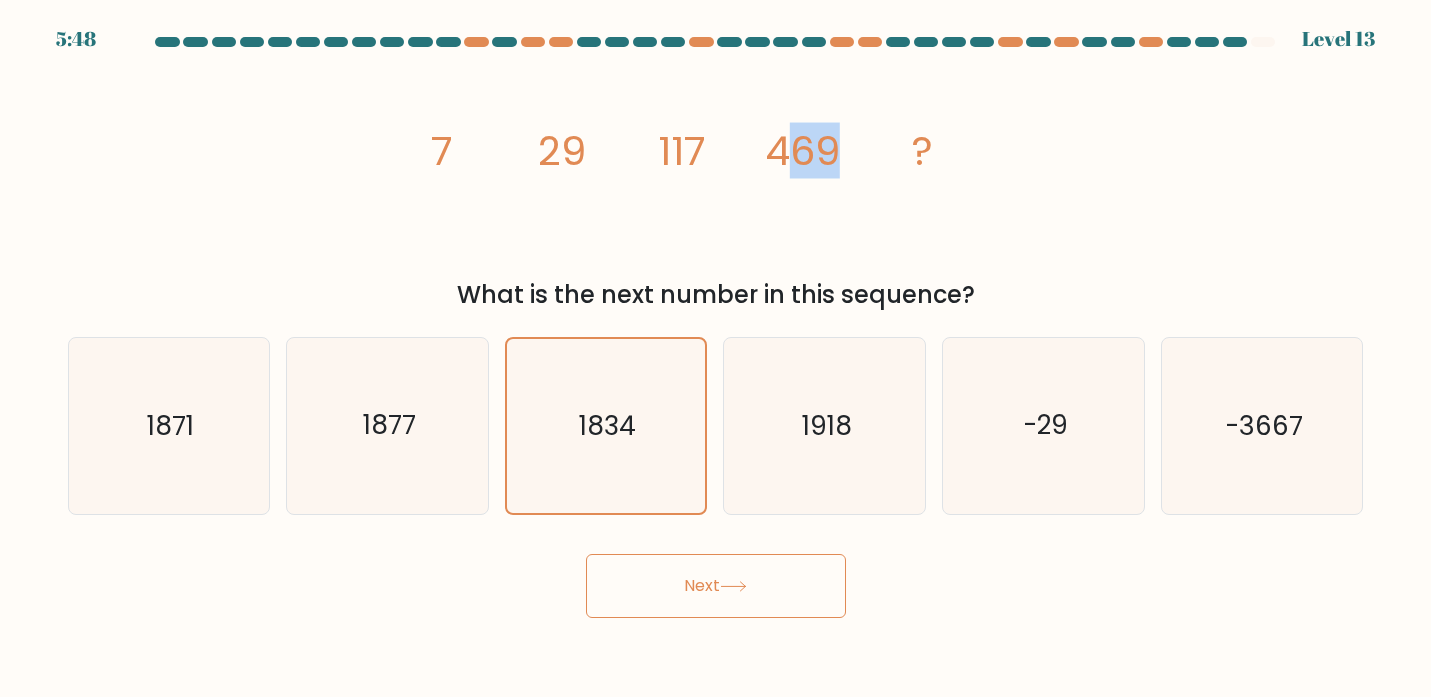 drag, startPoint x: 833, startPoint y: 157, endPoint x: 796, endPoint y: 155, distance: 37.054016 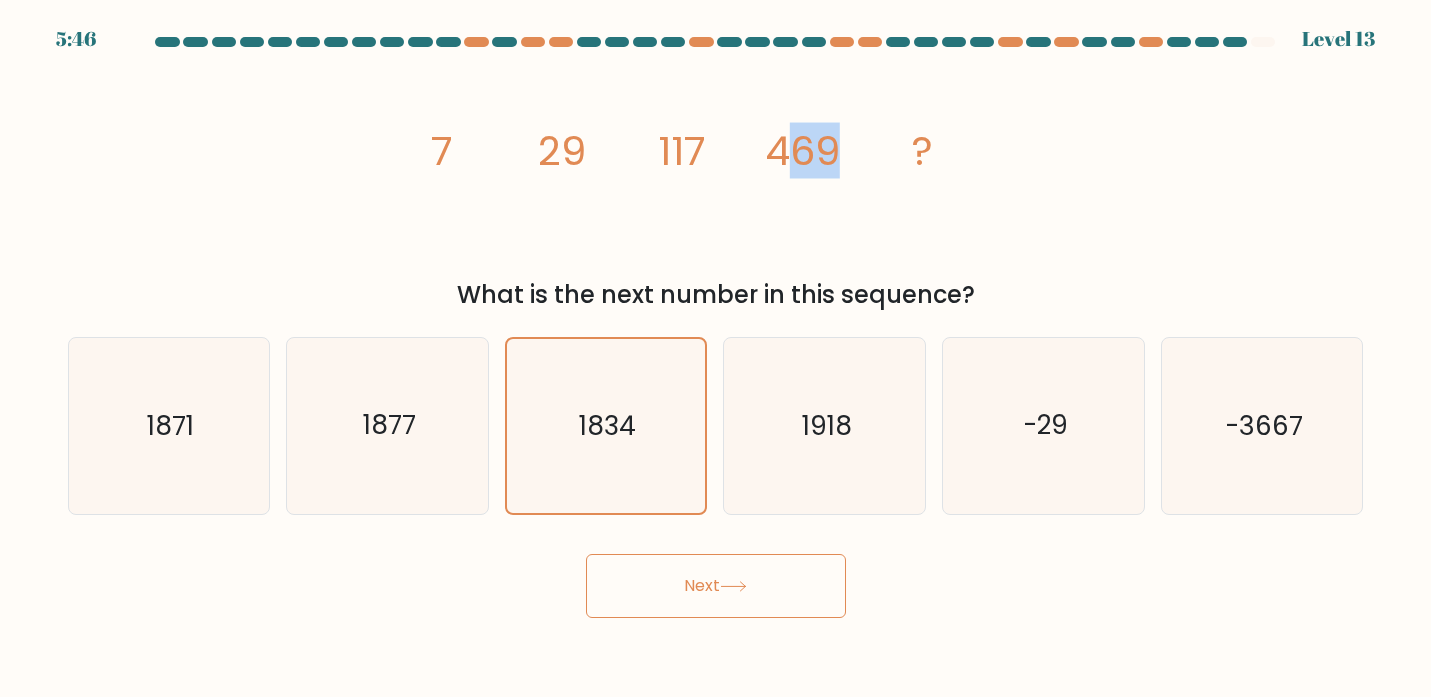 click on "469" 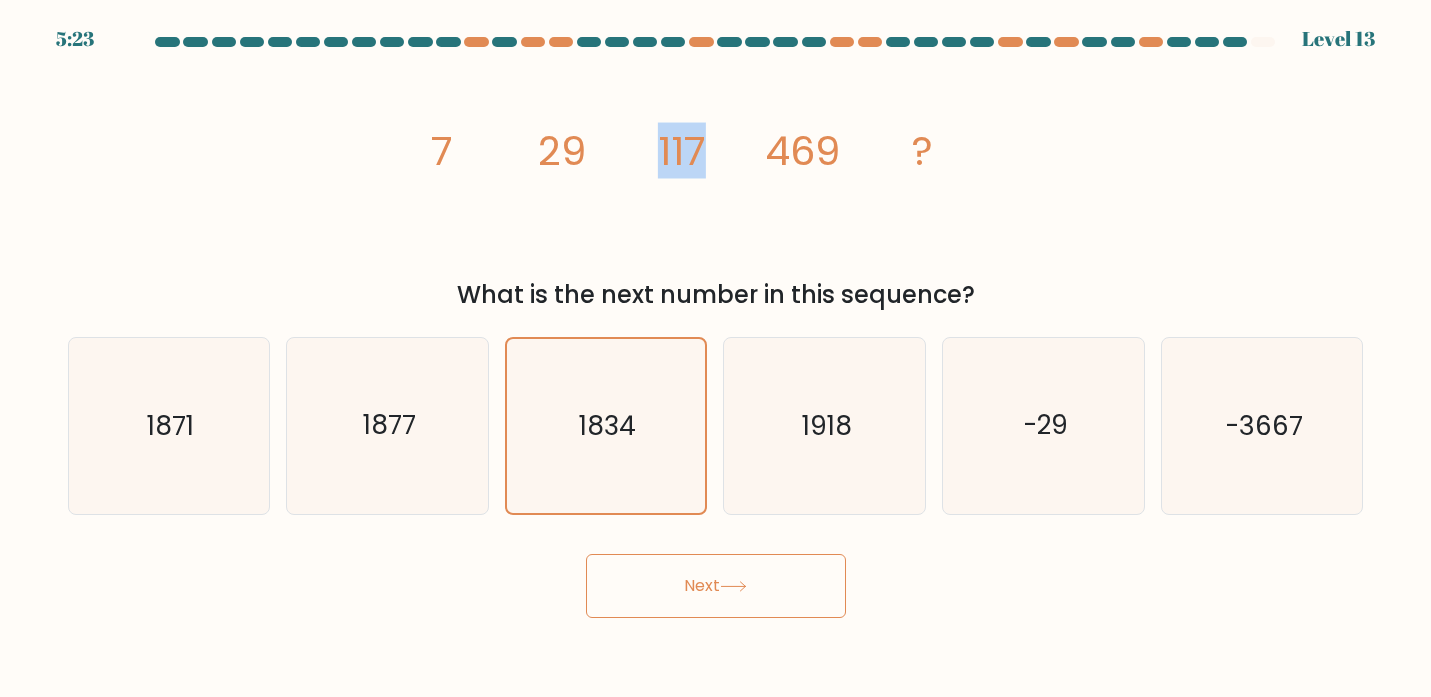 drag, startPoint x: 700, startPoint y: 146, endPoint x: 654, endPoint y: 142, distance: 46.173584 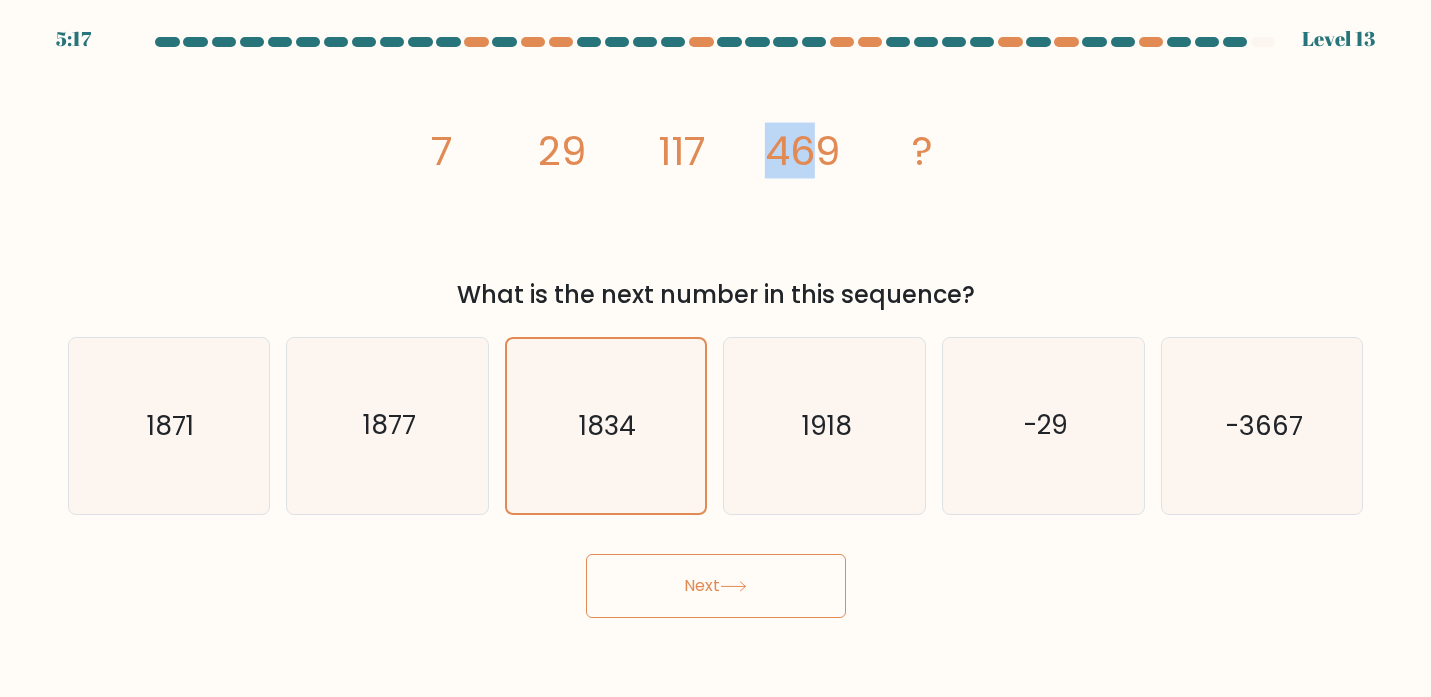 drag, startPoint x: 771, startPoint y: 153, endPoint x: 808, endPoint y: 159, distance: 37.48333 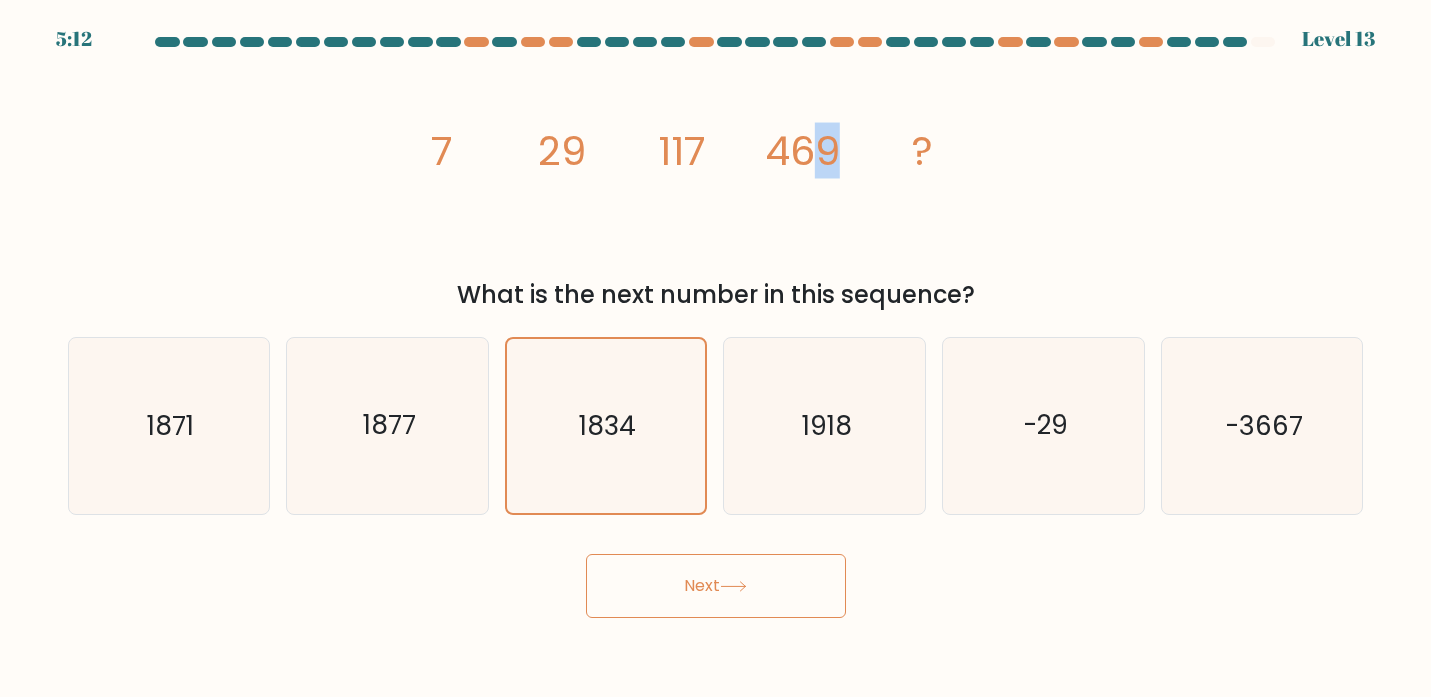 drag, startPoint x: 838, startPoint y: 157, endPoint x: 809, endPoint y: 157, distance: 29 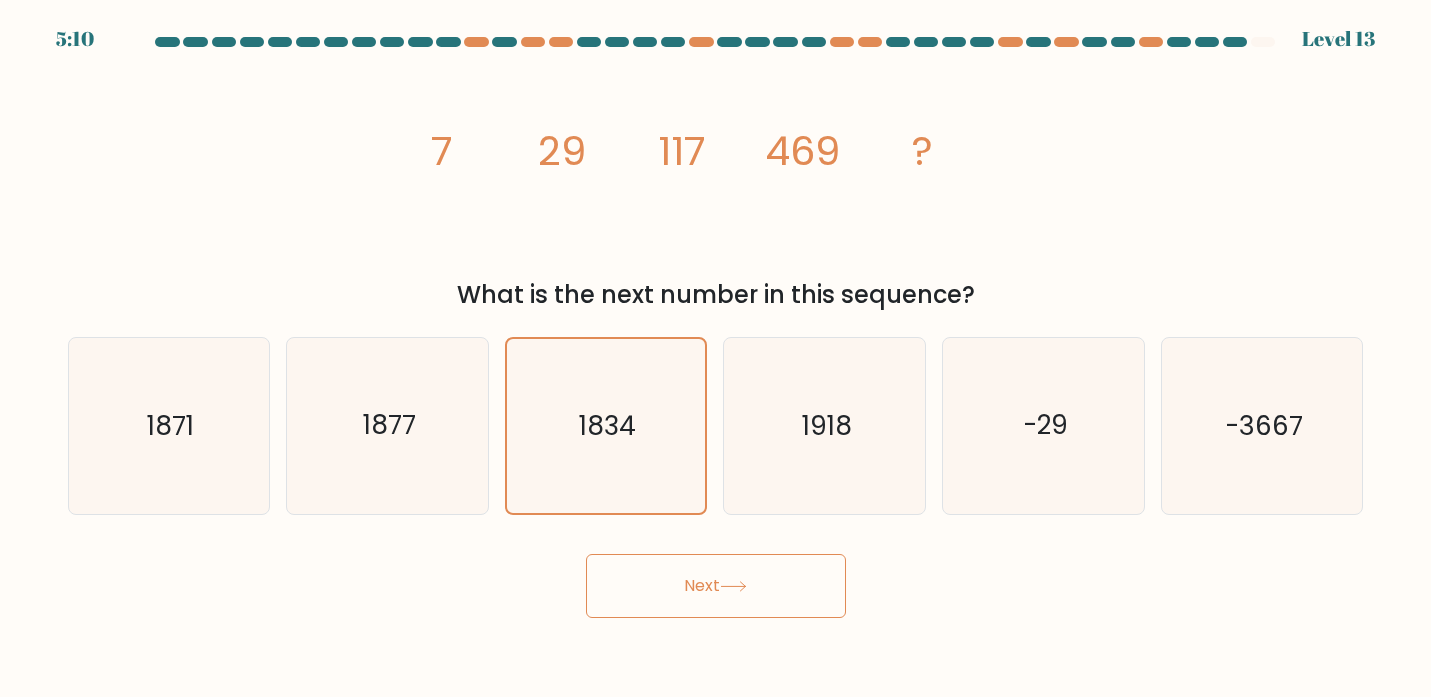 click on "Next" at bounding box center (716, 586) 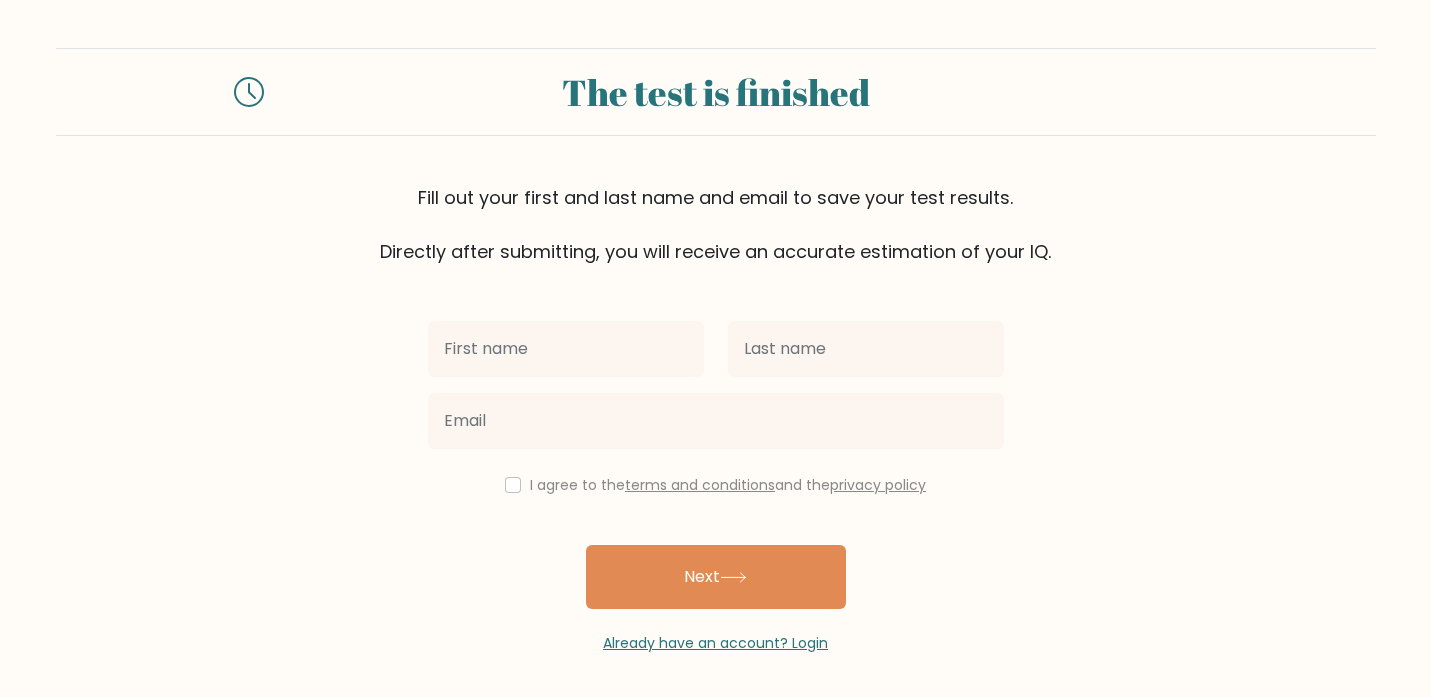 scroll, scrollTop: 0, scrollLeft: 0, axis: both 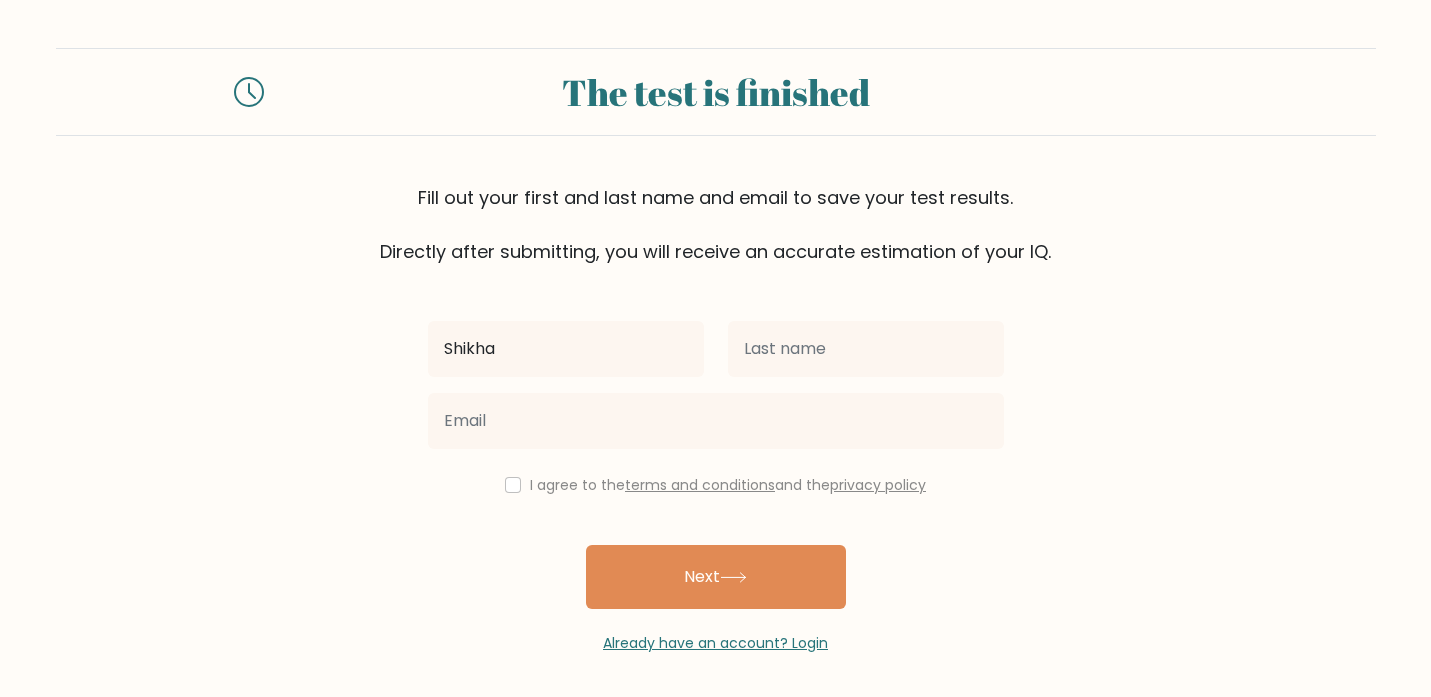 type on "Shikha" 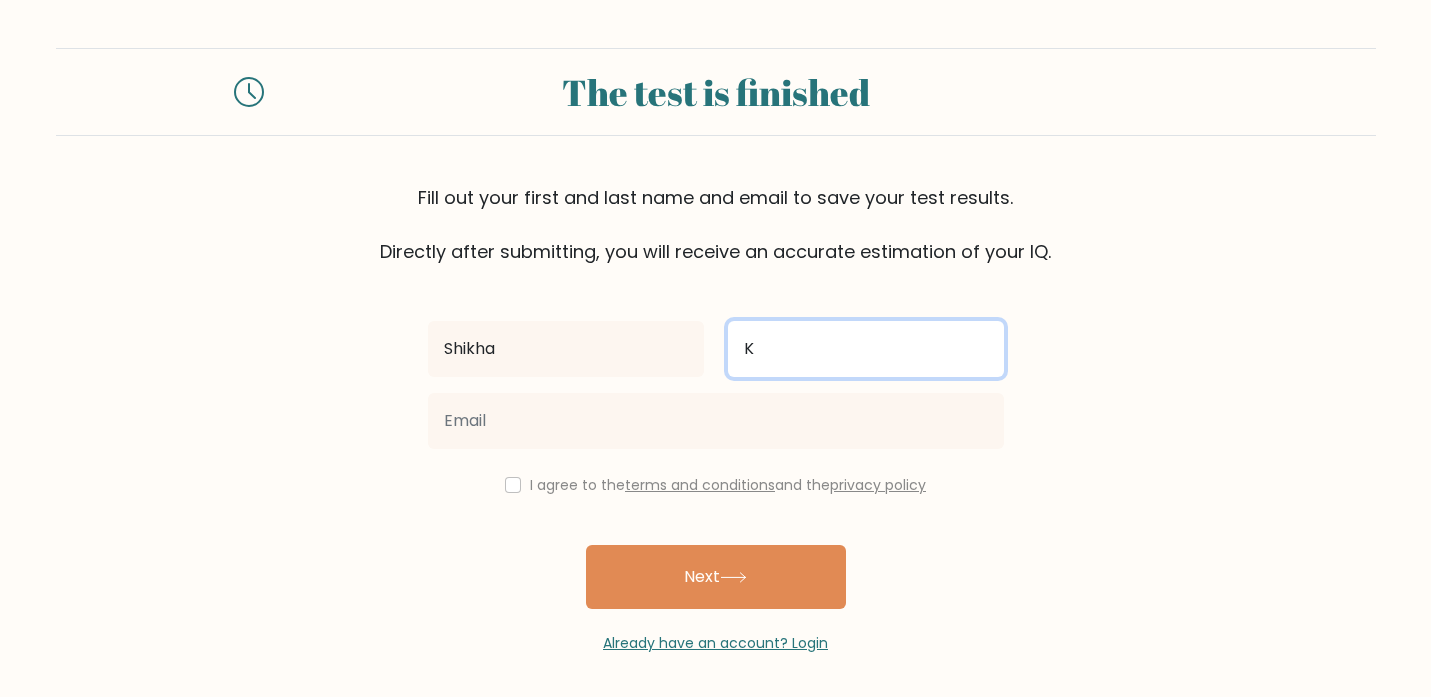 type on "K" 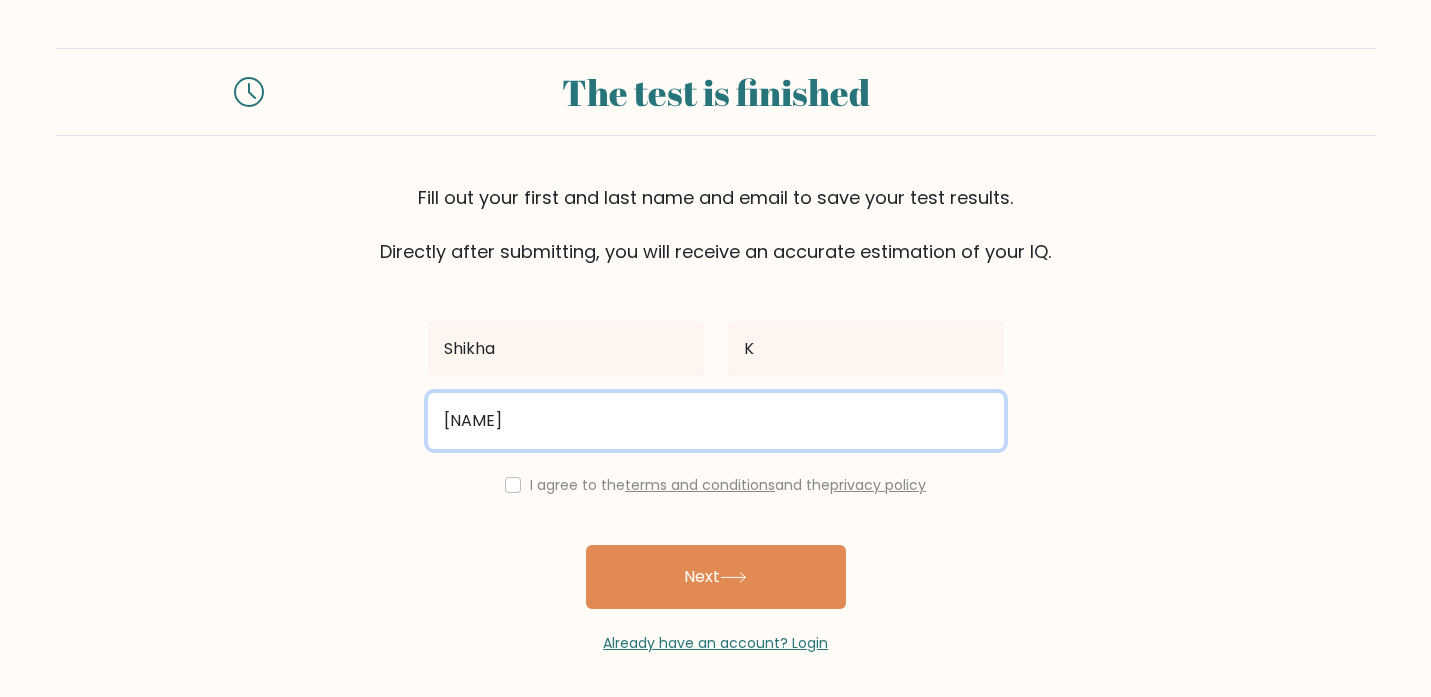 type on "[EMAIL]" 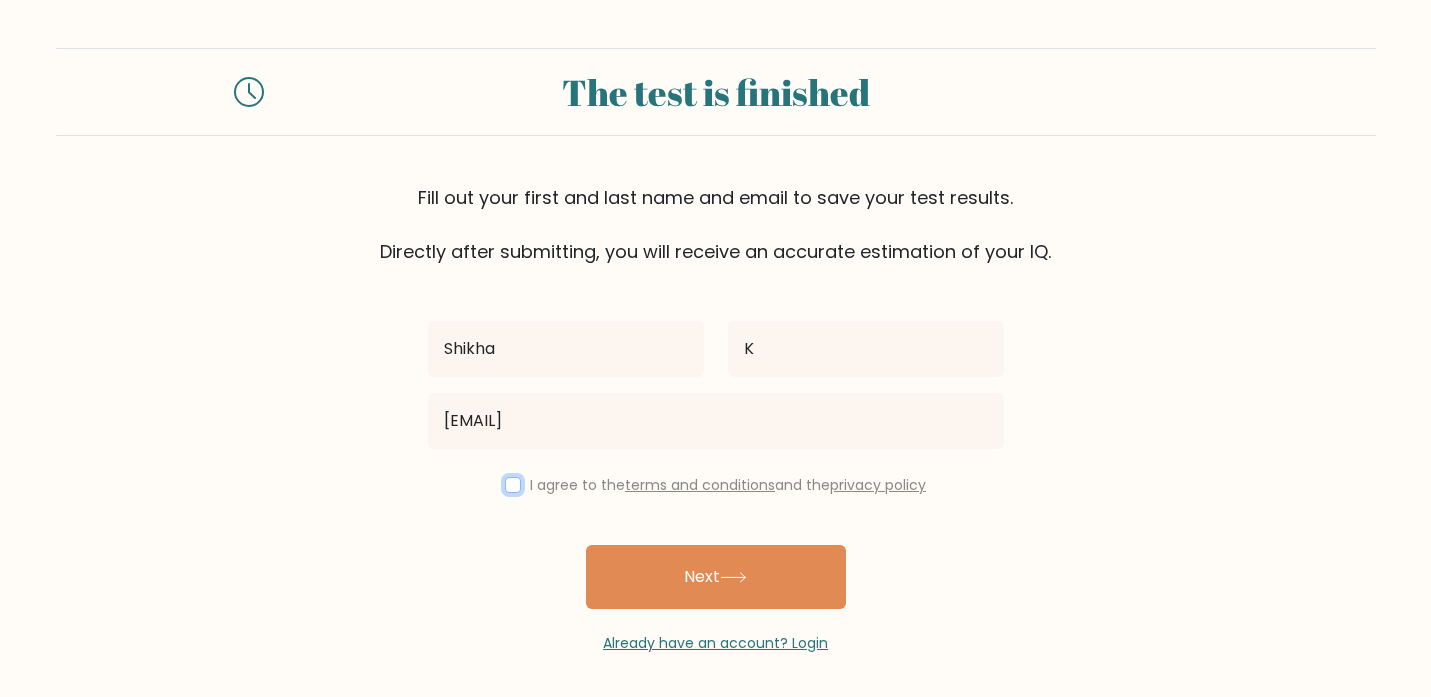 click at bounding box center (513, 485) 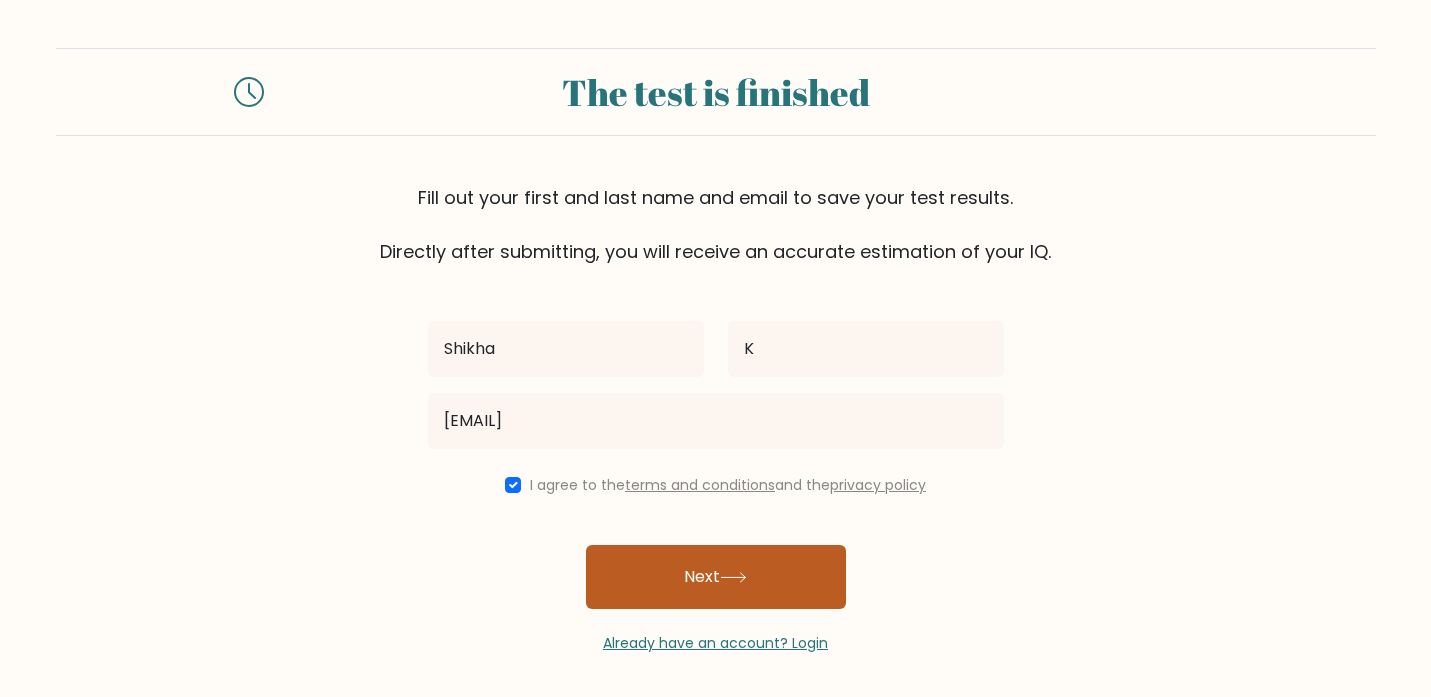 click on "Next" at bounding box center [716, 577] 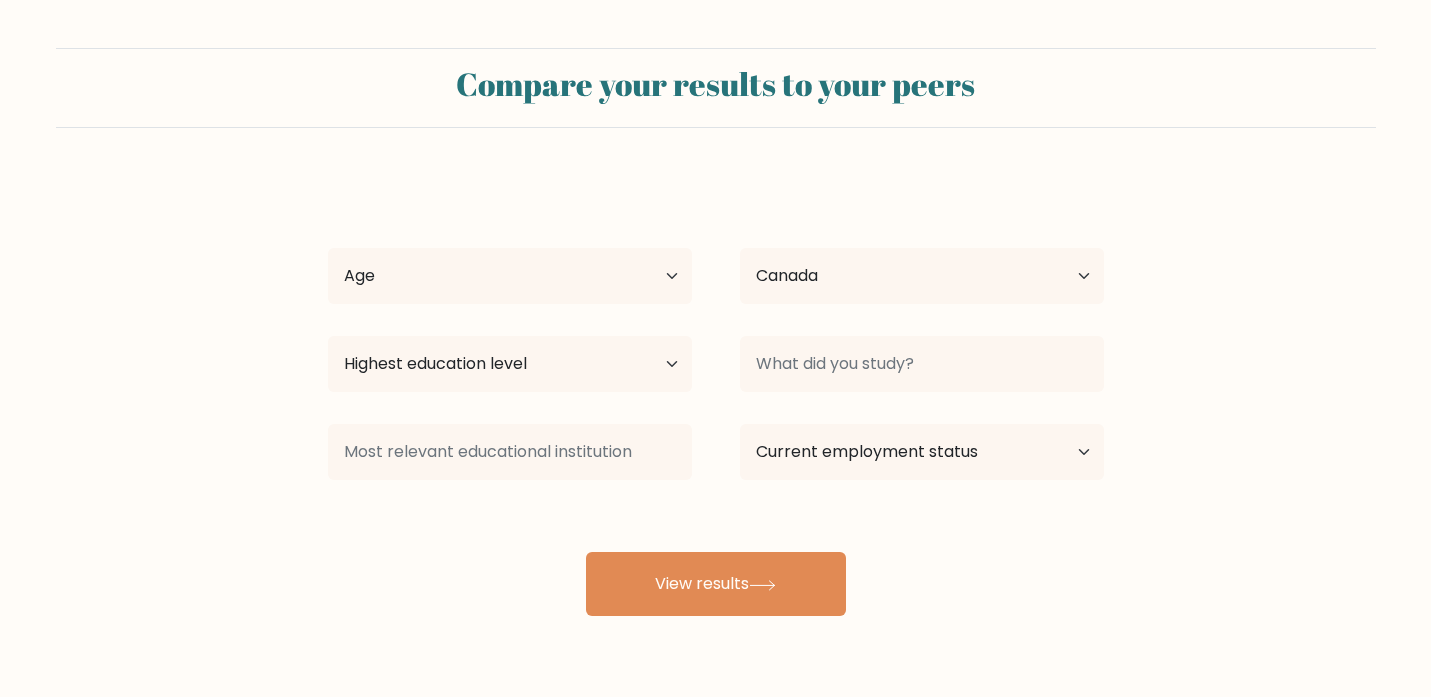 select on "CA" 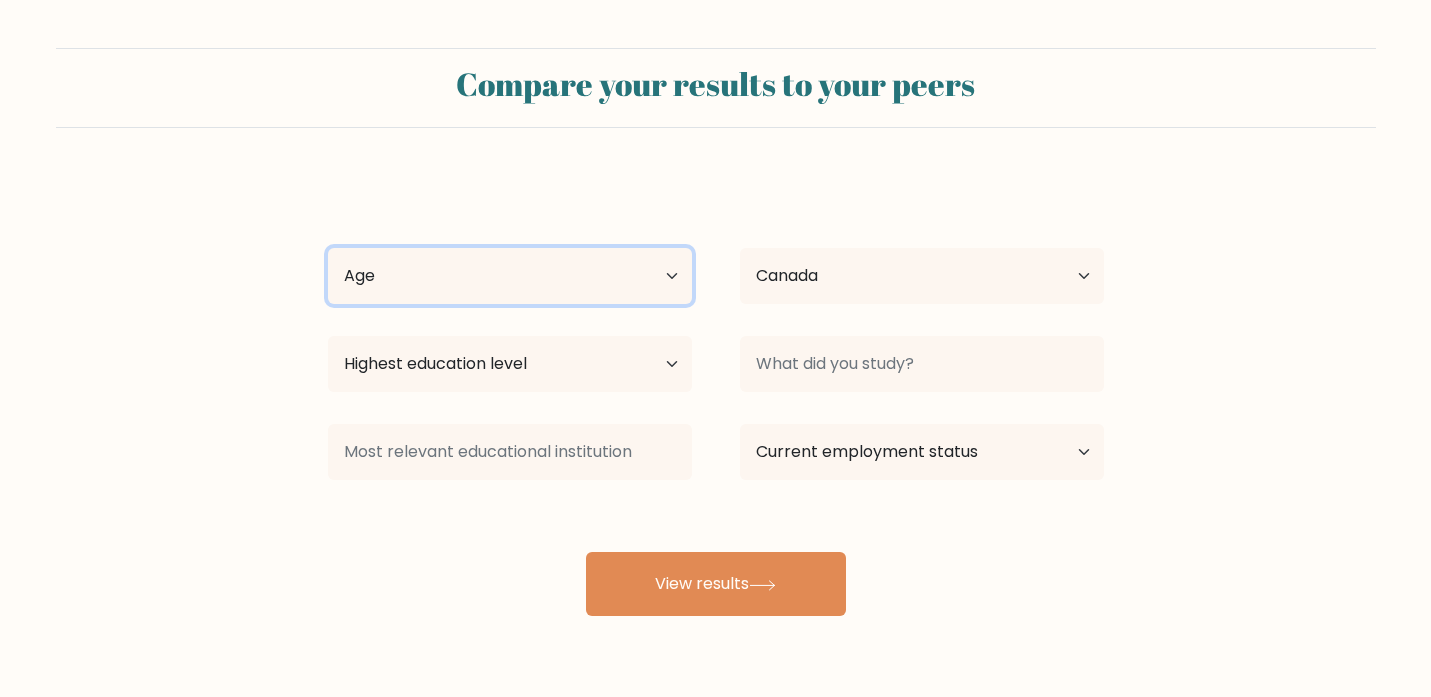 click on "Age
Under 18 years old
18-24 years old
25-34 years old
35-44 years old
45-54 years old
55-64 years old
65 years old and above" at bounding box center (510, 276) 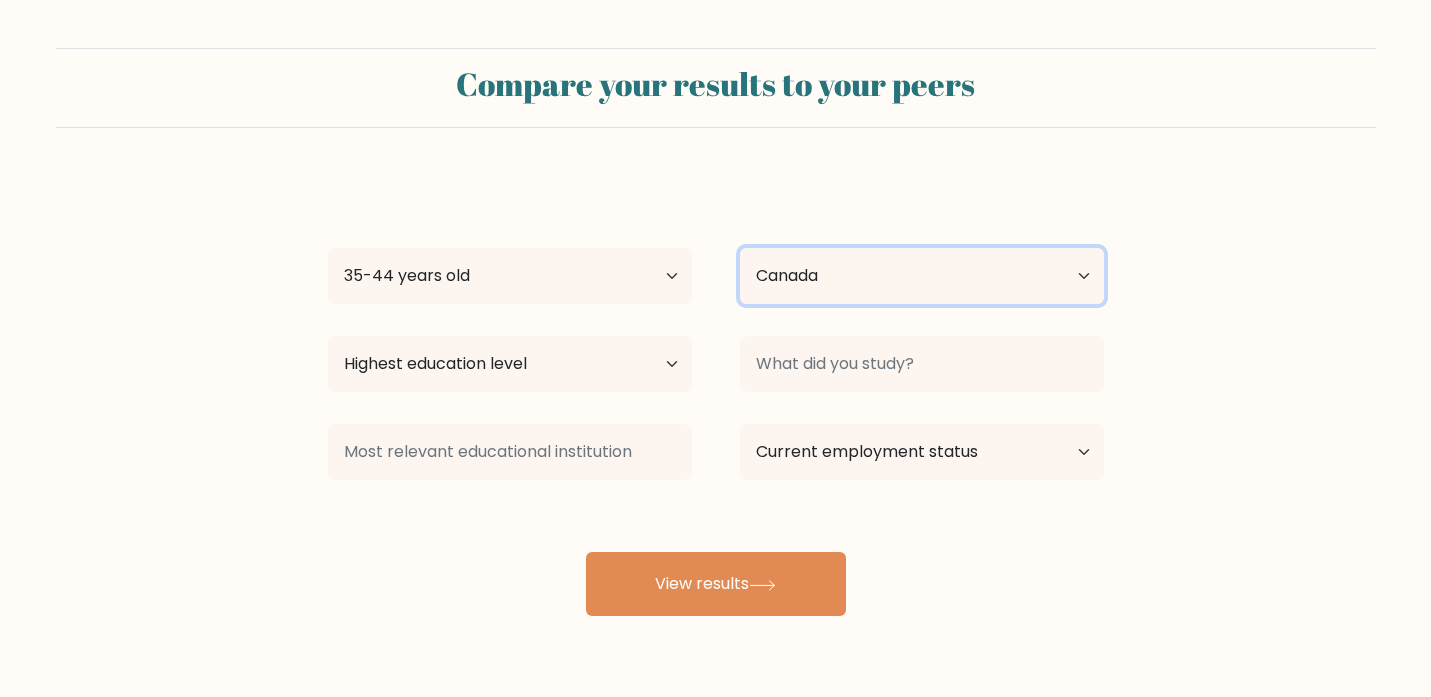 click on "Country
Afghanistan
Albania
Algeria
American Samoa
Andorra
Angola
Anguilla
Antarctica
Antigua and Barbuda
Argentina
Armenia
Aruba
Australia
Austria
Azerbaijan
Bahamas
Bahrain
Bangladesh
Barbados
Belarus
Belgium
Belize
Benin
Bermuda
Bhutan
Bolivia
Bonaire, Sint Eustatius and Saba
Bosnia and Herzegovina
Botswana
Bouvet Island
Brazil
British Indian Ocean Territory
Brunei
Bulgaria
Burkina Faso
Burundi
Cabo Verde
Cambodia
Cameroon
Canada
Cayman Islands
Central African Republic
Chad
Chile
China
Christmas Island
Cocos (Keeling) Islands
Colombia
Comoros
Congo
Congo (the Democratic Republic of the)
Cook Islands
Costa Rica
Côte d'Ivoire
Croatia
Cuba" at bounding box center (922, 276) 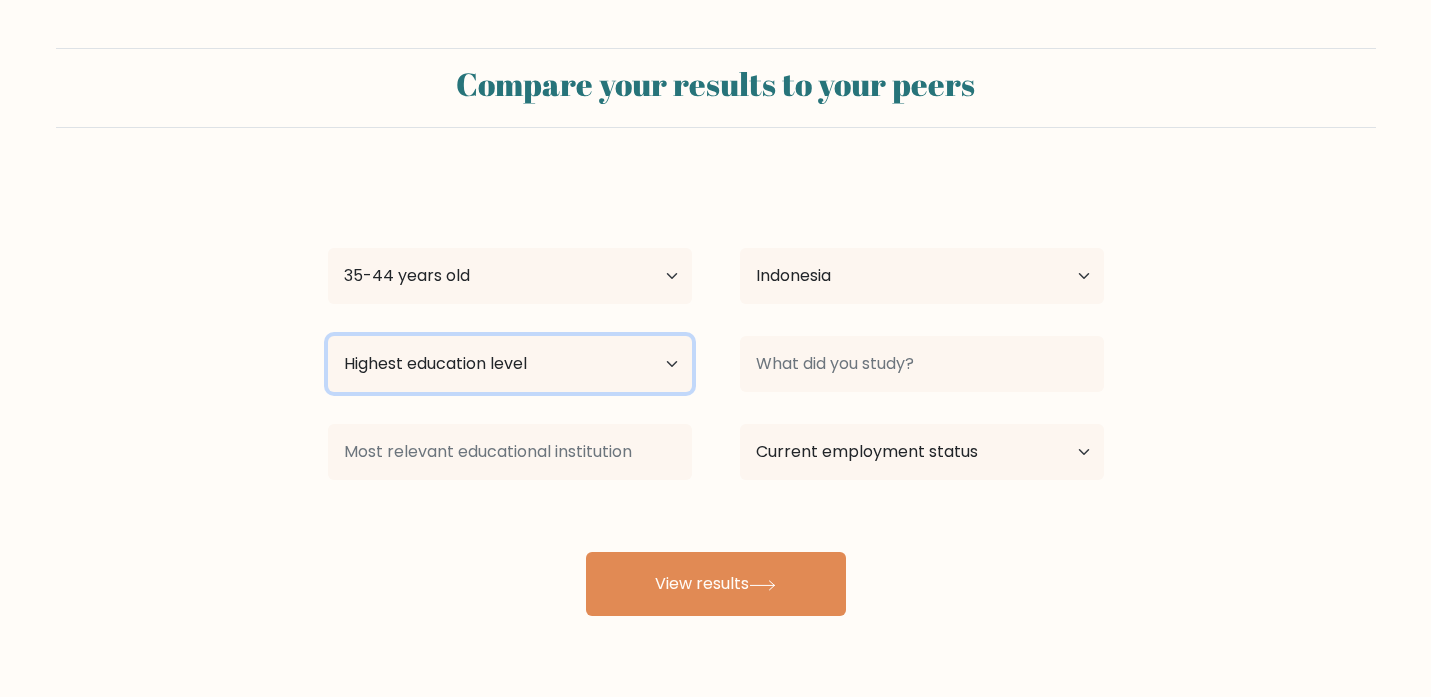 click on "Highest education level
No schooling
Primary
Lower Secondary
Upper Secondary
Occupation Specific
Bachelor's degree
Master's degree
Doctoral degree" at bounding box center (510, 364) 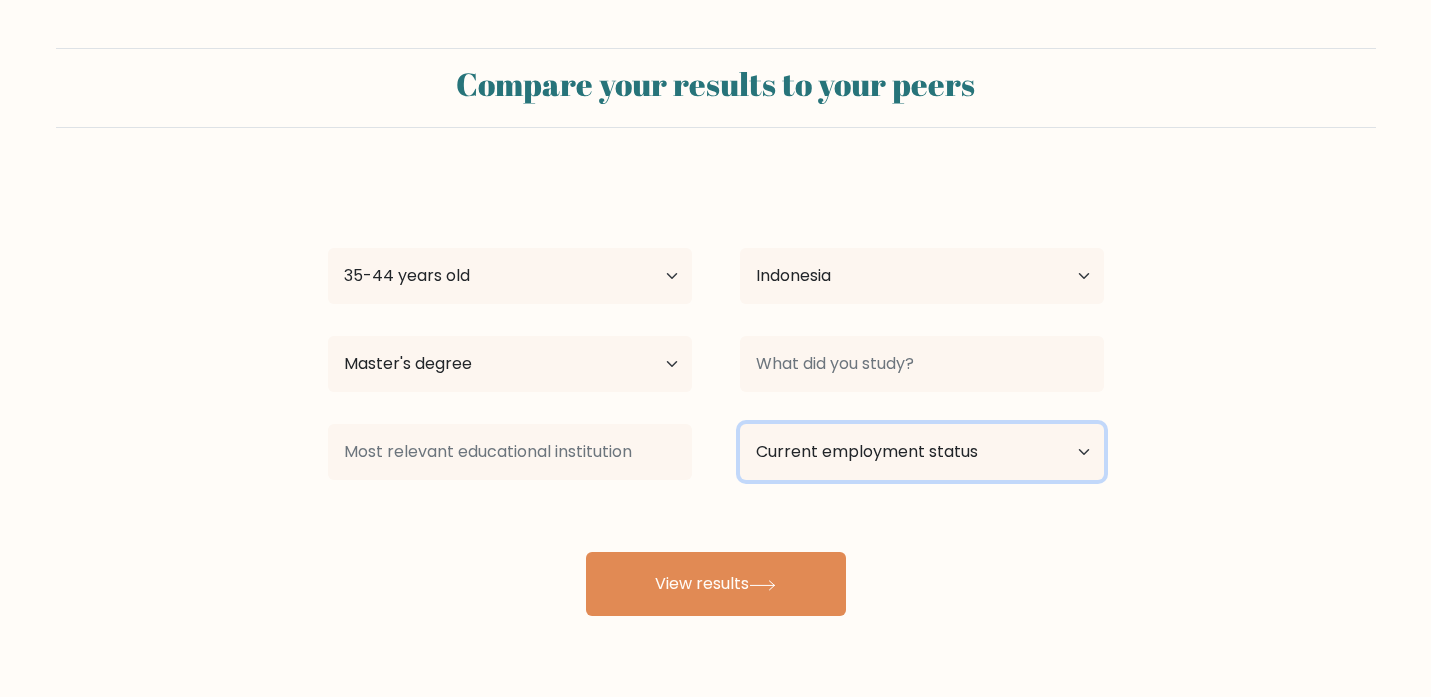 click on "Current employment status
Employed
Student
Retired
Other / prefer not to answer" at bounding box center [922, 452] 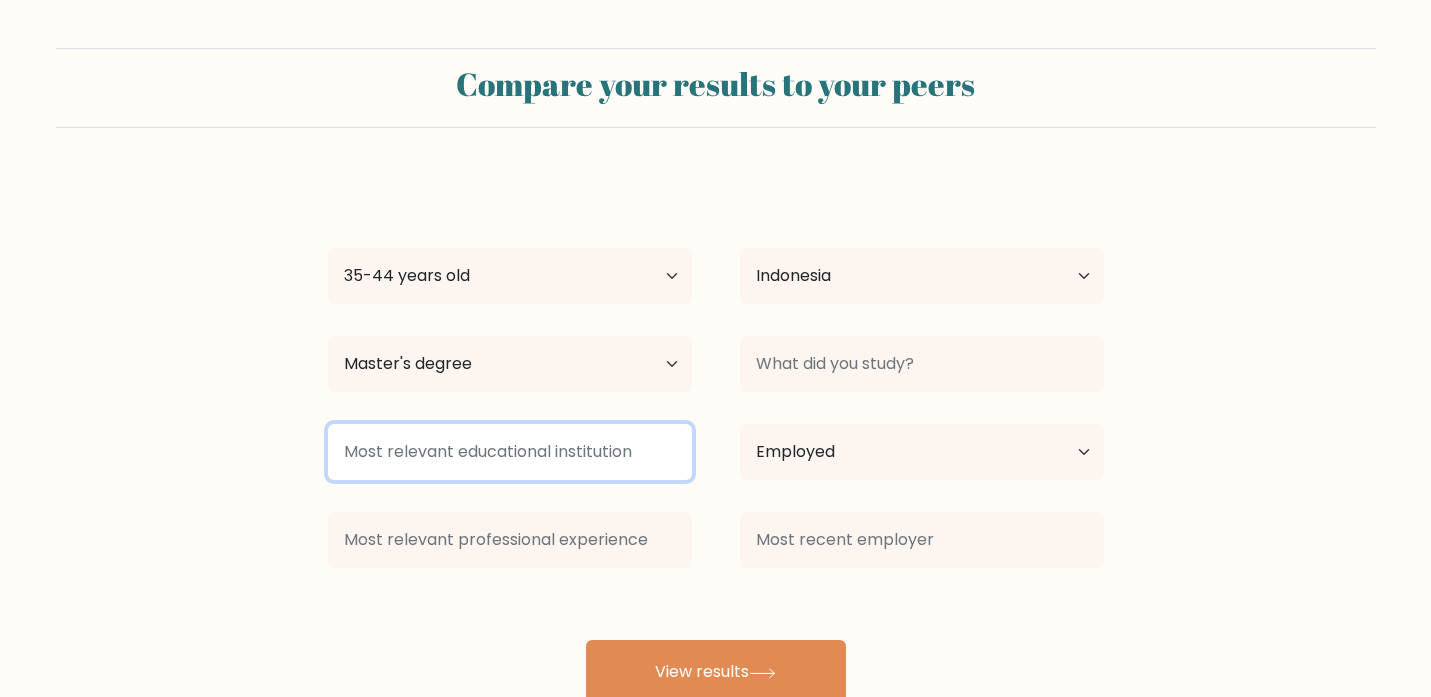 click at bounding box center [510, 452] 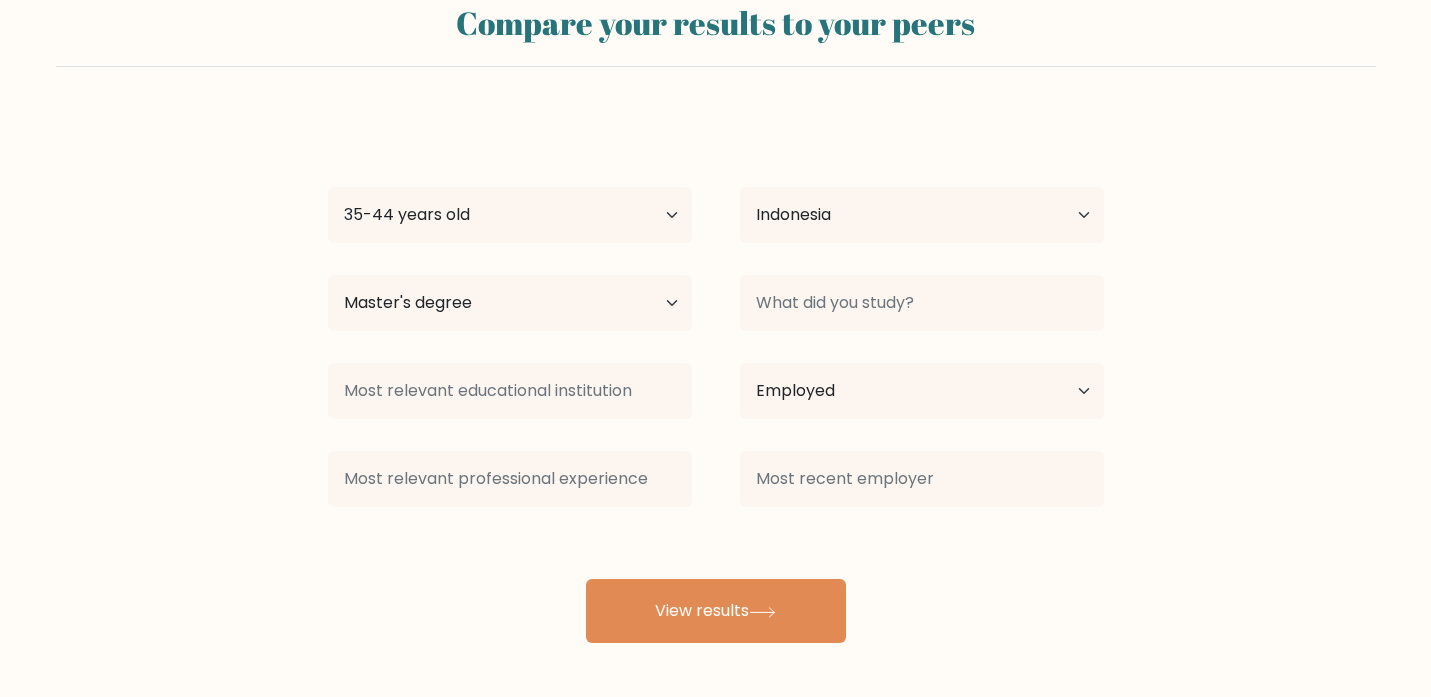 click on "Shikha
K
Age
Under 18 years old
18-24 years old
25-34 years old
35-44 years old
45-54 years old
55-64 years old
65 years old and above
Country
Afghanistan
Albania
Algeria
American Samoa
Andorra
Angola
Anguilla
Antarctica
Antigua and Barbuda
Argentina
Armenia
Aruba
Australia
Austria
Azerbaijan
Bahamas
Bahrain
Bangladesh
Barbados
Belarus
Belgium
Belize
Benin
Bermuda
Bhutan
Bolivia
Bonaire, Sint Eustatius and Saba
Bosnia and Herzegovina
Botswana
Bouvet Island
Brazil
Brunei" at bounding box center (716, 379) 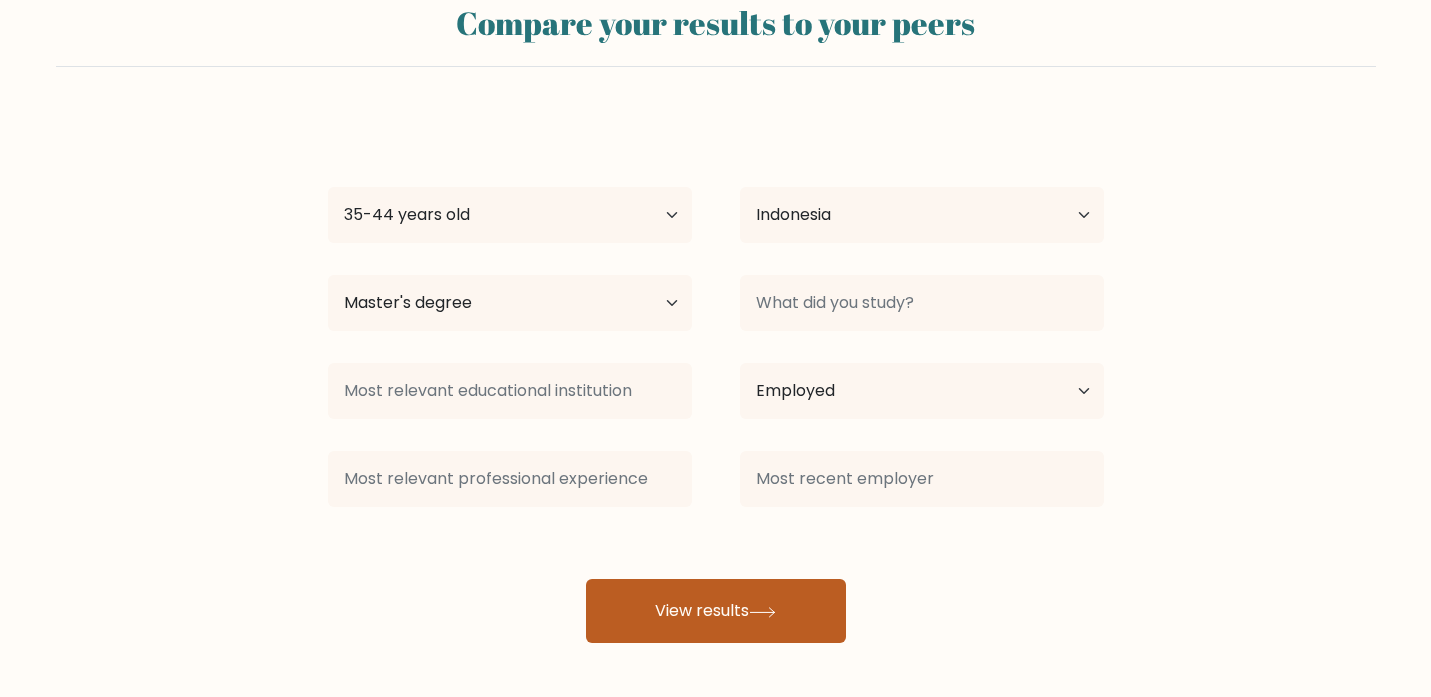 click 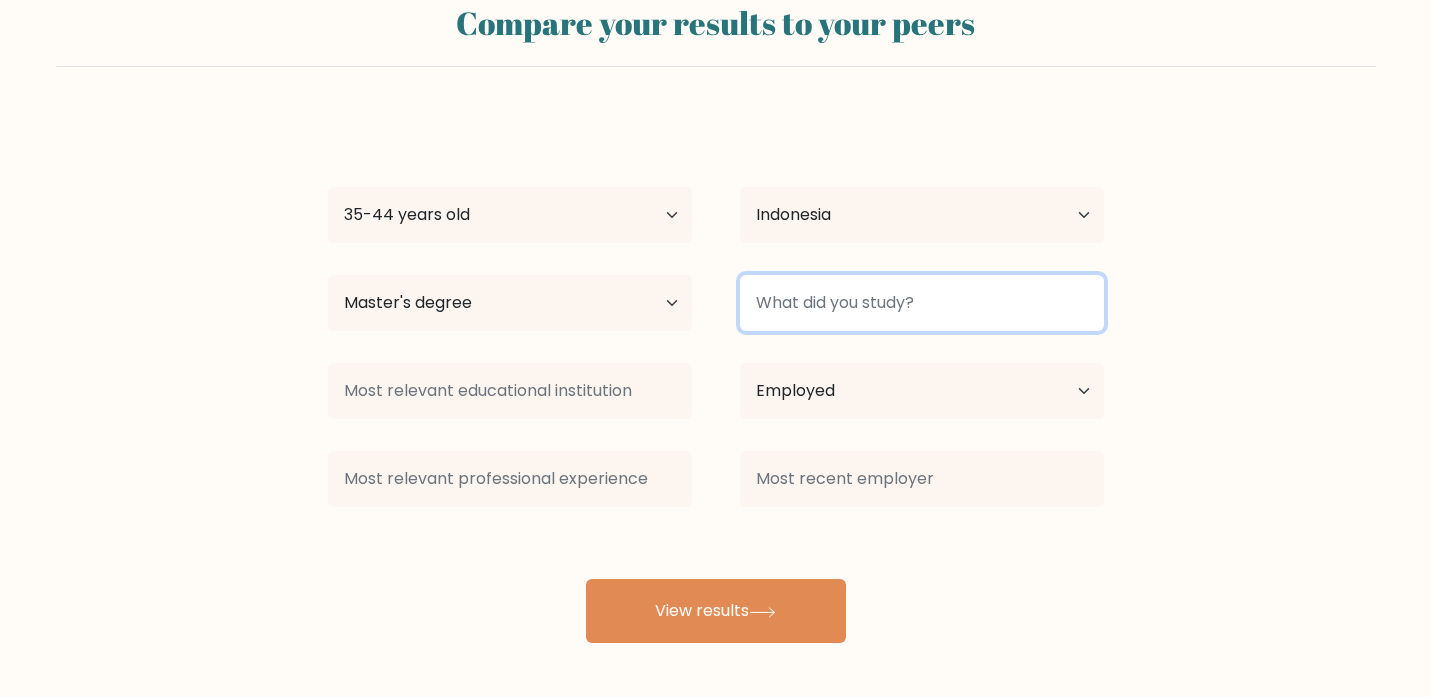 click at bounding box center [922, 303] 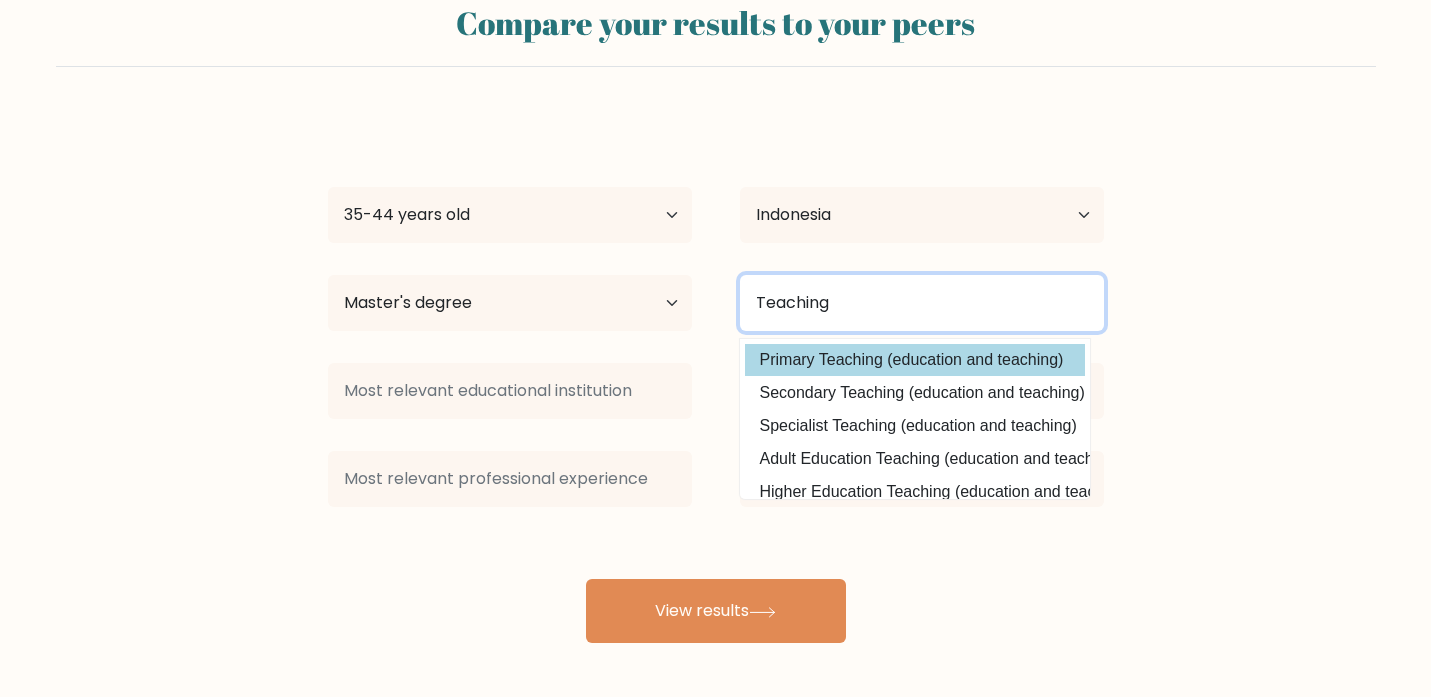 type on "Teaching" 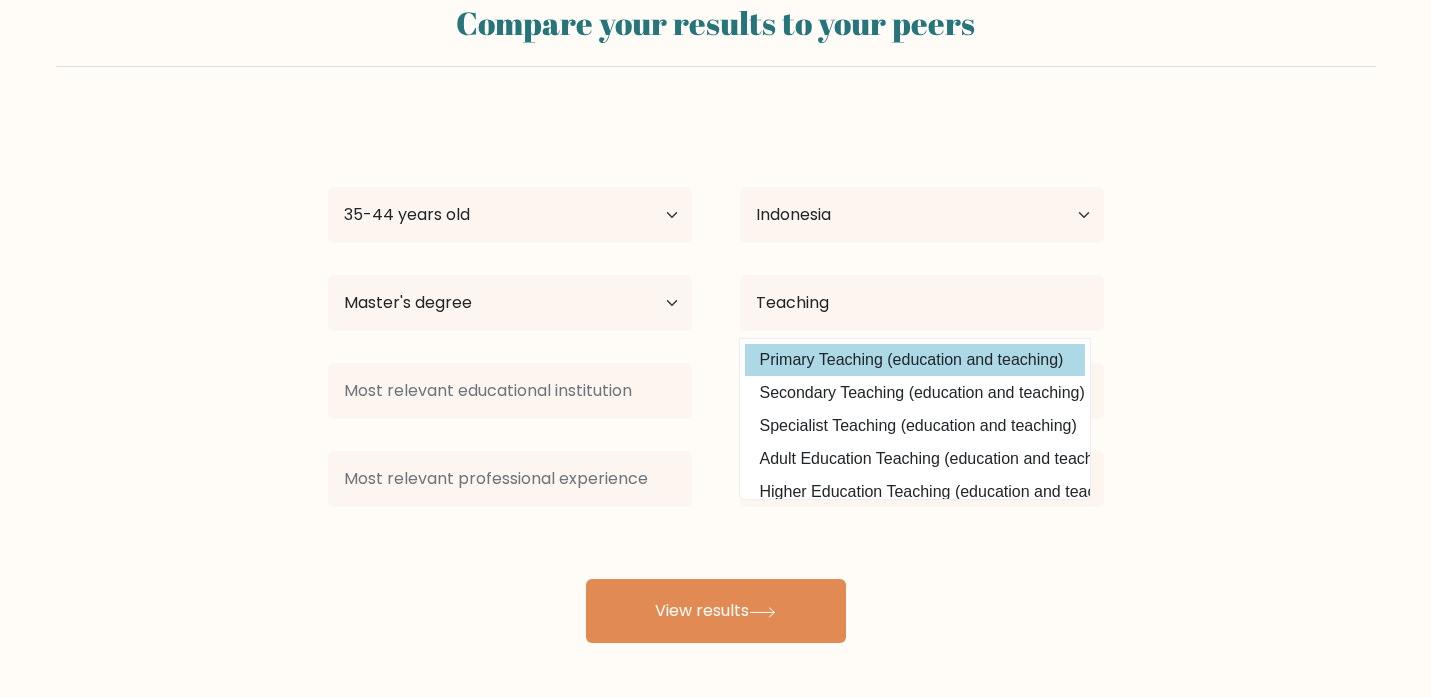 click on "Shikha
K
Age
Under 18 years old
18-24 years old
25-34 years old
35-44 years old
45-54 years old
55-64 years old
65 years old and above
Country
Afghanistan
Albania
Algeria
American Samoa
Andorra
Angola
Anguilla
Antarctica
Antigua and Barbuda
Argentina
Armenia
Aruba
Australia
Austria
Azerbaijan
Bahamas
Bahrain
Bangladesh
Barbados
Belarus
Belgium
Belize
Benin
Bermuda
Bhutan
Bolivia
Bonaire, Sint Eustatius and Saba
Bosnia and Herzegovina
Botswana
Bouvet Island
Brazil
Brunei" at bounding box center (716, 379) 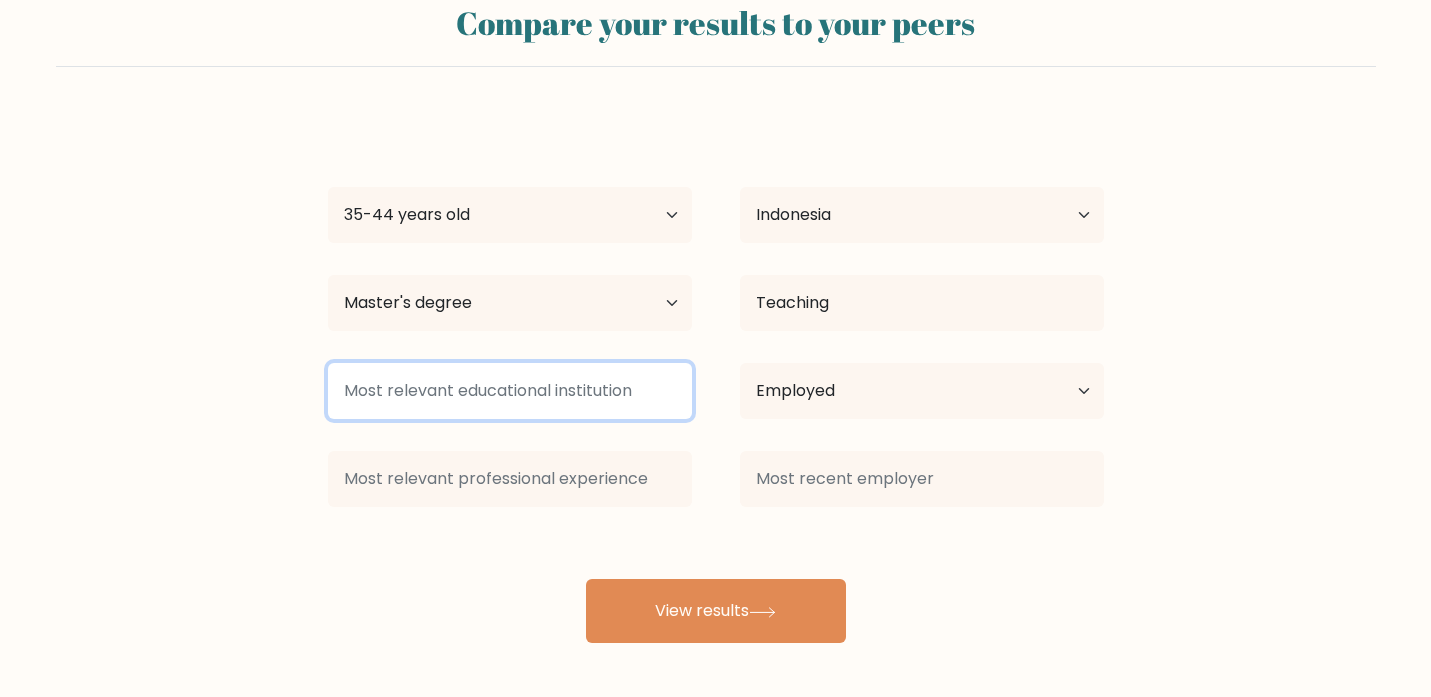 click at bounding box center (510, 391) 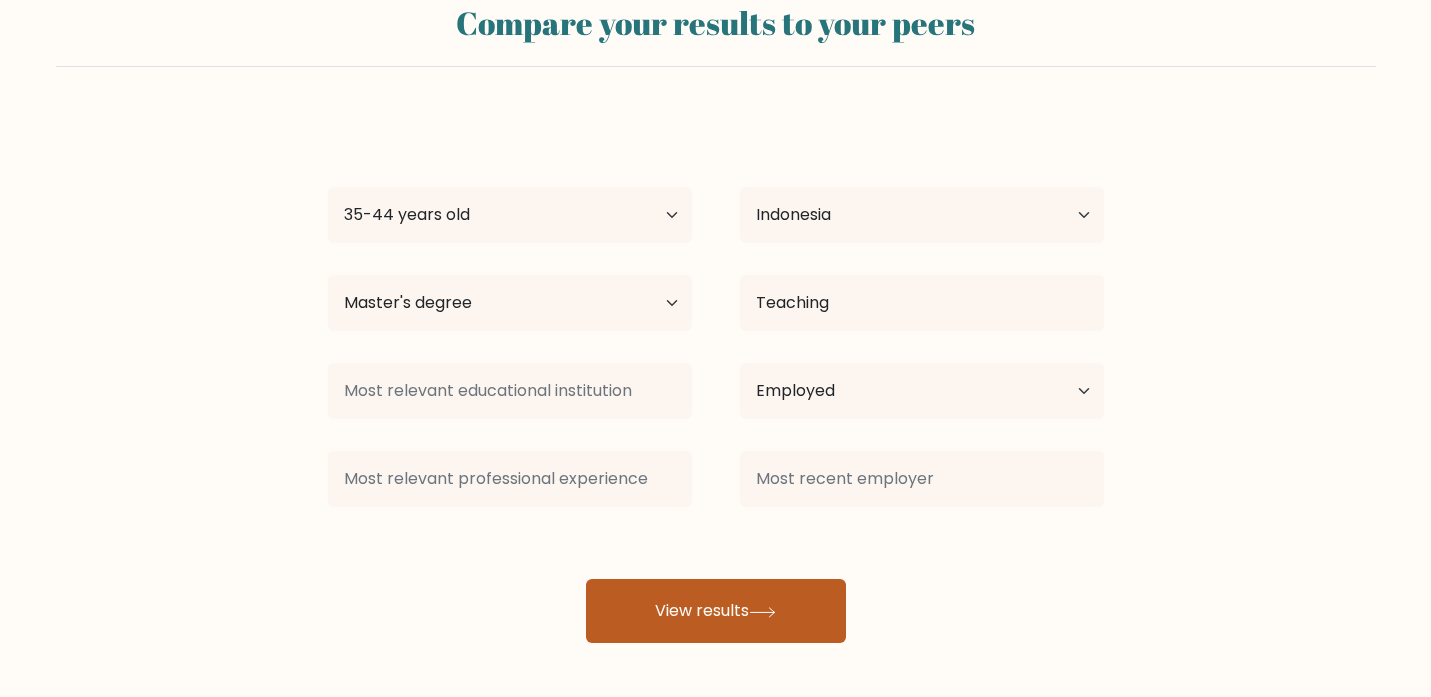 click 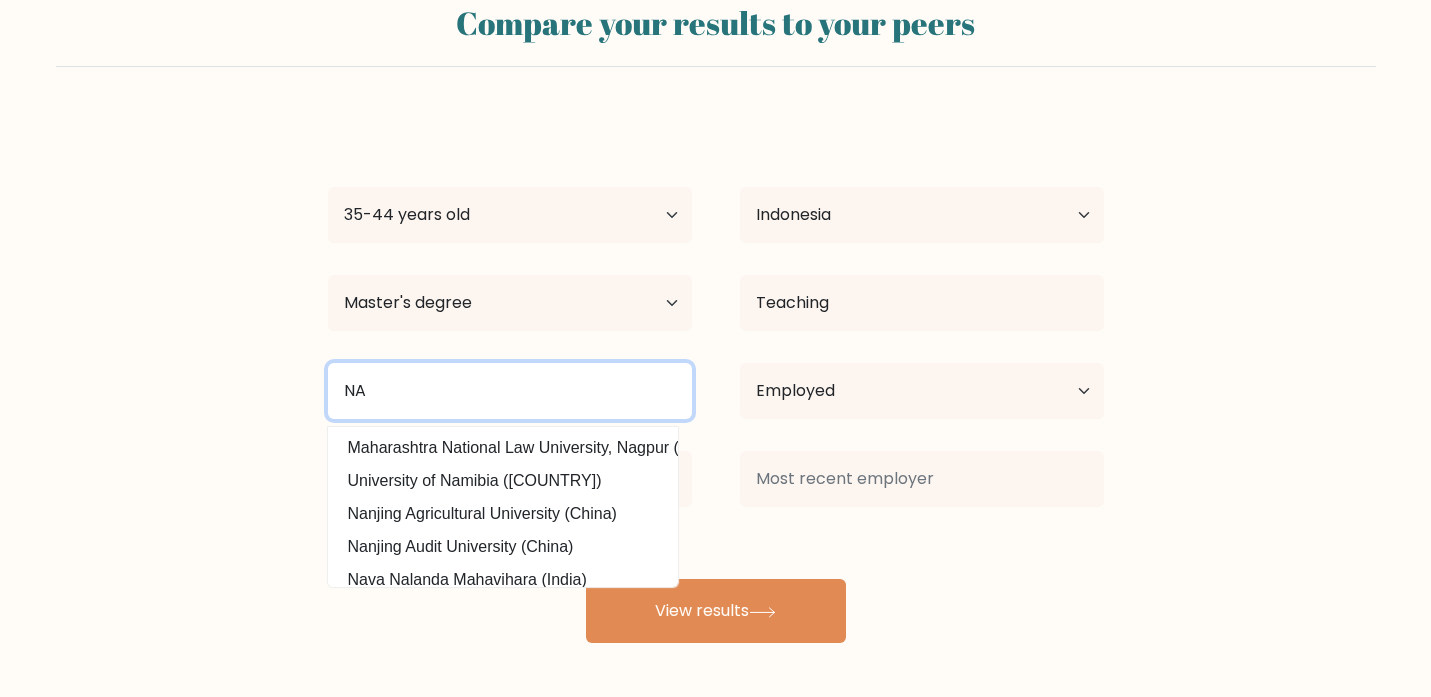 type on "N" 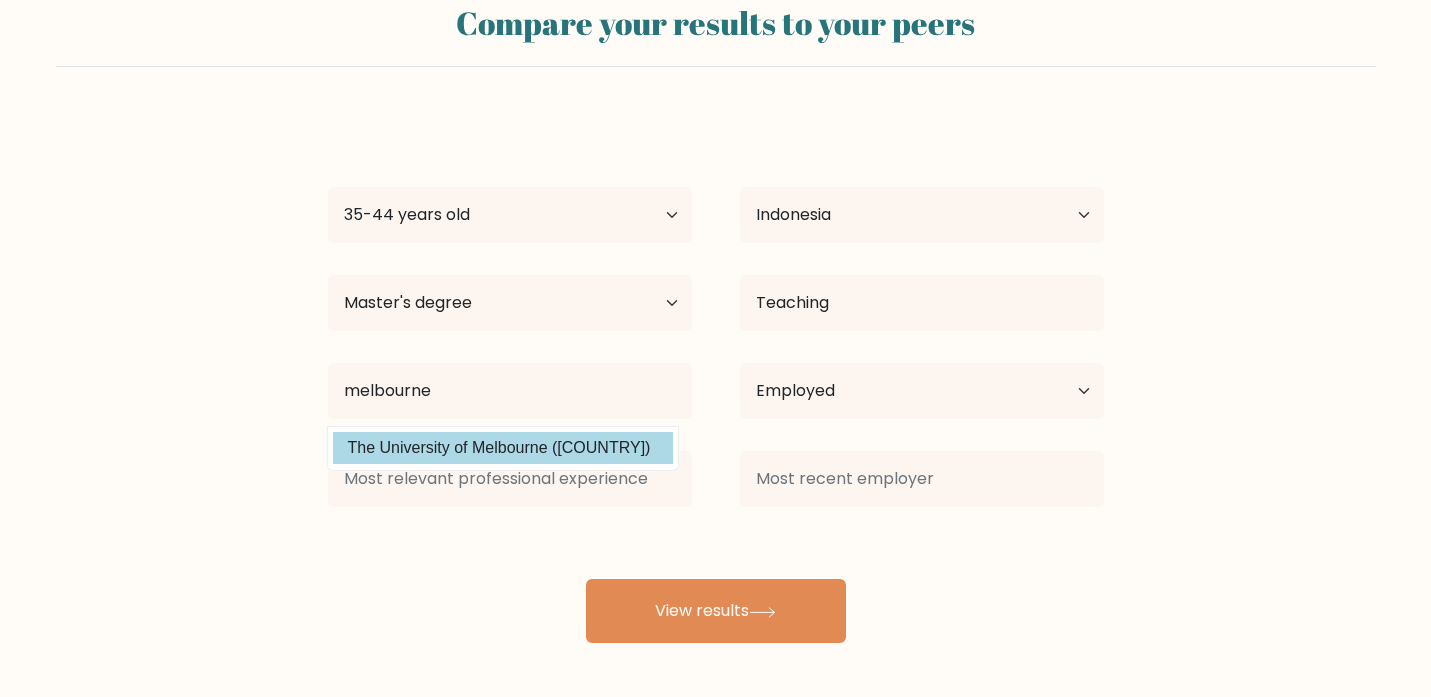 click on "The University of Melbourne (Australia)" at bounding box center [503, 448] 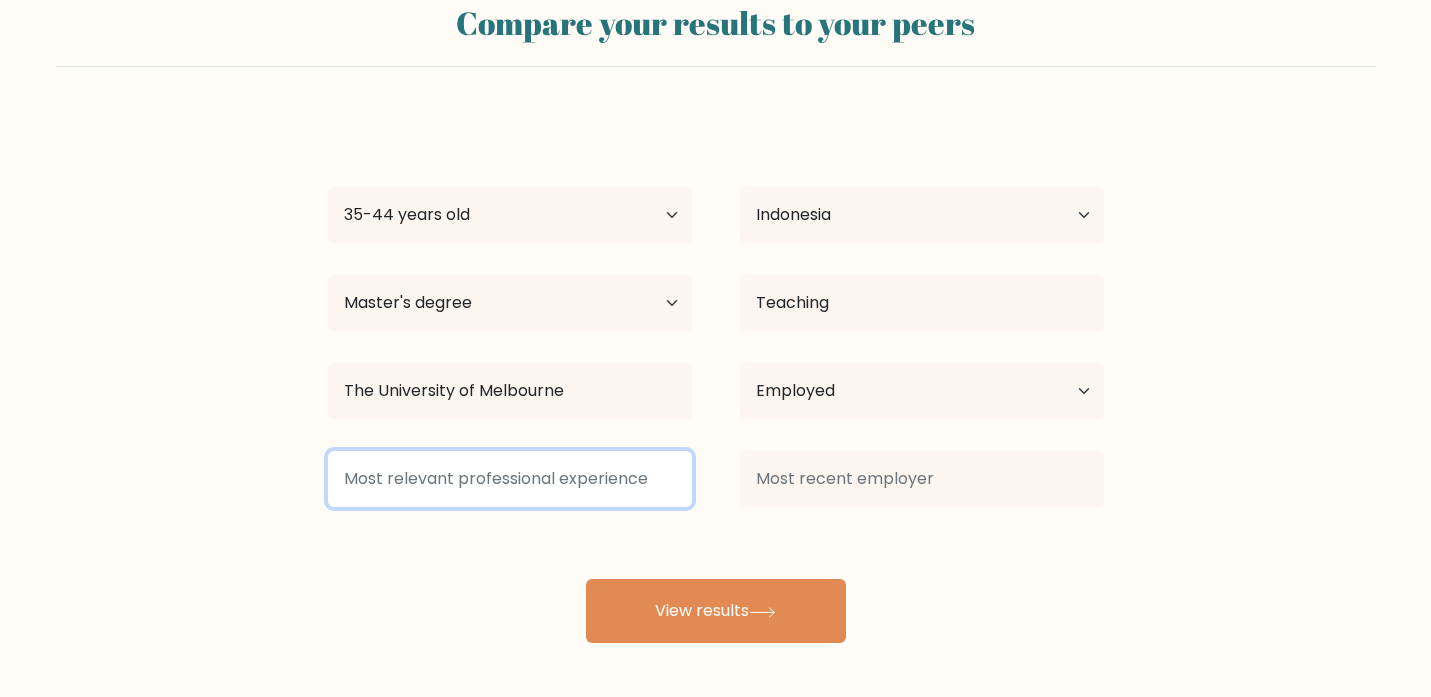 click at bounding box center (510, 479) 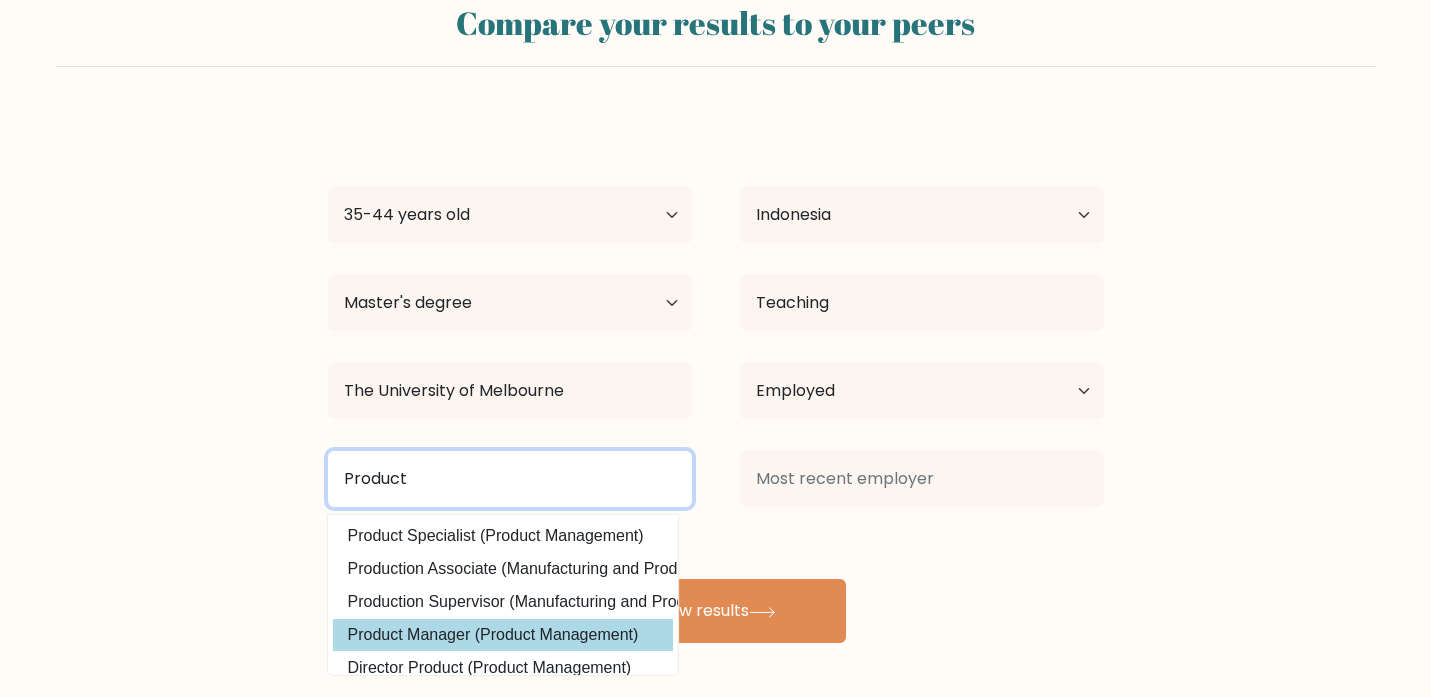 type on "Product" 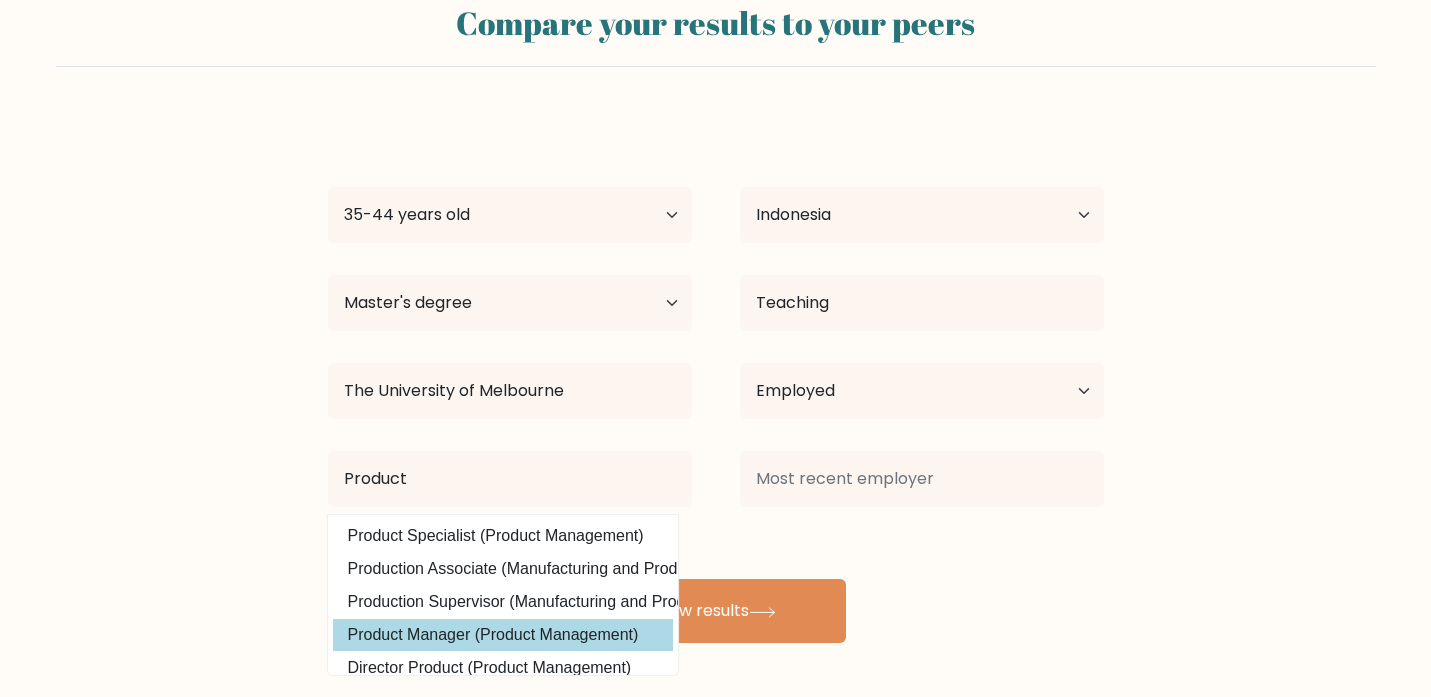 click on "Shikha
K
Age
Under 18 years old
18-24 years old
25-34 years old
35-44 years old
45-54 years old
55-64 years old
65 years old and above
Country
Afghanistan
Albania
Algeria
American Samoa
Andorra
Angola
Anguilla
Antarctica
Antigua and Barbuda
Argentina
Armenia
Aruba
Australia
Austria
Azerbaijan
Bahamas
Bahrain
Bangladesh
Barbados
Belarus
Belgium
Belize
Benin
Bermuda
Bhutan
Bolivia
Bonaire, Sint Eustatius and Saba
Bosnia and Herzegovina
Botswana
Bouvet Island
Brazil
Brunei" at bounding box center (716, 379) 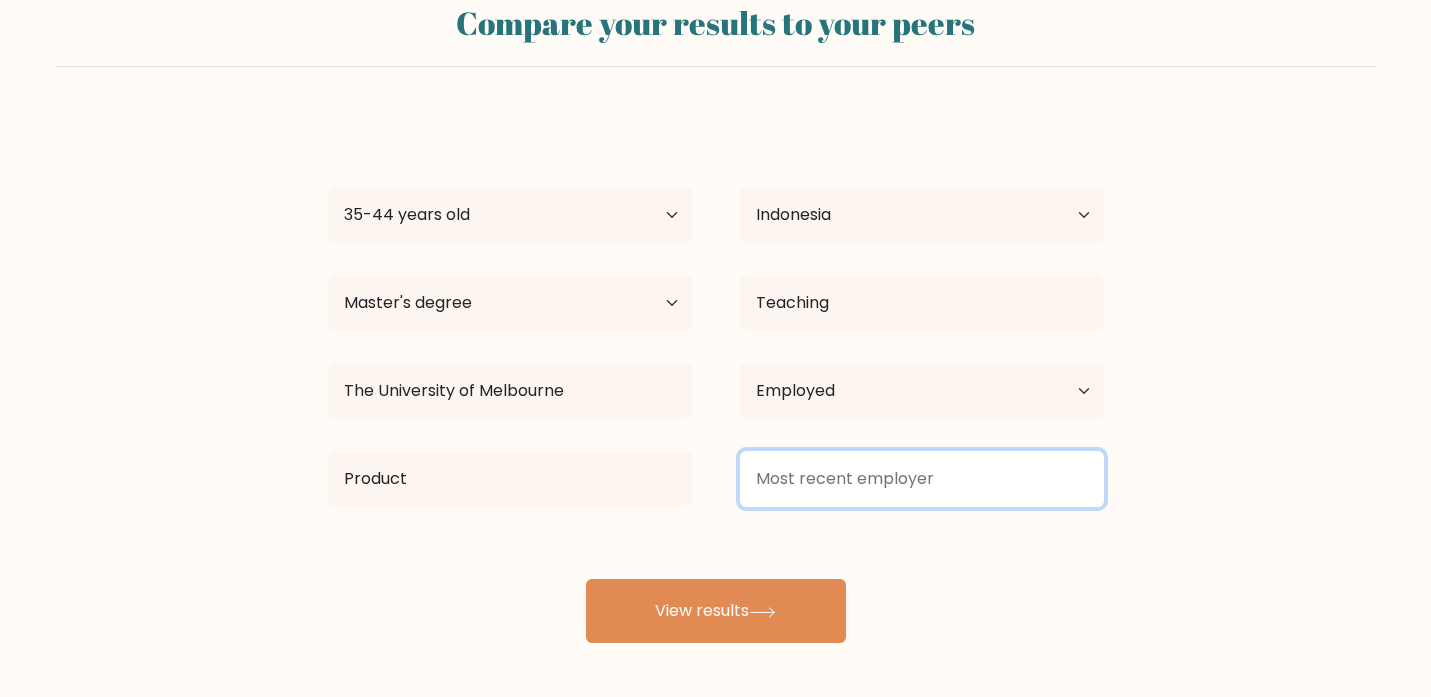 click at bounding box center [922, 479] 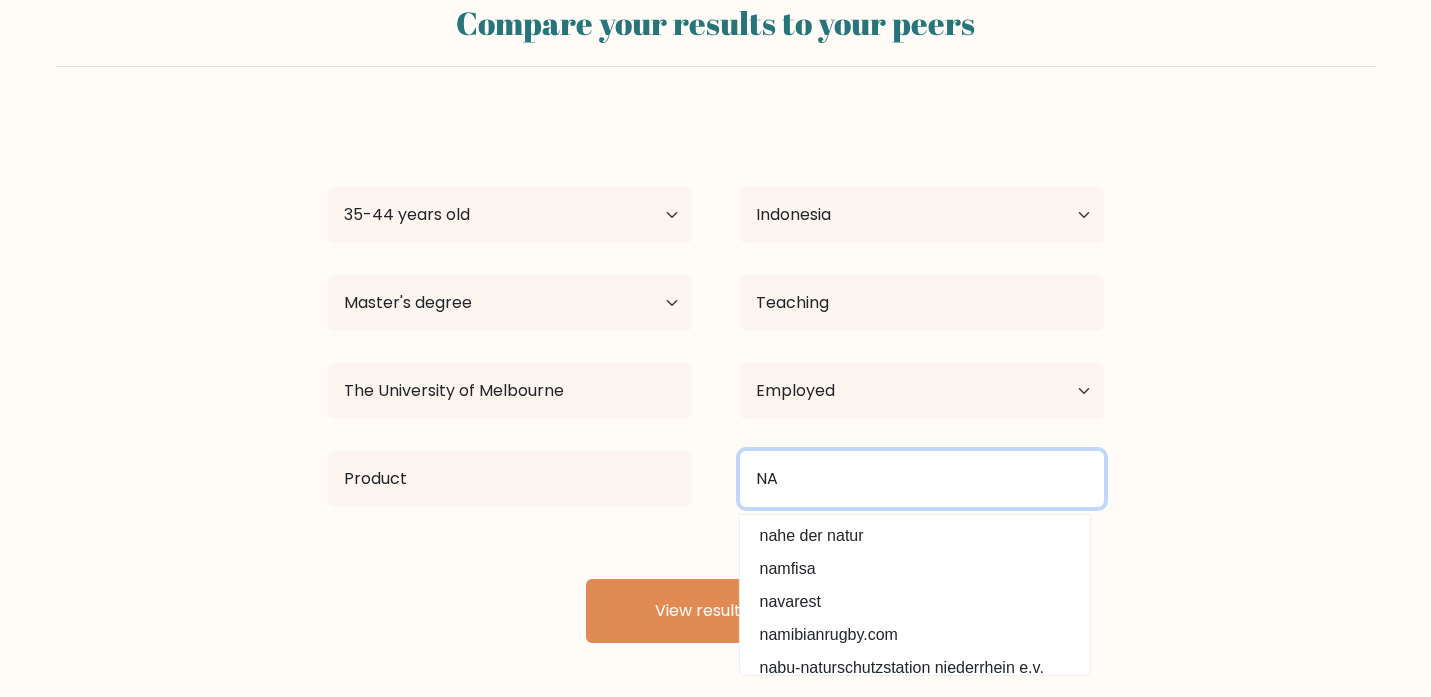 type on "N" 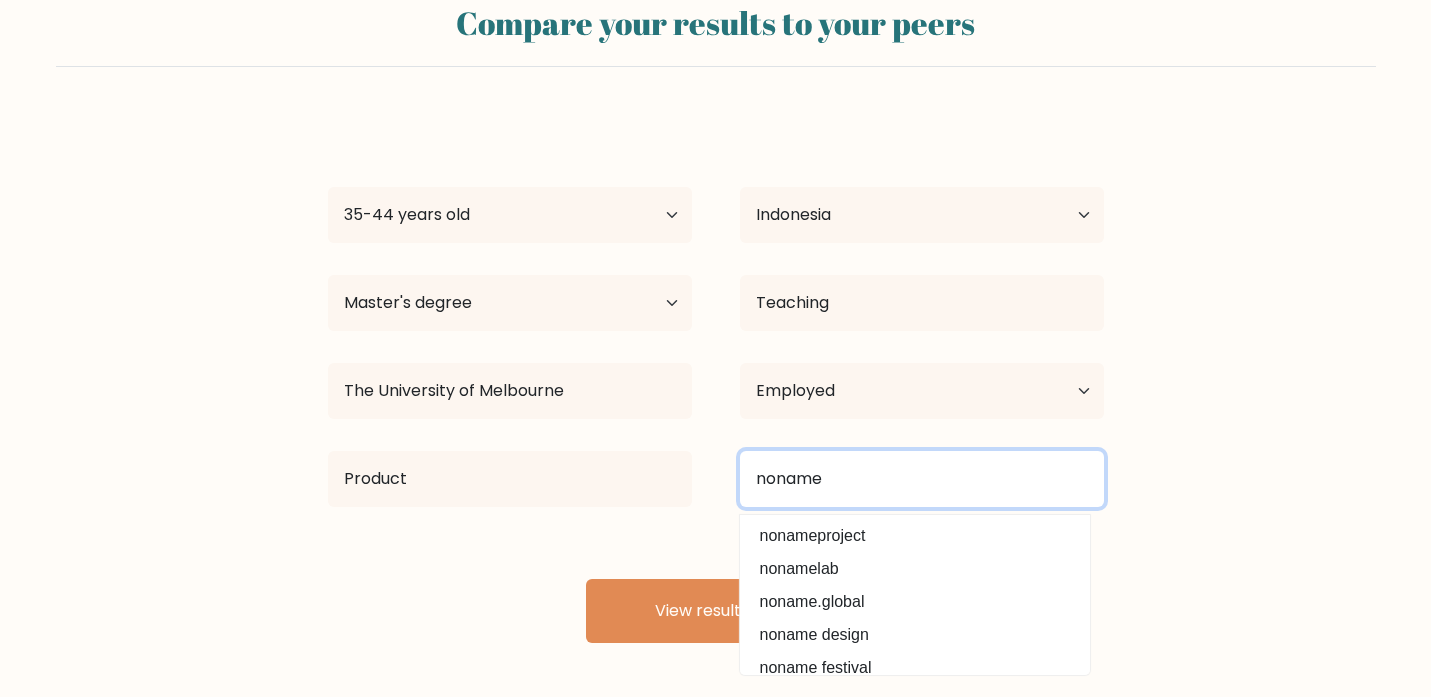 type on "noname" 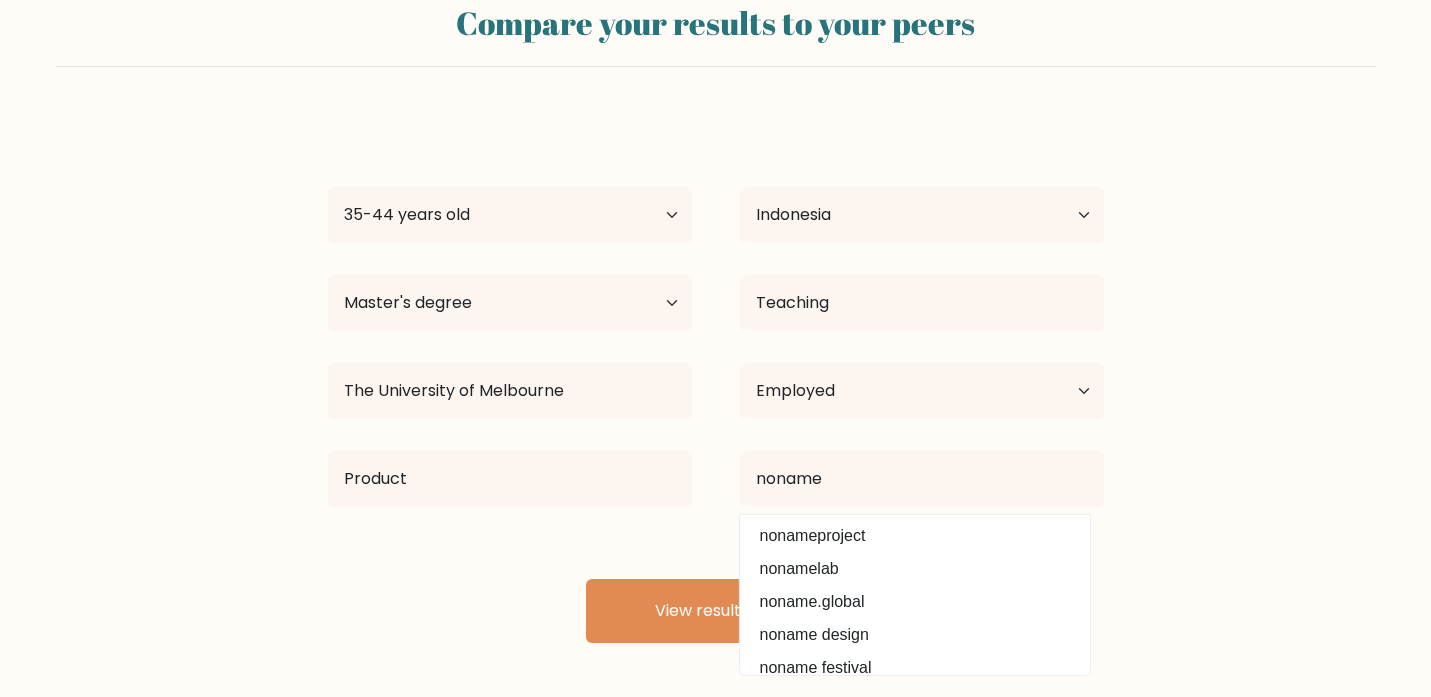 click on "Shikha
K
Age
Under 18 years old
18-24 years old
25-34 years old
35-44 years old
45-54 years old
55-64 years old
65 years old and above
Country
Afghanistan
Albania
Algeria
American Samoa
Andorra
Angola
Anguilla
Antarctica
Antigua and Barbuda
Argentina
Armenia
Aruba
Australia
Austria
Azerbaijan
Bahamas
Bahrain
Bangladesh
Barbados
Belarus
Belgium
Belize
Benin
Bermuda
Bhutan
Bolivia
Bonaire, Sint Eustatius and Saba
Bosnia and Herzegovina
Botswana
Bouvet Island
Brazil
Brunei" at bounding box center [716, 379] 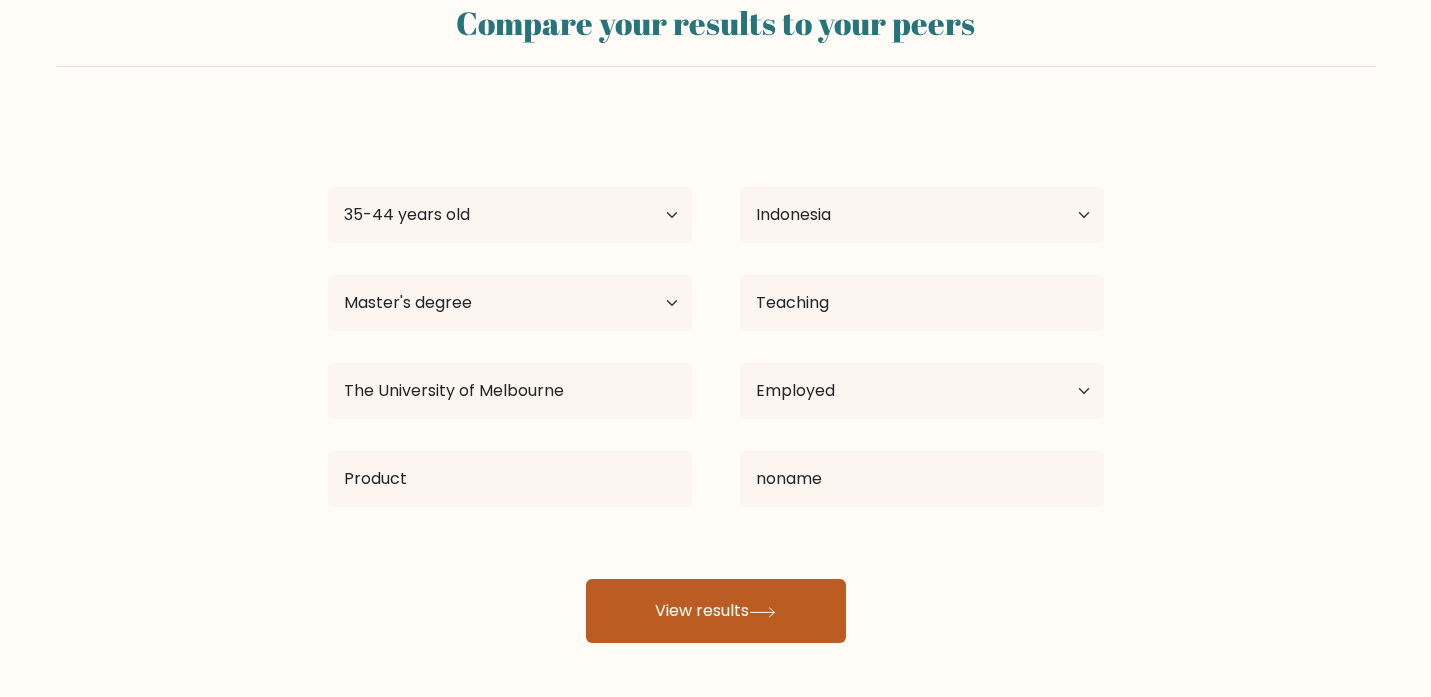 click on "View results" at bounding box center [716, 611] 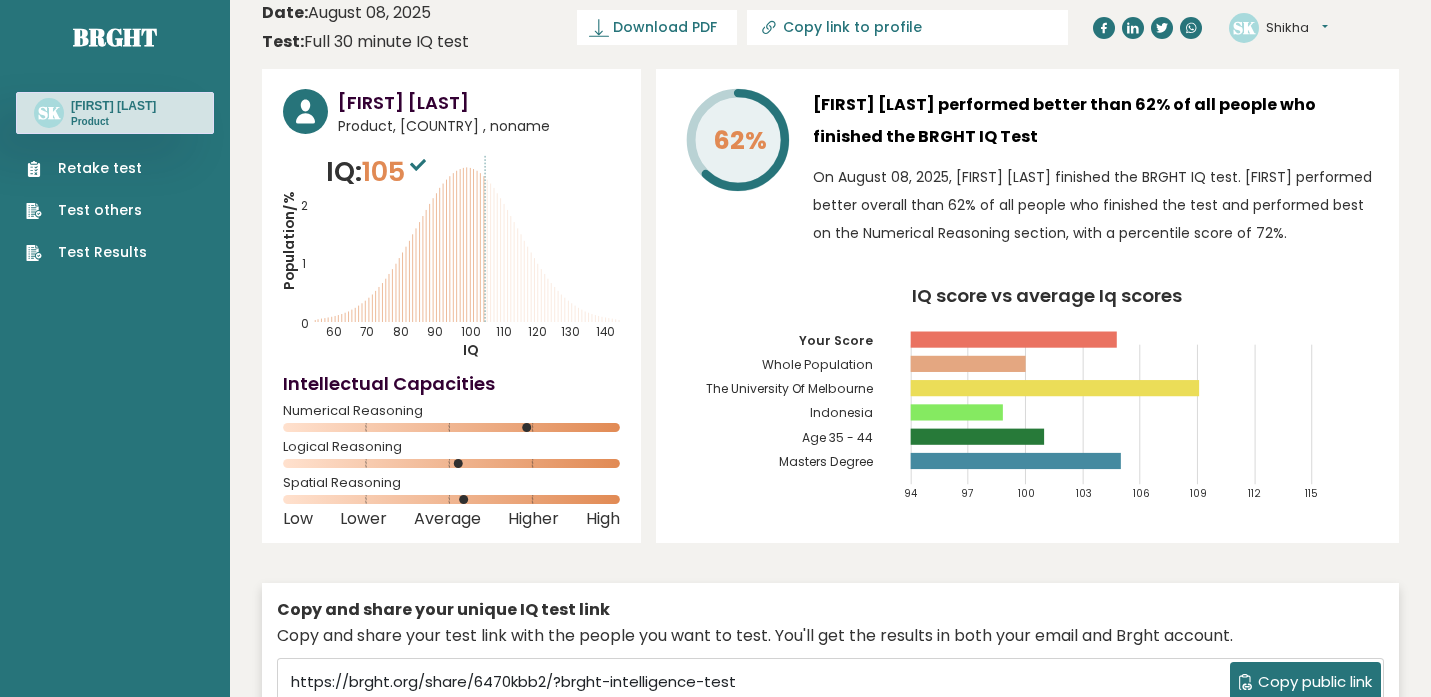 scroll, scrollTop: 0, scrollLeft: 0, axis: both 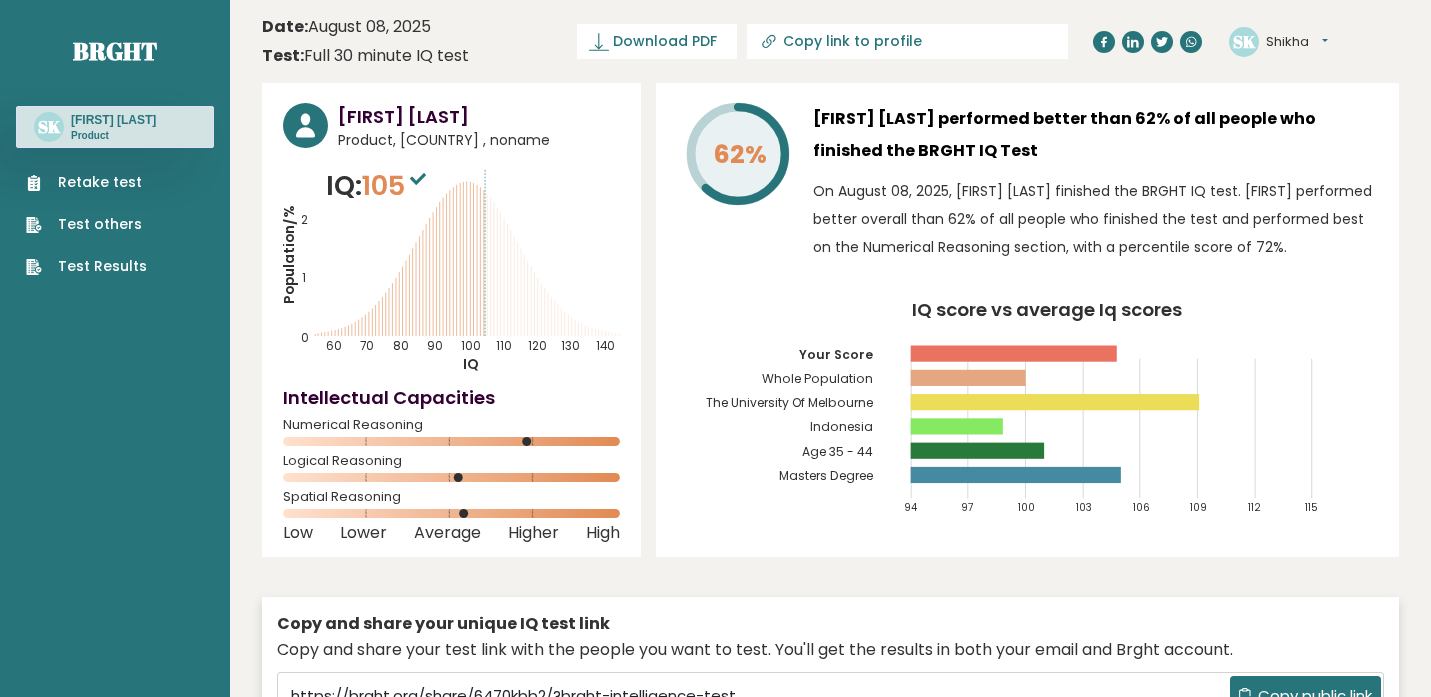click on "Test Results" at bounding box center [86, 266] 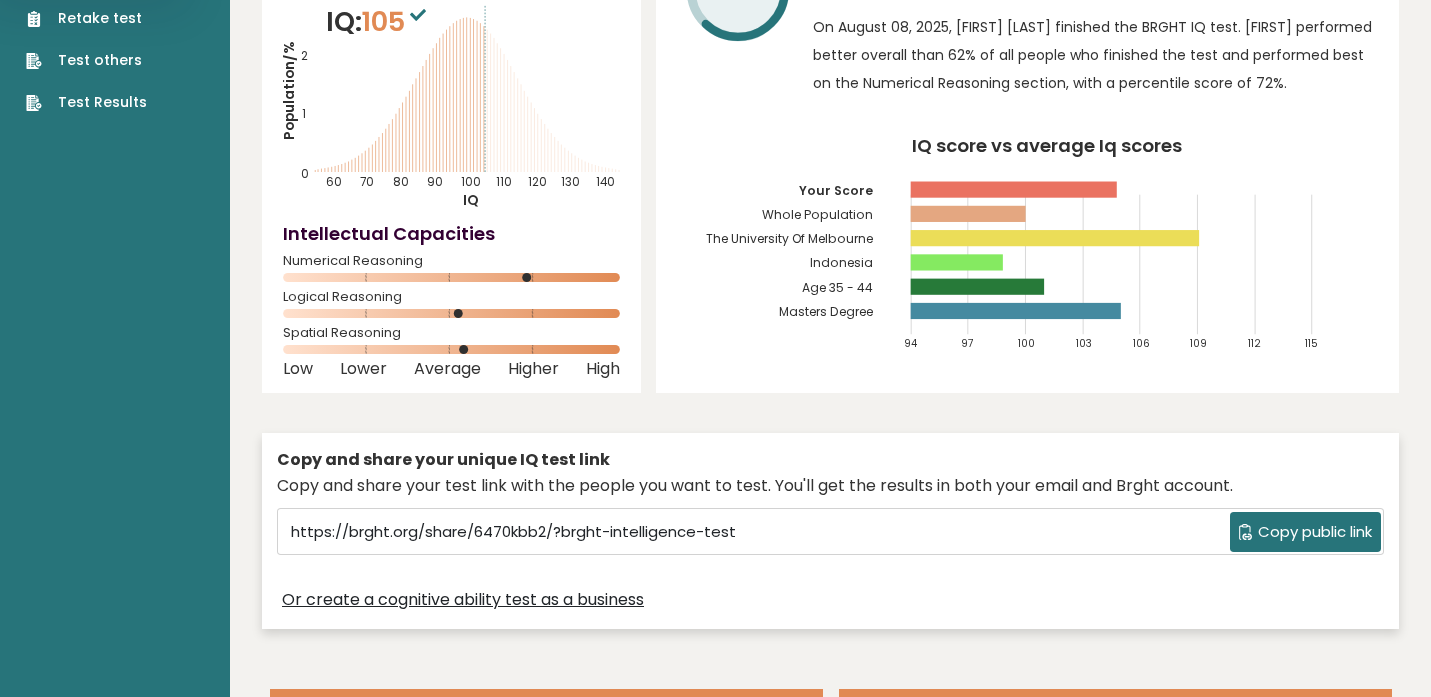 scroll, scrollTop: 0, scrollLeft: 0, axis: both 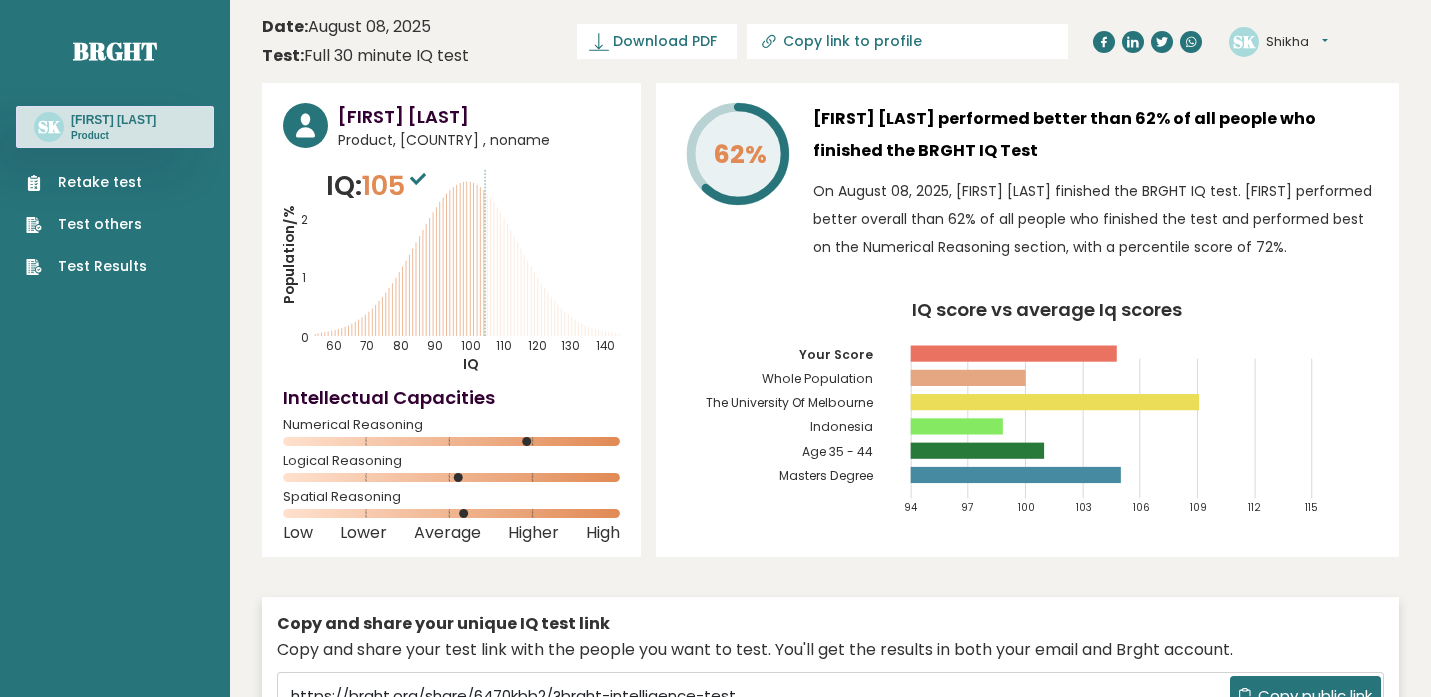 click on "Shikha" at bounding box center (1297, 42) 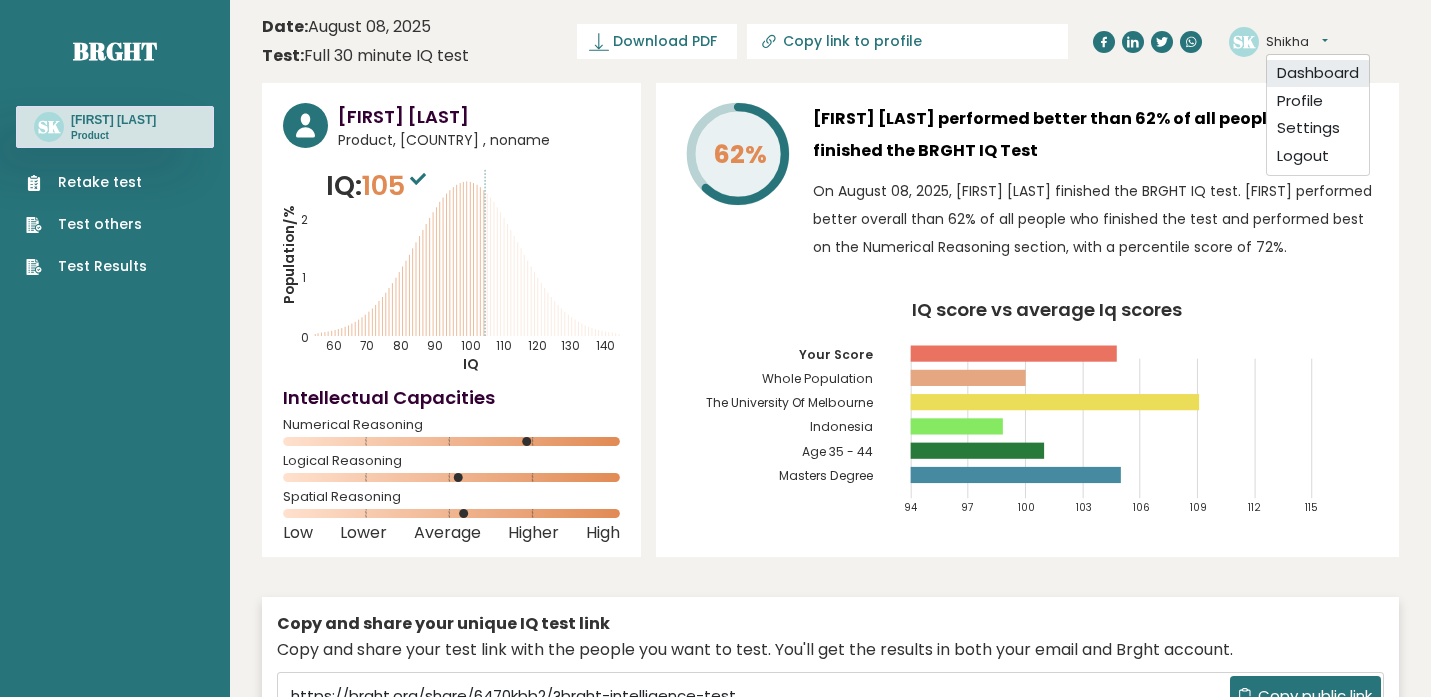 click on "Dashboard" at bounding box center (1318, 74) 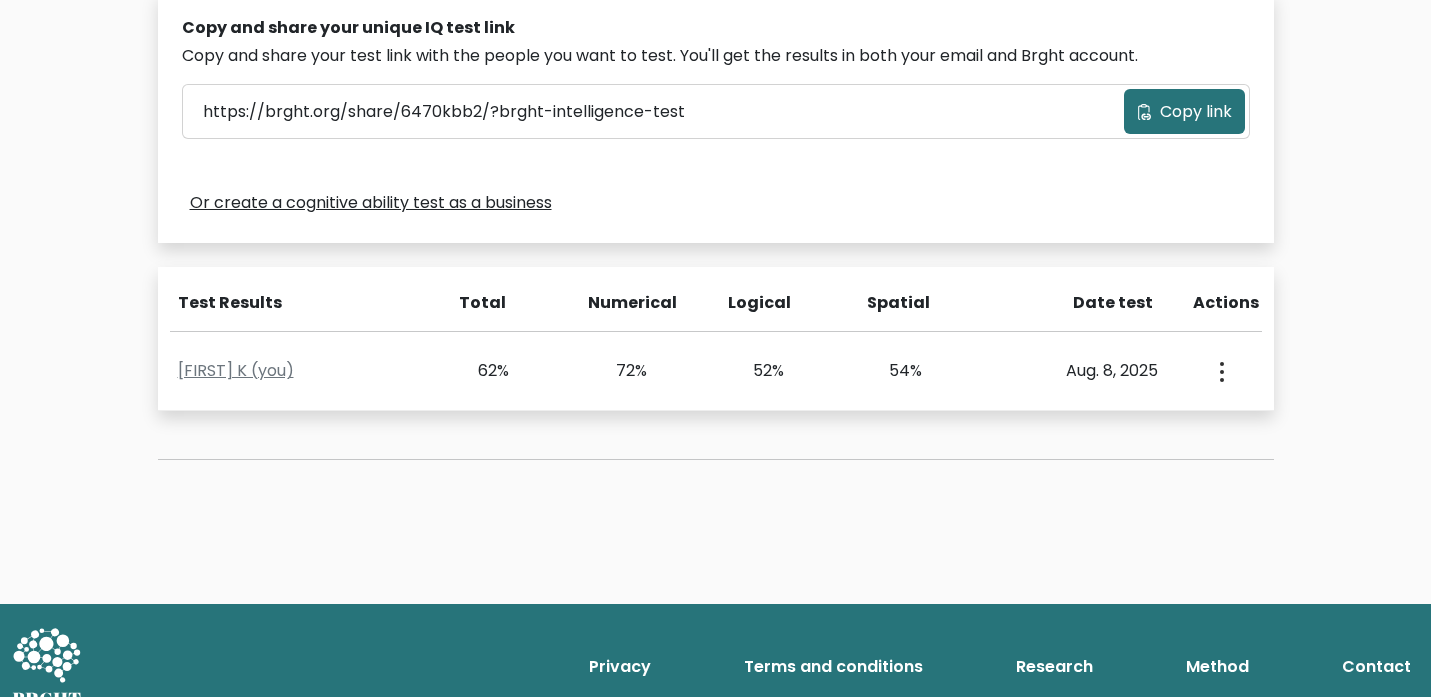 scroll, scrollTop: 647, scrollLeft: 0, axis: vertical 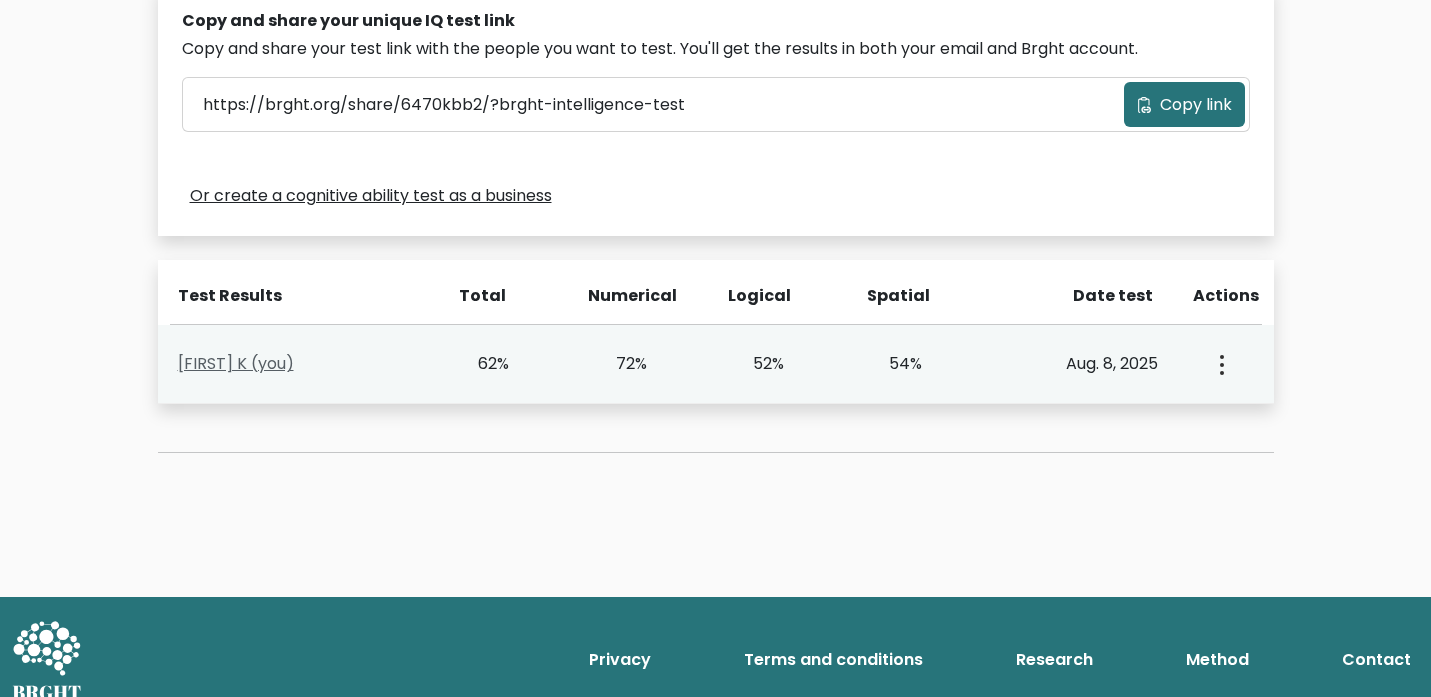 click on "[FIRST] K (you)" at bounding box center (236, 363) 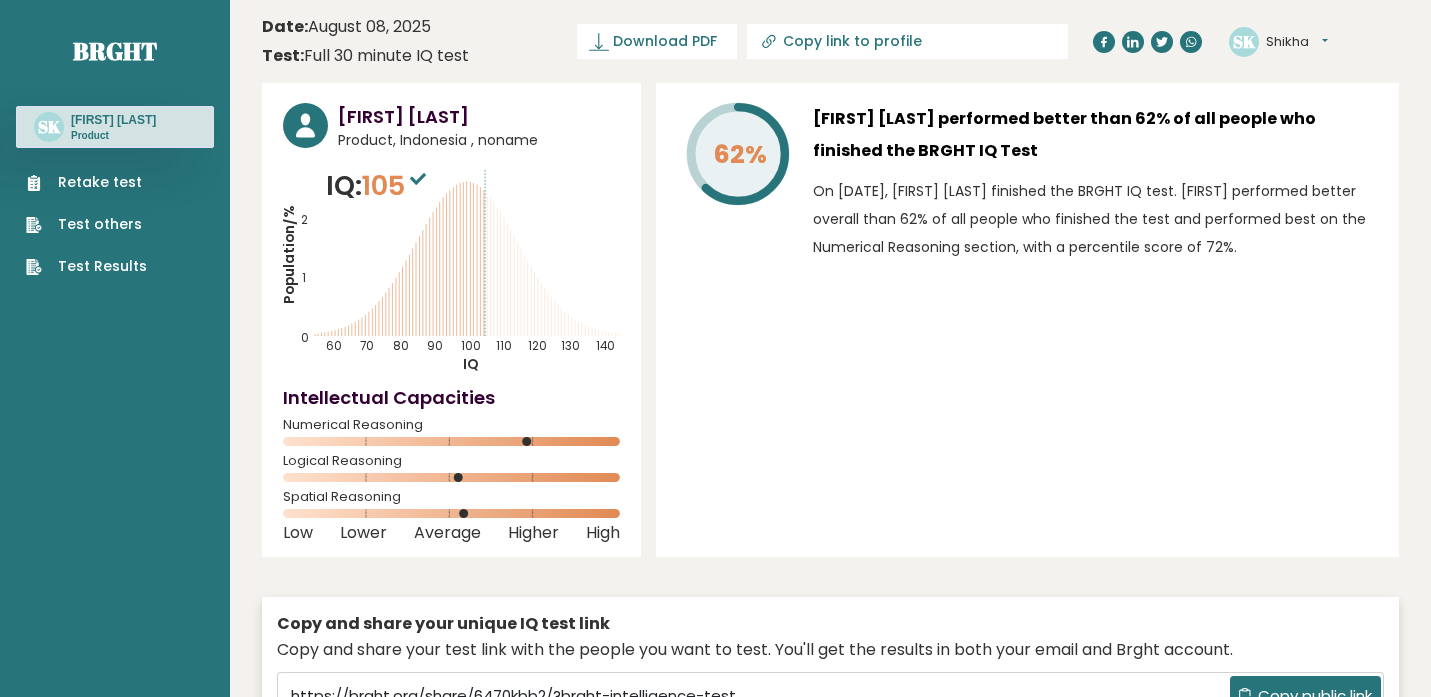 scroll, scrollTop: 0, scrollLeft: 0, axis: both 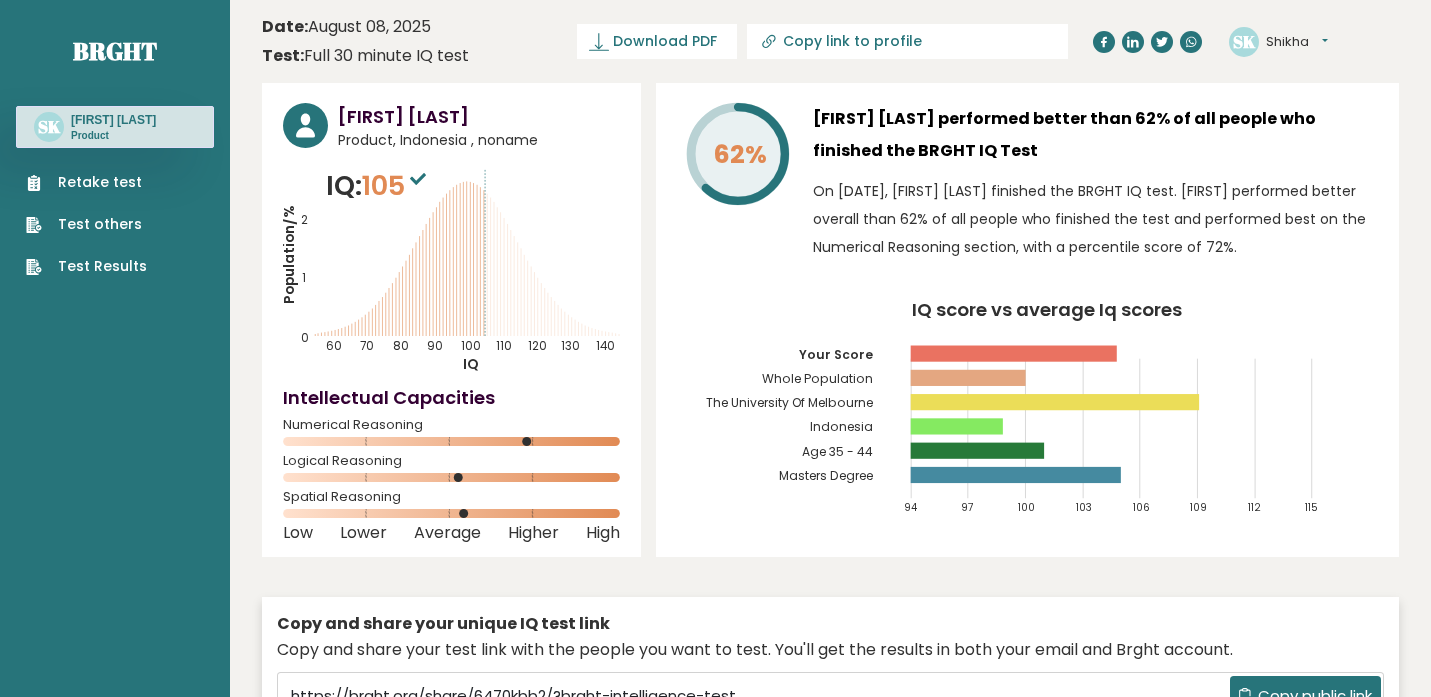 click on "62%" 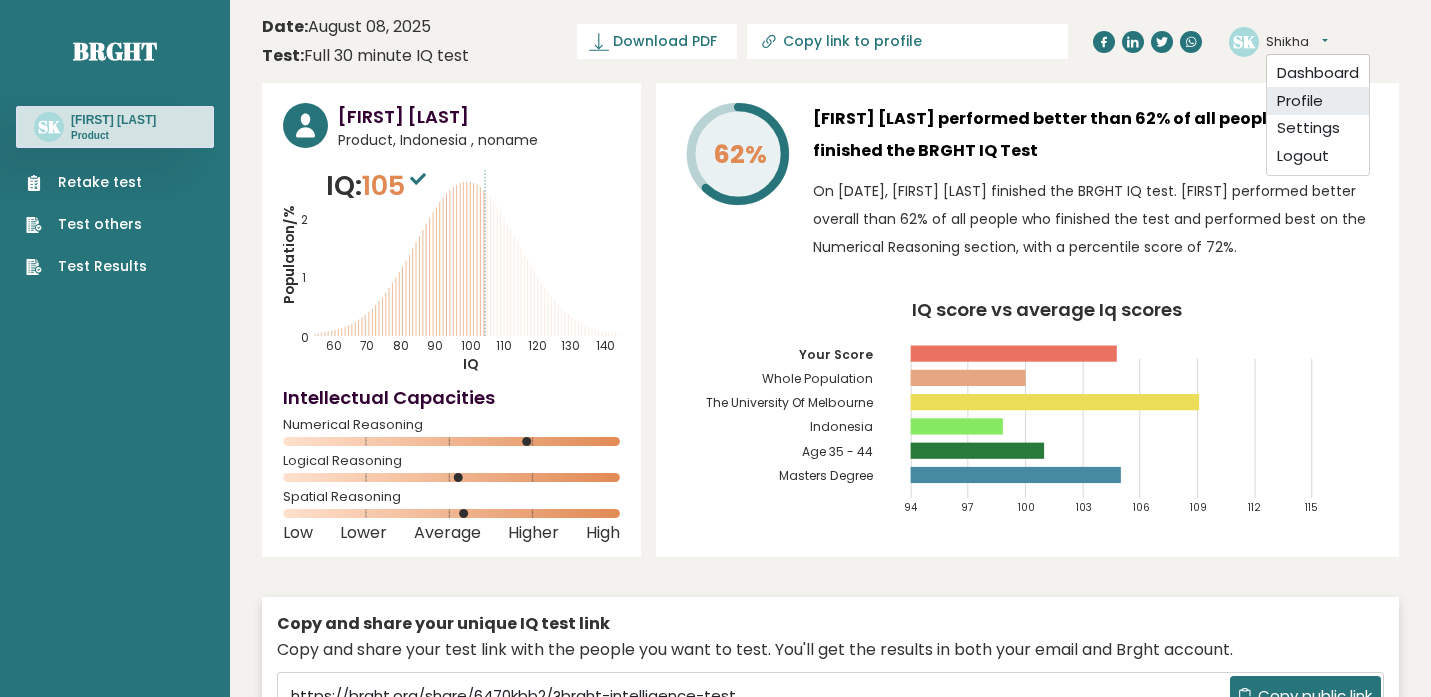 click on "Profile" at bounding box center (1318, 101) 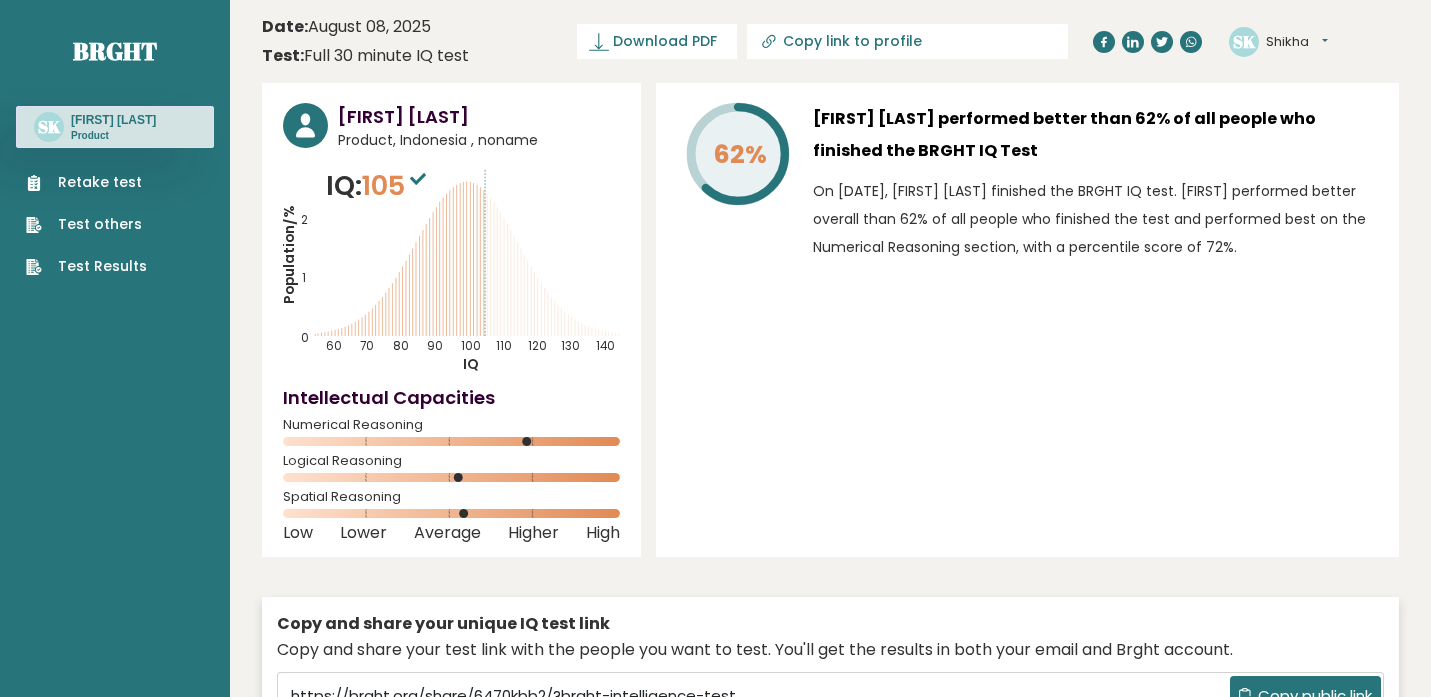 scroll, scrollTop: 0, scrollLeft: 0, axis: both 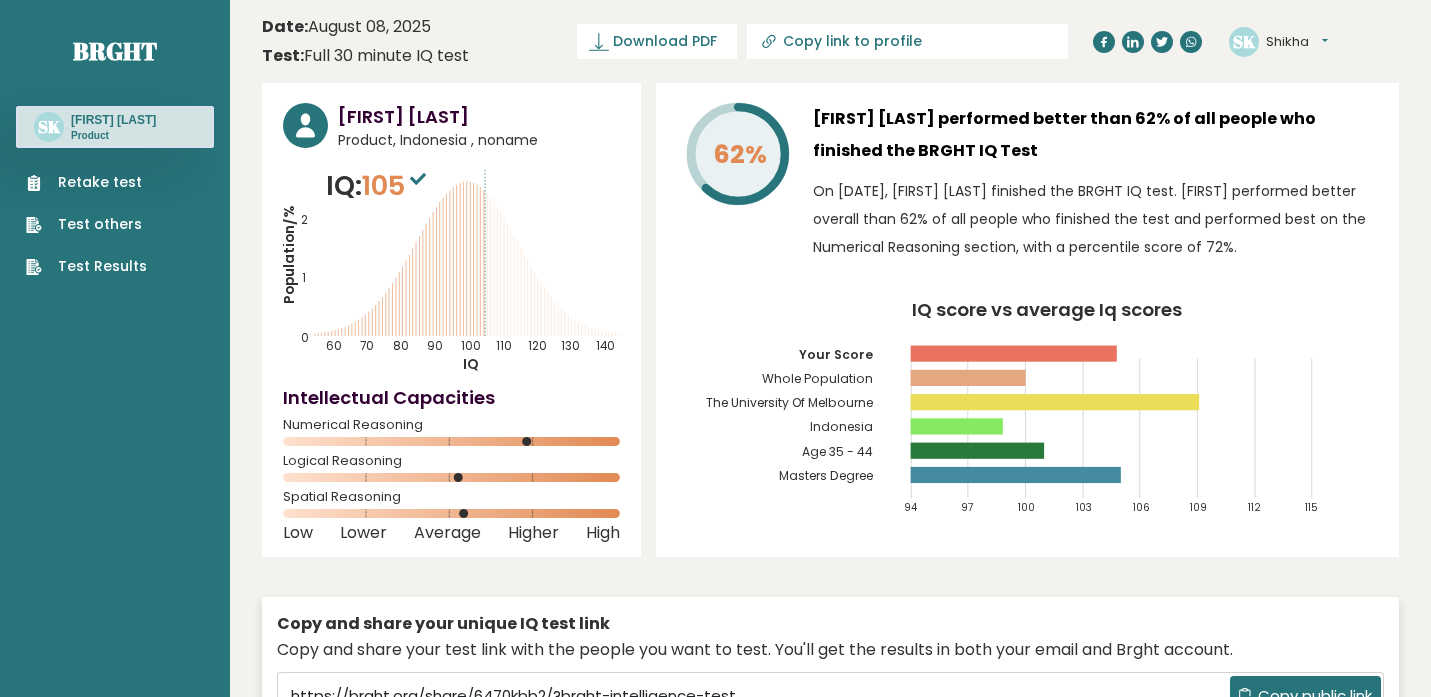 click on "[FIRST] [LAST]
[FIRST]
Dashboard
Profile
Settings
Logout" at bounding box center (1314, 42) 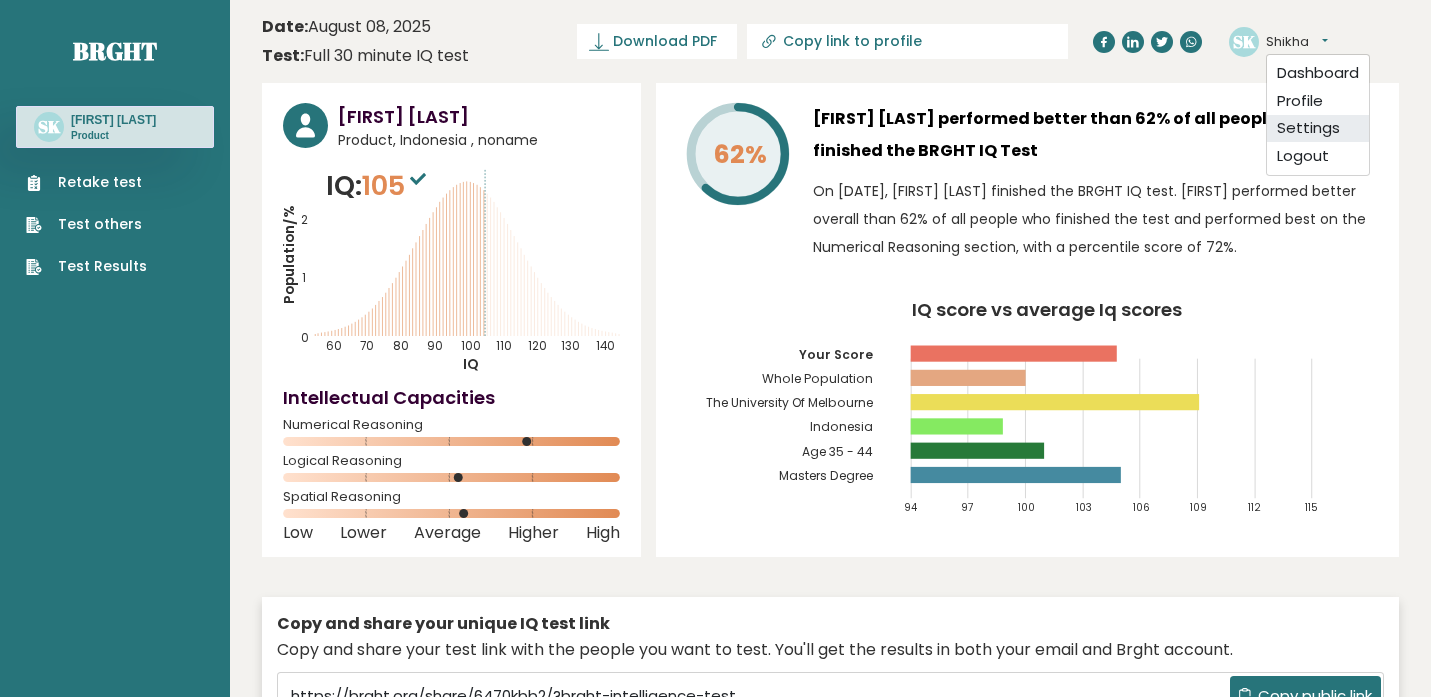 click on "Settings" at bounding box center (1318, 129) 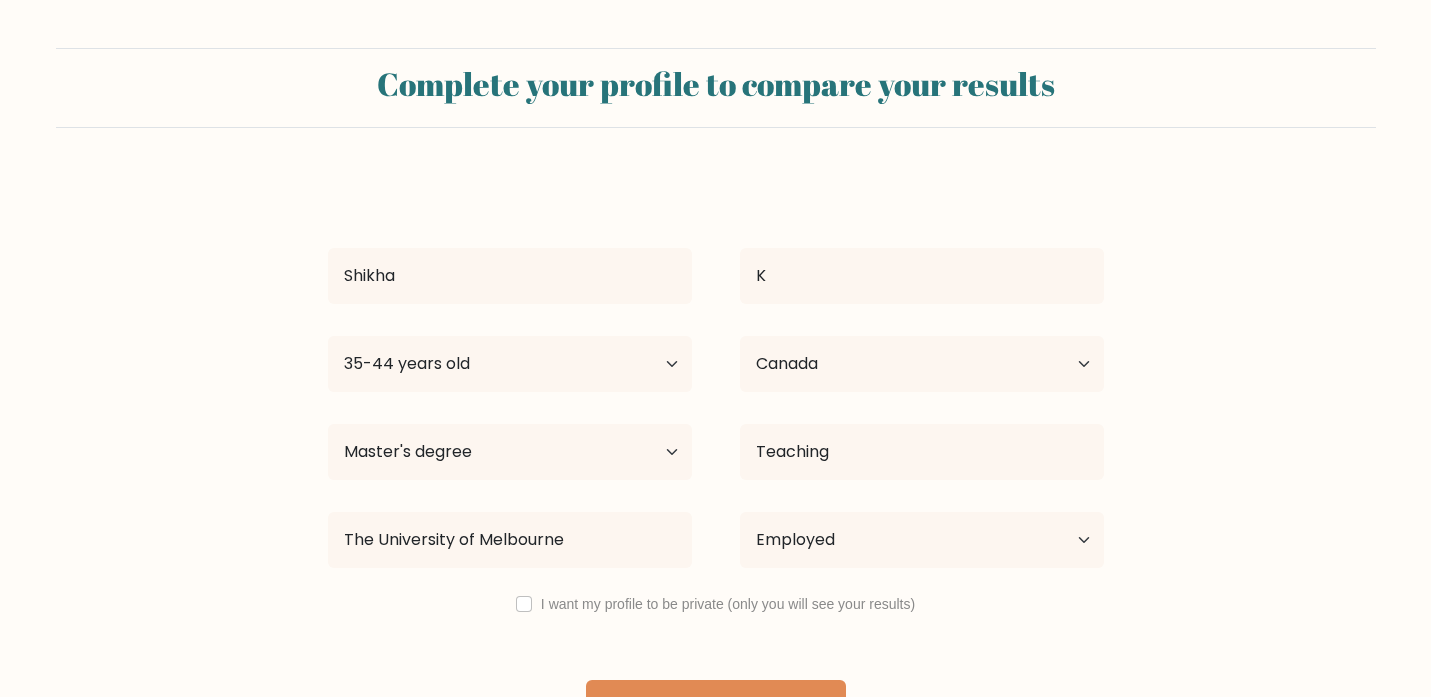 select on "35_44" 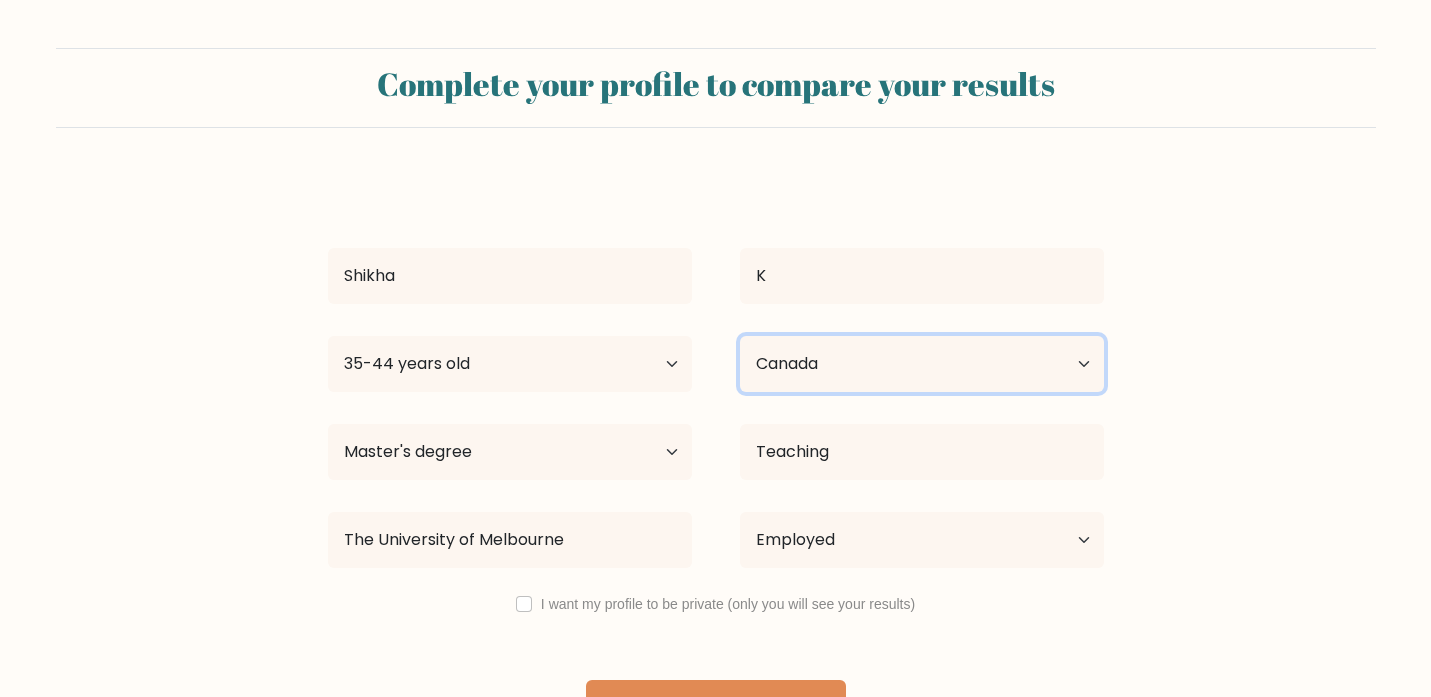 click on "Country
Afghanistan
Albania
Algeria
American Samoa
Andorra
Angola
Anguilla
Antarctica
Antigua and Barbuda
Argentina
Armenia
Aruba
Australia
Austria
Azerbaijan
Bahamas
Bahrain
Bangladesh
Barbados
Belarus
Belgium
Belize
Benin
Bermuda
Bhutan
Bolivia
Bonaire, Sint Eustatius and Saba
Bosnia and Herzegovina
Botswana
Bouvet Island
Brazil
British Indian Ocean Territory
Brunei
Bulgaria
Burkina Faso
Burundi
Cabo Verde
Cambodia
Cameroon
Canada
Cayman Islands
Central African Republic
Chad
Chile
China
Christmas Island
Cocos (Keeling) Islands
Colombia
Comoros
Congo
Congo (the Democratic Republic of the)
Cook Islands
Costa Rica
Côte d'Ivoire
Croatia
Cuba" at bounding box center [922, 364] 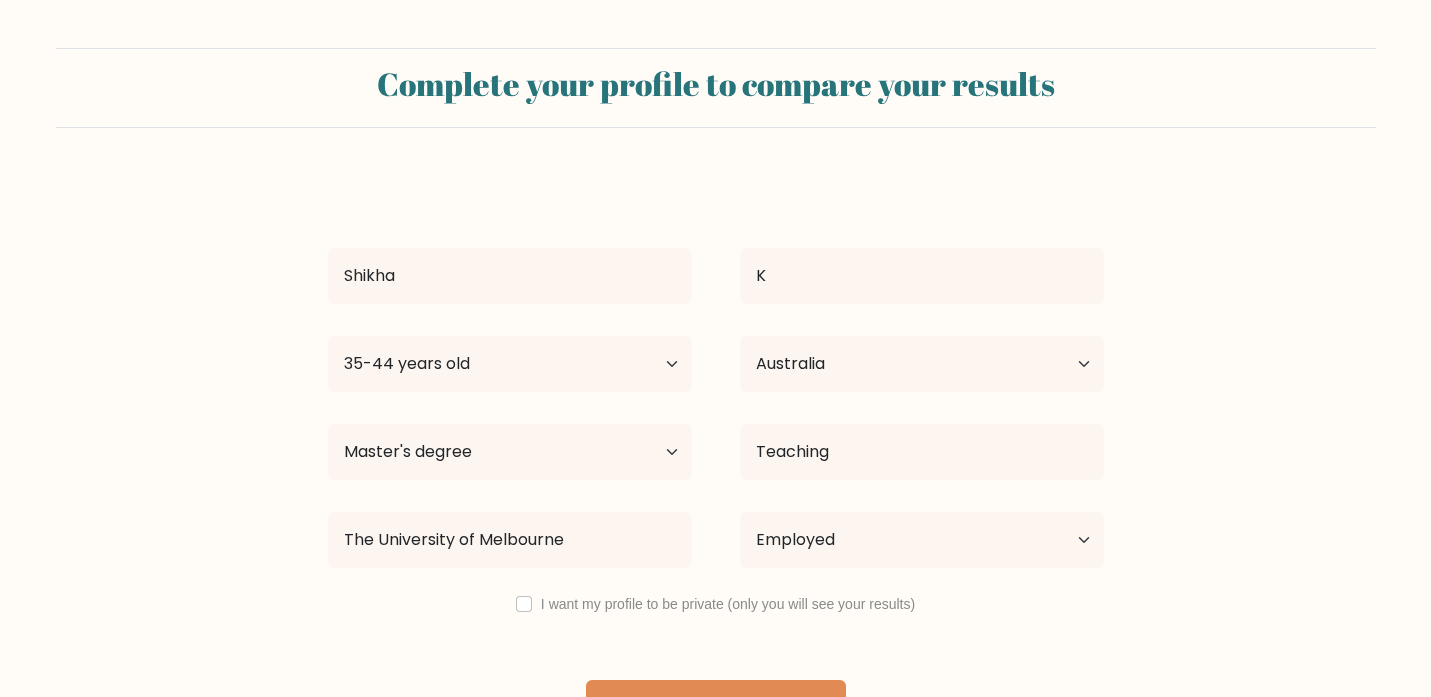click on "Complete your profile to compare your results
Shikha
K
Age
Under 18 years old
18-24 years old
25-34 years old
35-44 years old
45-54 years old
55-64 years old
65 years old and above
Country
Afghanistan
Albania
Algeria
American Samoa" at bounding box center [715, 396] 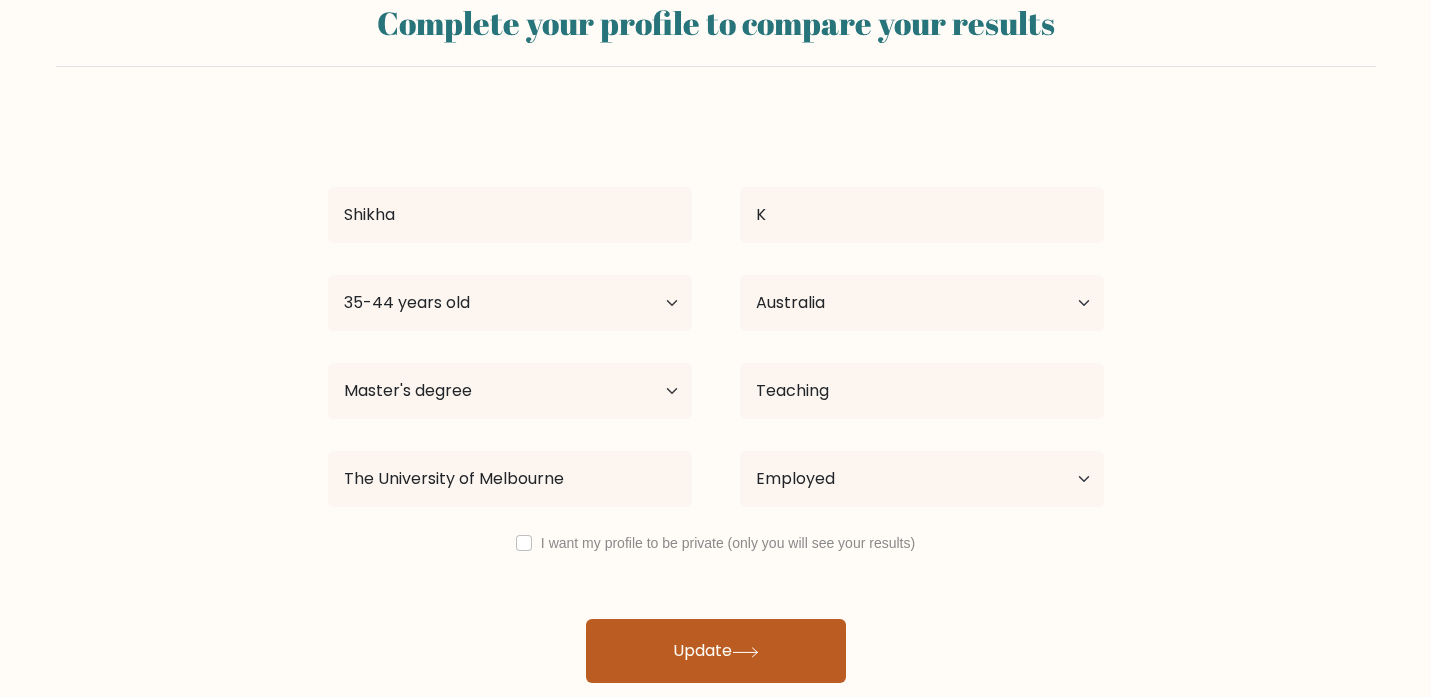 click on "Update" at bounding box center (716, 651) 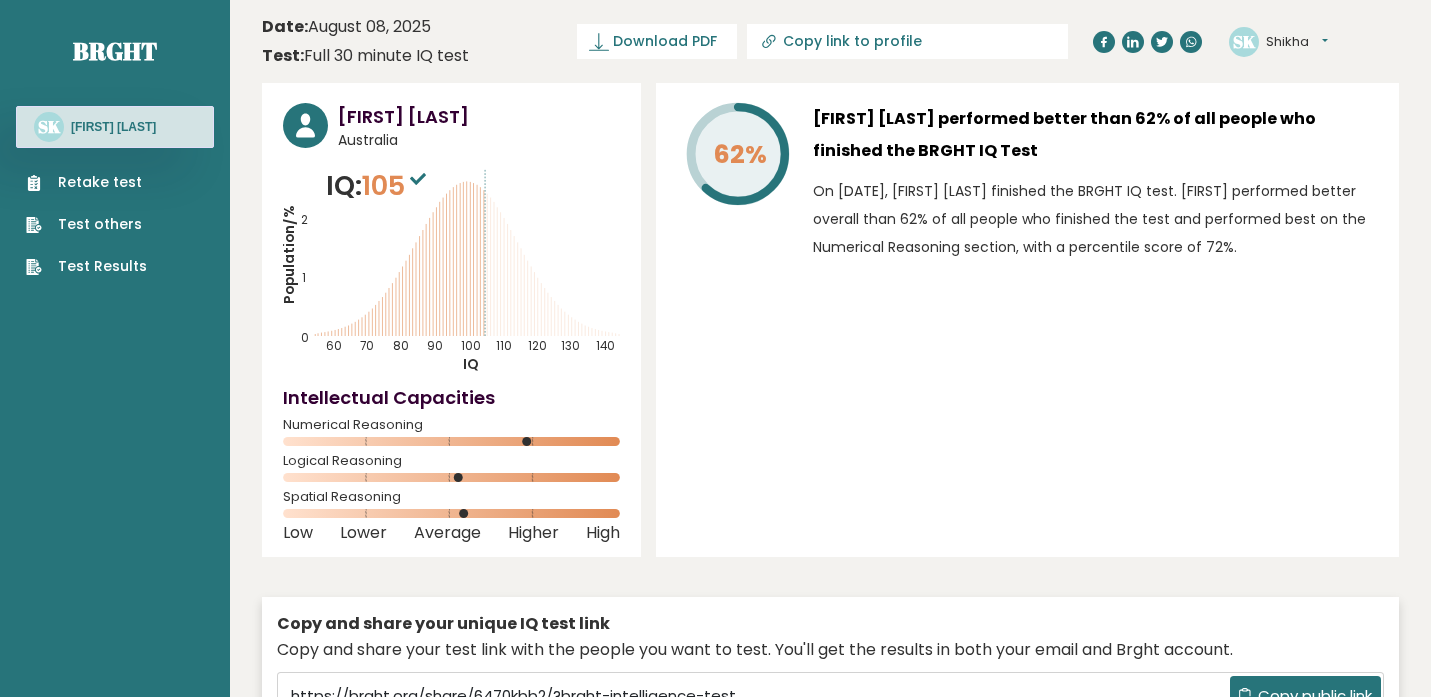 scroll, scrollTop: 0, scrollLeft: 0, axis: both 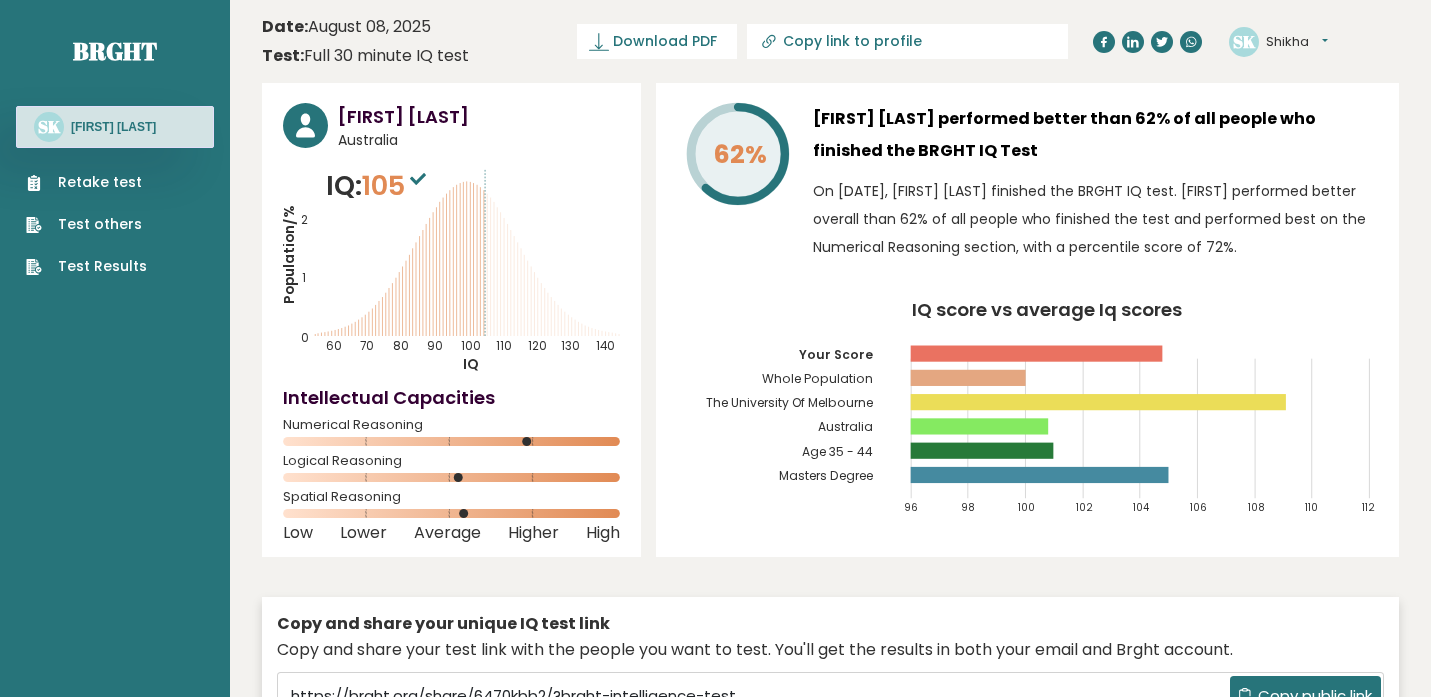 click 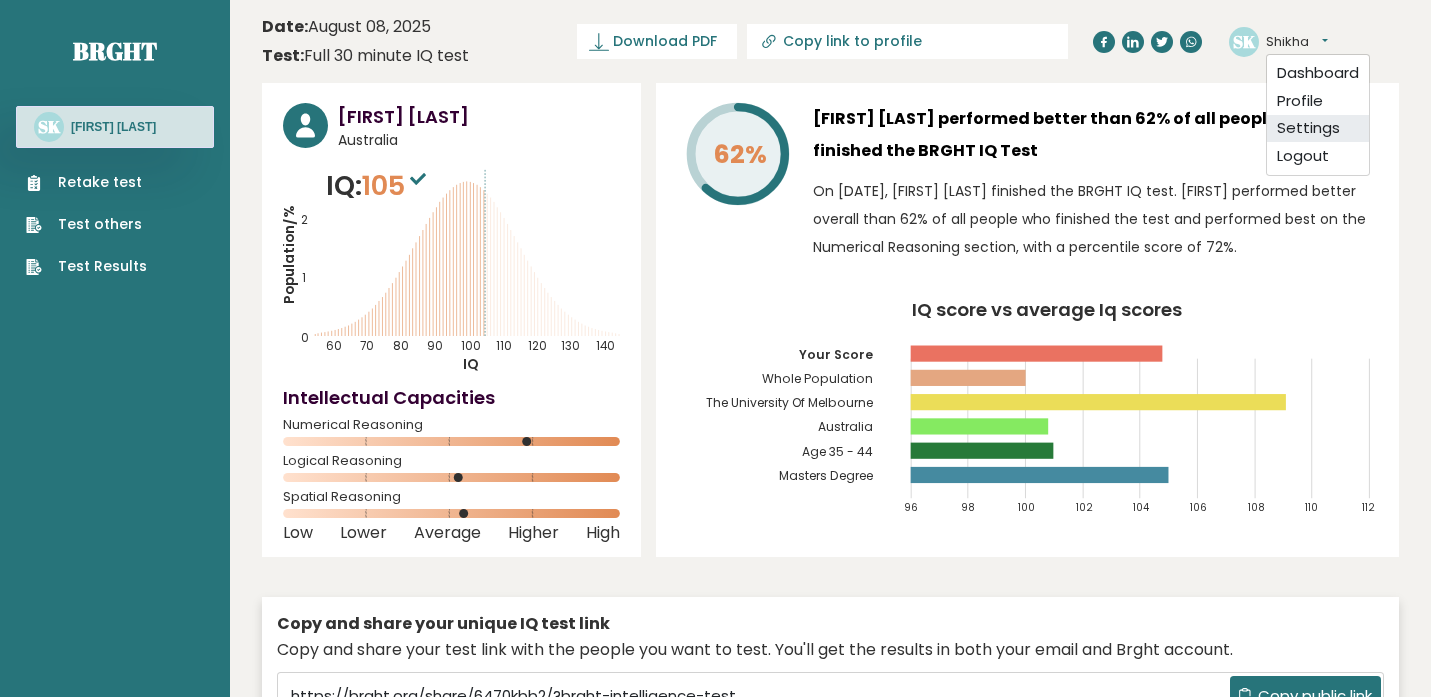 click on "Settings" at bounding box center [1318, 129] 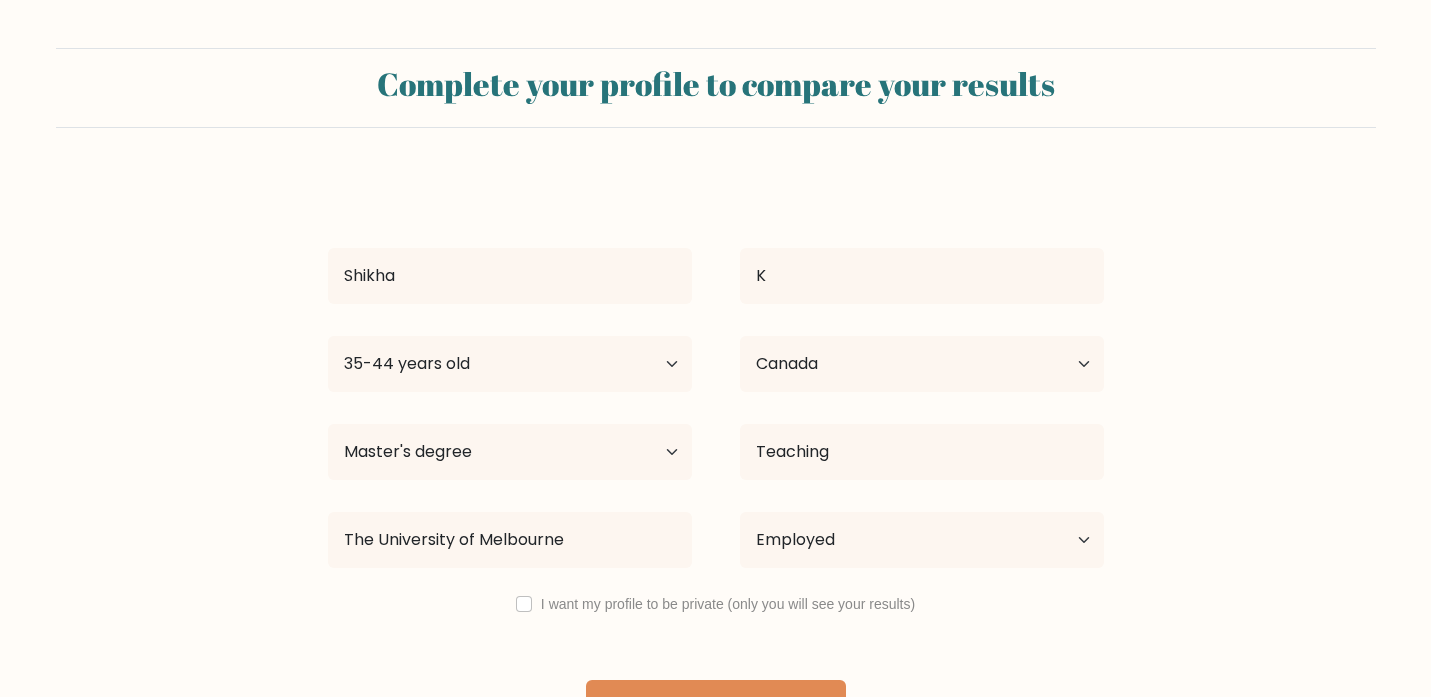 select on "35_44" 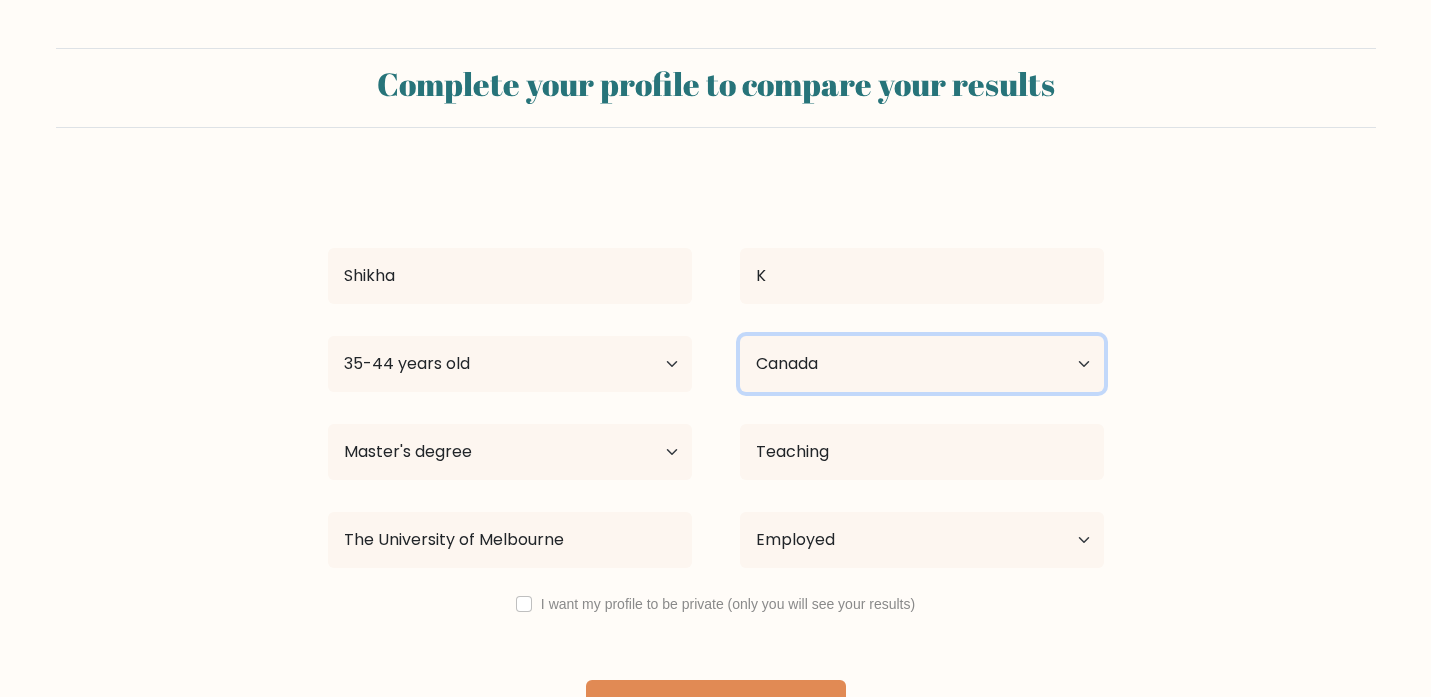 click on "Country
Afghanistan
Albania
Algeria
American Samoa
Andorra
Angola
Anguilla
Antarctica
Antigua and Barbuda
Argentina
Armenia
Aruba
Australia
Austria
Azerbaijan
Bahamas
Bahrain
Bangladesh
Barbados
Belarus
Belgium
Belize
Benin
Bermuda
Bhutan
Bolivia
Bonaire, Sint Eustatius and Saba
Bosnia and Herzegovina
Botswana
Bouvet Island
Brazil
British Indian Ocean Territory
Brunei
Bulgaria
Burkina Faso
Burundi
Cabo Verde
Cambodia
Cameroon
Canada
Cayman Islands
Central African Republic
Chad
Chile
China
Christmas Island
Cocos (Keeling) Islands
Colombia
Comoros
Congo
Congo (the Democratic Republic of the)
Cook Islands
Costa Rica
Côte d'Ivoire
Croatia
Cuba" at bounding box center (922, 364) 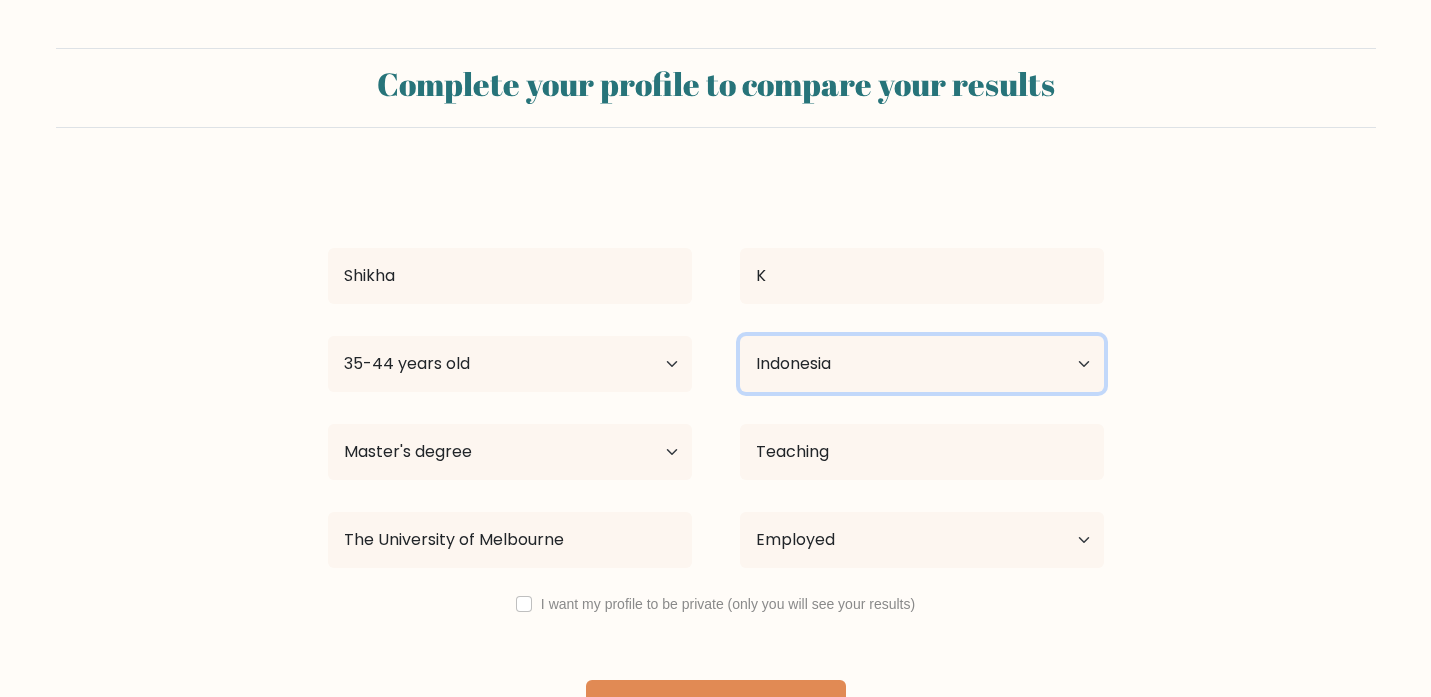 scroll, scrollTop: 61, scrollLeft: 0, axis: vertical 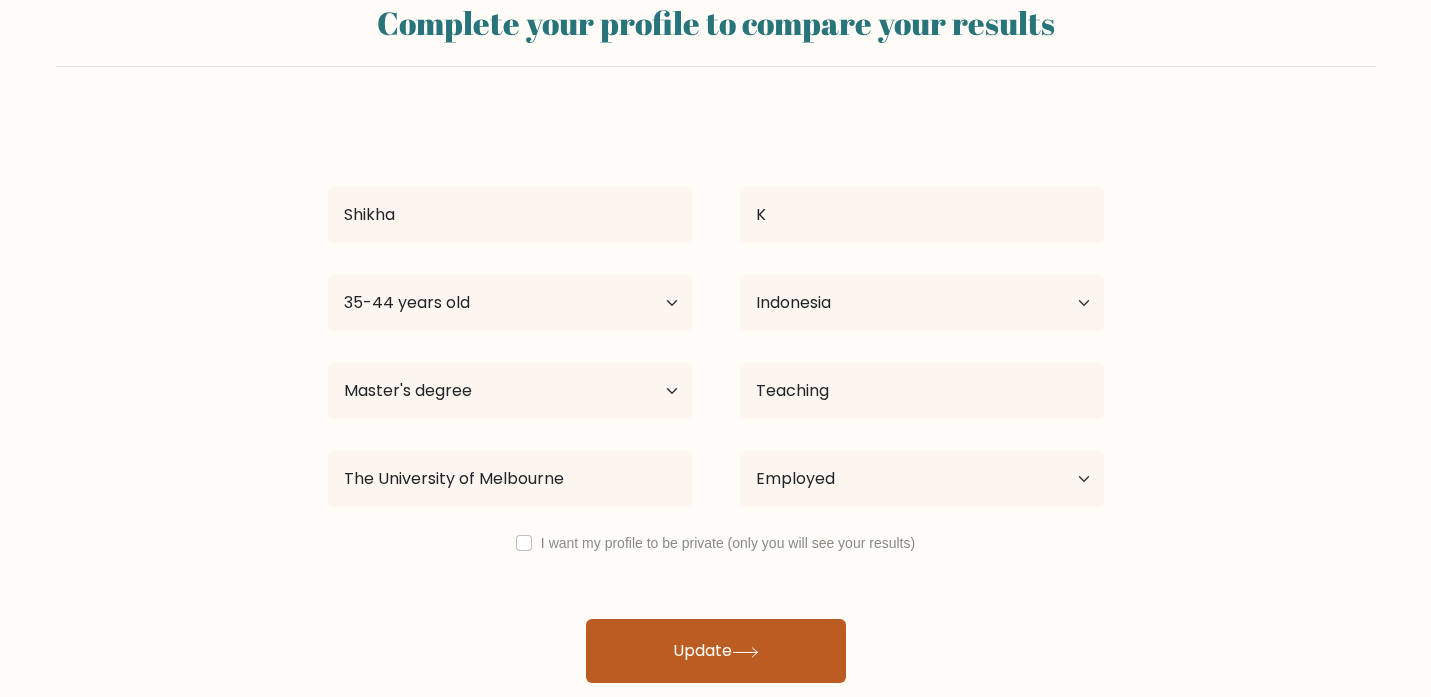 click on "Update" at bounding box center [716, 651] 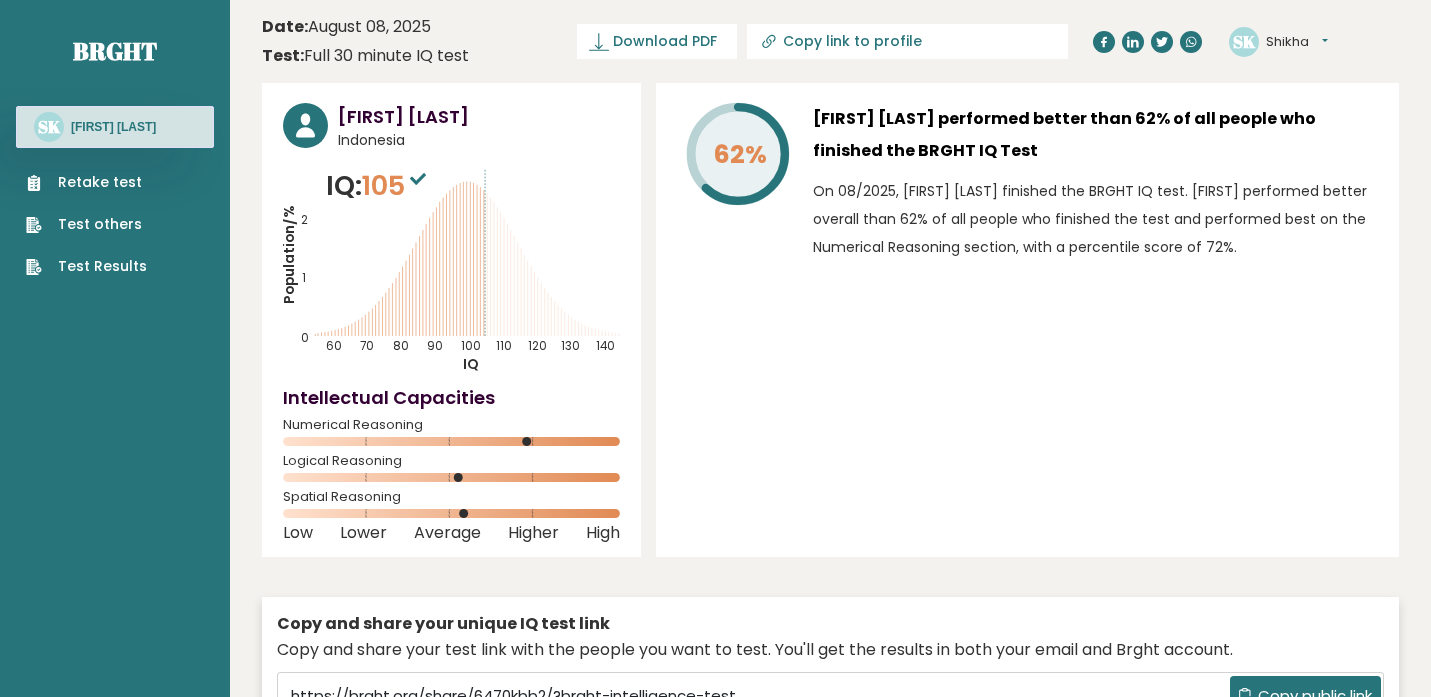 scroll, scrollTop: 0, scrollLeft: 0, axis: both 